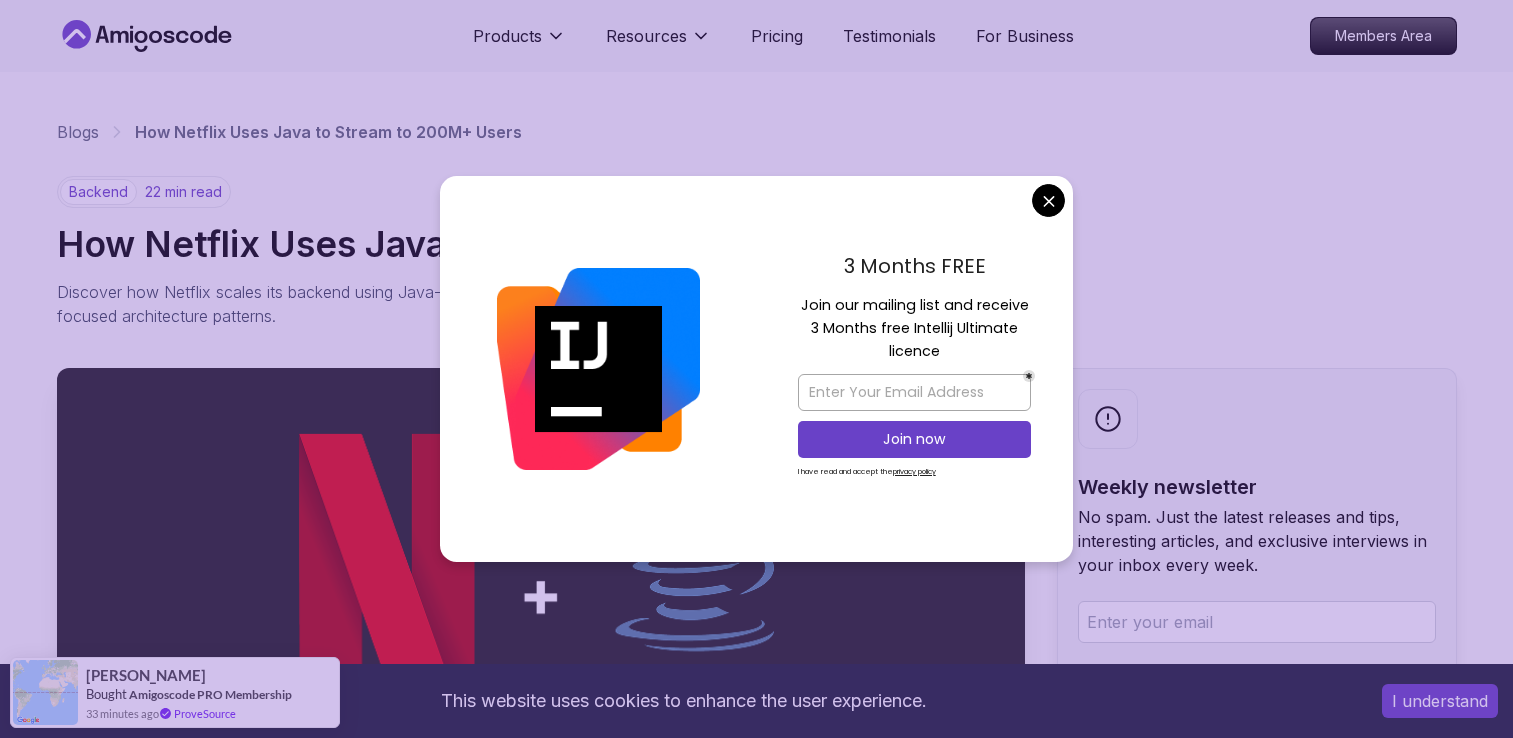 scroll, scrollTop: 3979, scrollLeft: 0, axis: vertical 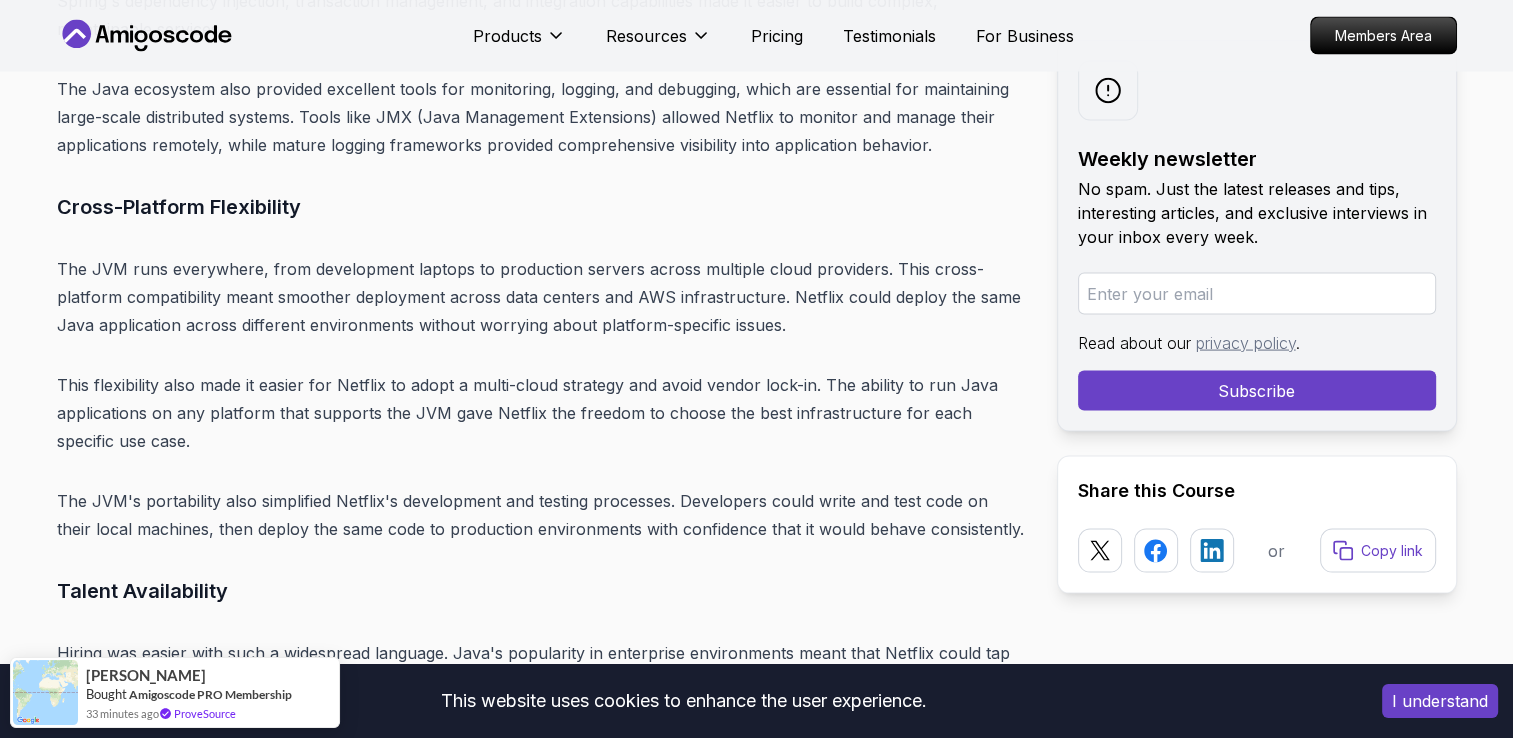 click on "This website uses cookies to enhance the user experience. I understand Products Resources Pricing Testimonials For Business Members Area Products Resources Pricing Testimonials For Business Members Area Blogs How Netflix Uses Java to Stream to 200M+ Users backend 22 min read How Netflix Uses Java to Stream to 200M+ Users Discover how Netflix scales its backend using Java-based microservices, tools like Eureka and Hystrix, and performance-focused architecture patterns. Weekly newsletter No spam. Just the latest releases and tips, interesting articles, and exclusive interviews in your inbox every week. Read about our   privacy policy . Subscribe Share this Course or Copy link Published By:  [PERSON_NAME]  |   Date:  [DATE] Introduction: Java in the Streaming Spotlight
Netflix streams more than  250 million hours of content every day , across every continent (except [GEOGRAPHIC_DATA] — penguins aren't big on  Stranger Things ). But behind the binge-worthy content is a highly complex backend… and  .
use" at bounding box center (756, 4975) 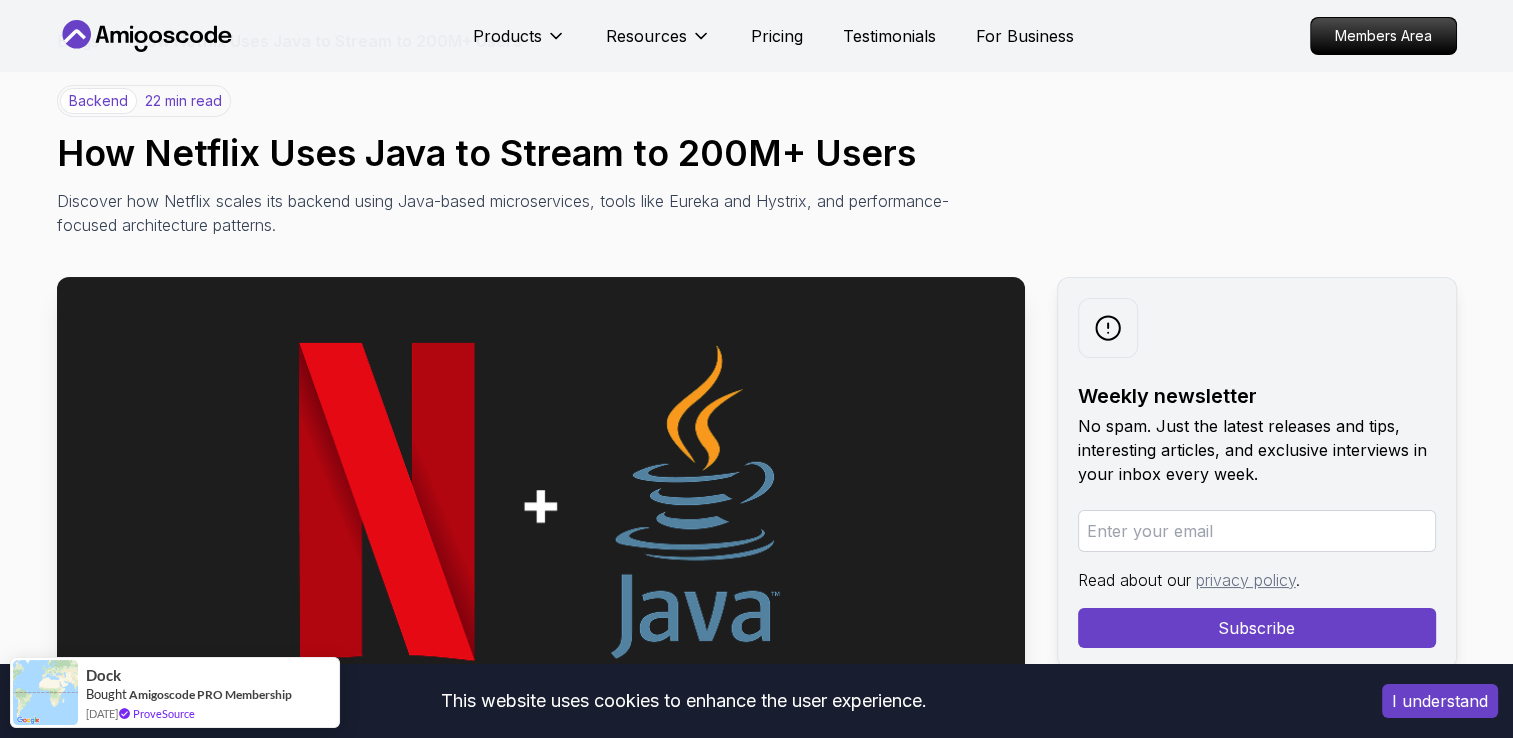 scroll, scrollTop: 0, scrollLeft: 0, axis: both 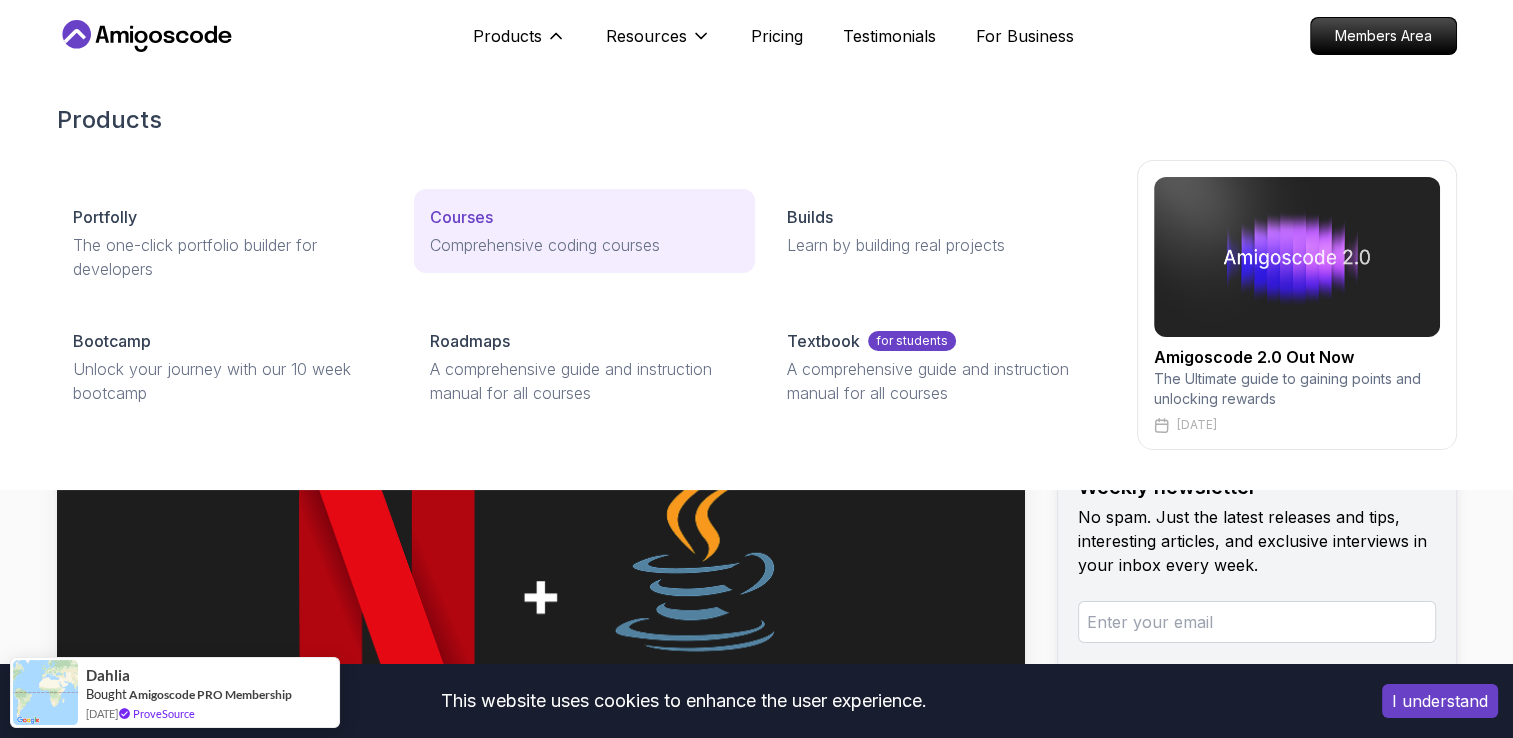 click on "Courses" at bounding box center [461, 217] 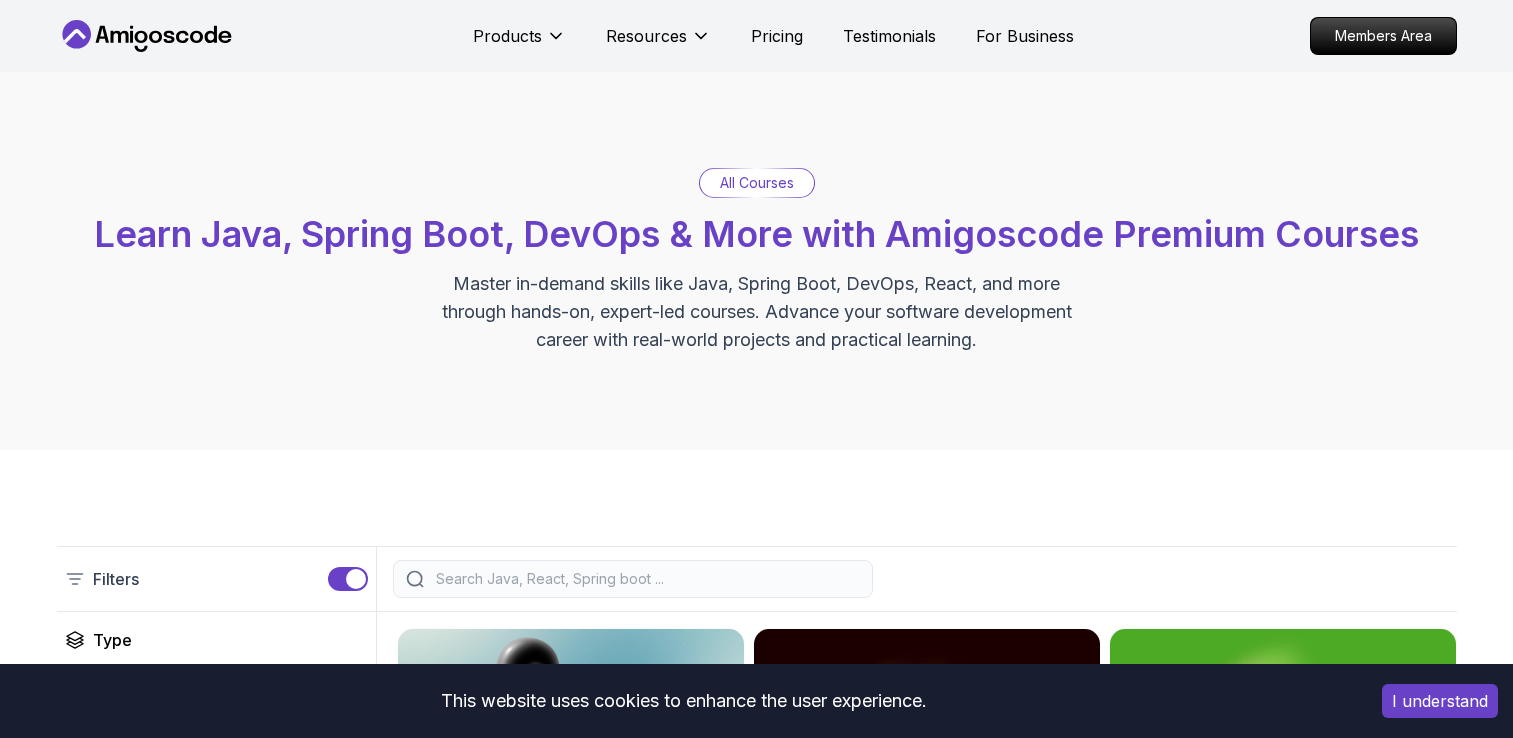 scroll, scrollTop: 0, scrollLeft: 0, axis: both 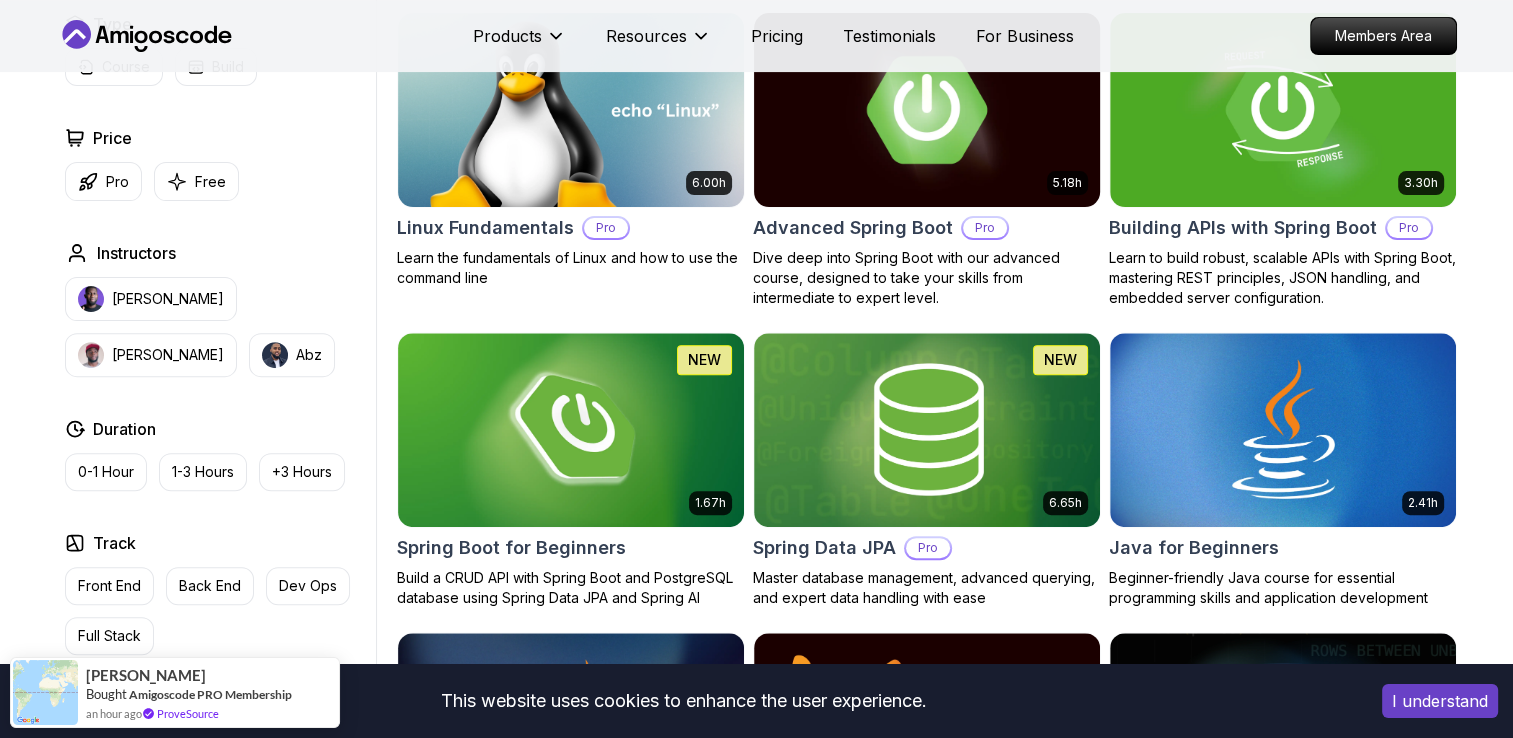 click on "This website uses cookies to enhance the user experience. I understand Products Resources Pricing Testimonials For Business Members Area Products Resources Pricing Testimonials For Business Members Area All Courses Learn Java, Spring Boot, DevOps & More with Amigoscode Premium Courses Master in-demand skills like Java, Spring Boot, DevOps, React, and more through hands-on, expert-led courses. Advance your software development career with real-world projects and practical learning. Filters Filters Type Course Build Price Pro Free Instructors Nelson Djalo Richard Abz Duration 0-1 Hour 1-3 Hours +3 Hours Track Front End Back End Dev Ops Full Stack Level Junior Mid-level Senior 6.00h Linux Fundamentals Pro Learn the fundamentals of Linux and how to use the command line 5.18h Advanced Spring Boot Pro Dive deep into Spring Boot with our advanced course, designed to take your skills from intermediate to expert level. 3.30h Building APIs with Spring Boot Pro 1.67h NEW Spring Boot for Beginners 6.65h NEW Pro 2.41h Pro" at bounding box center (756, 4309) 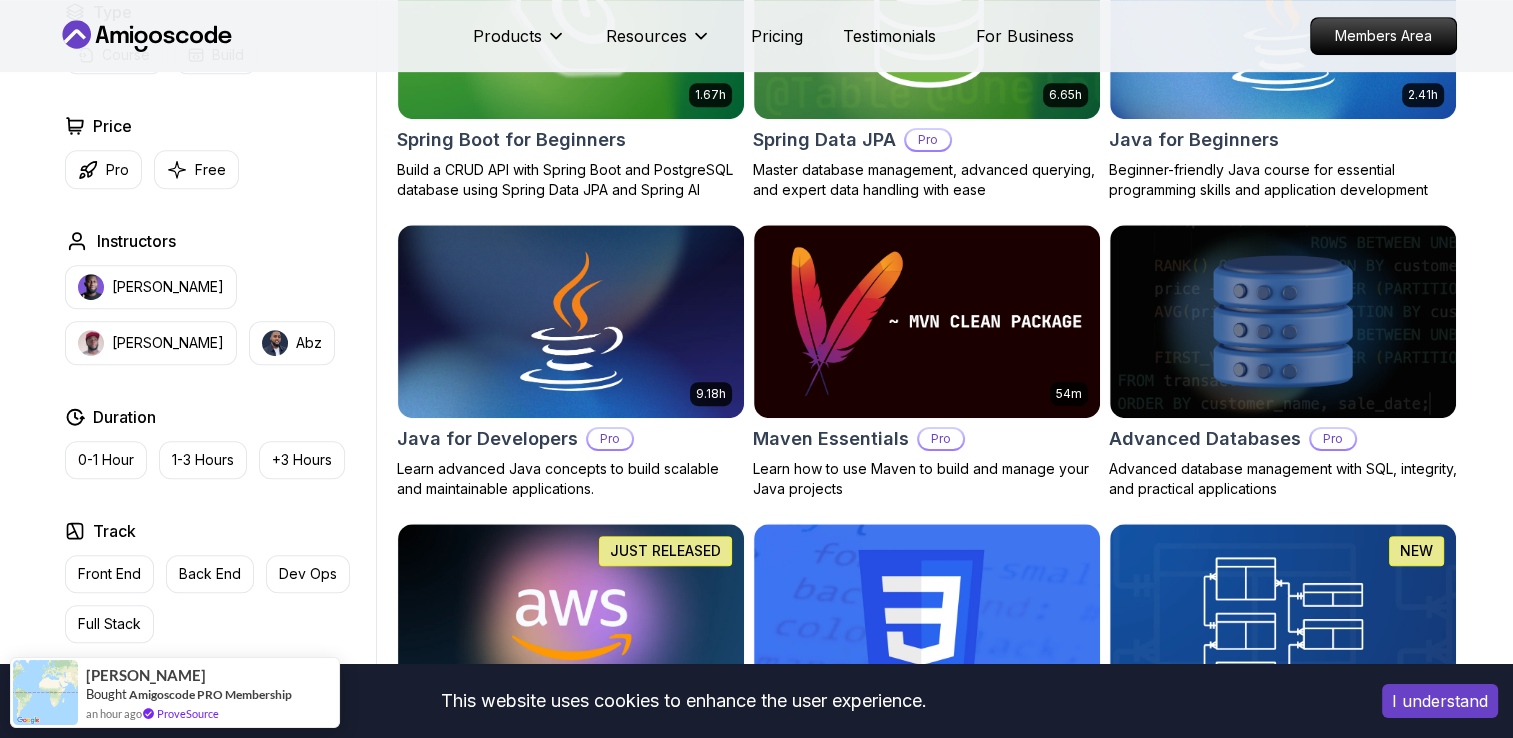 scroll, scrollTop: 1029, scrollLeft: 0, axis: vertical 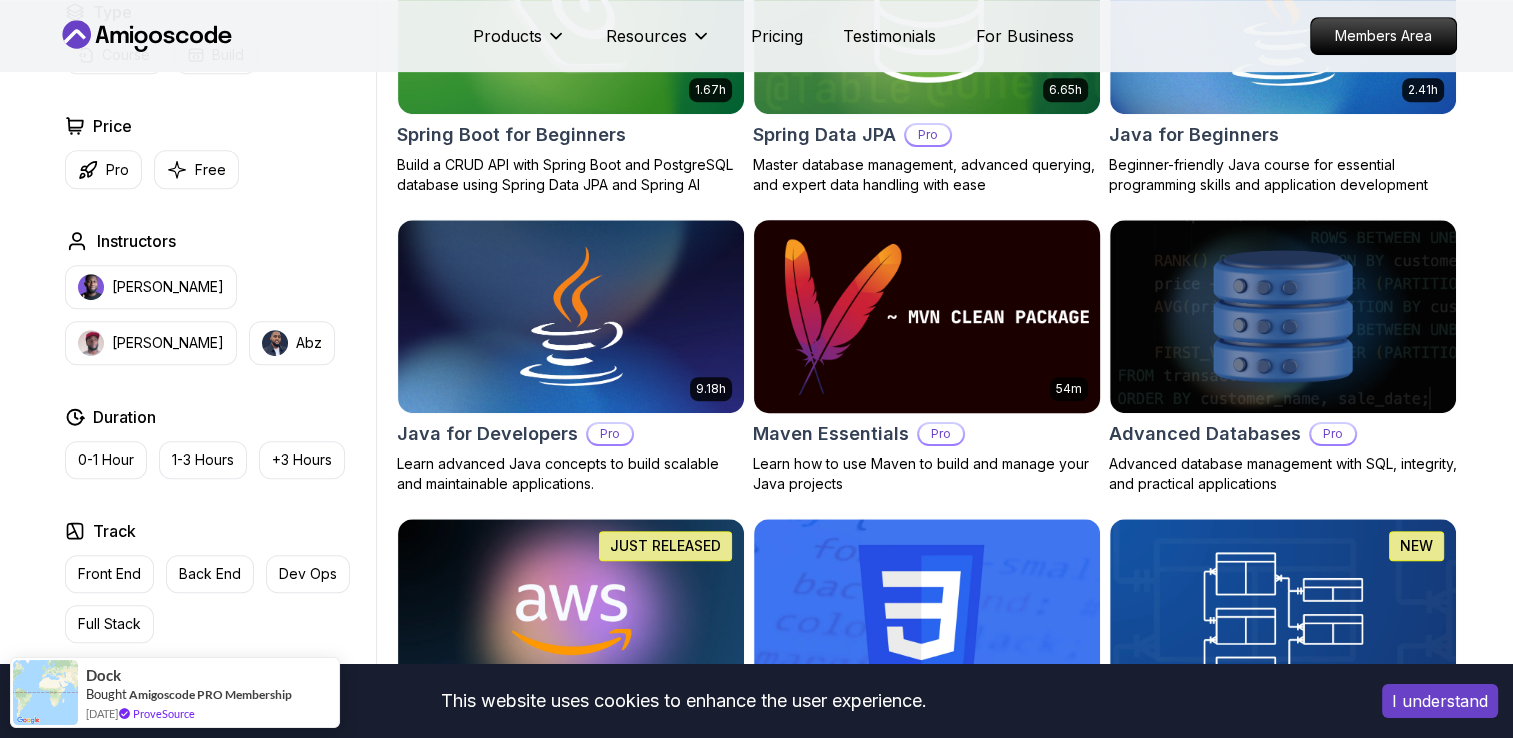 click at bounding box center [926, 316] 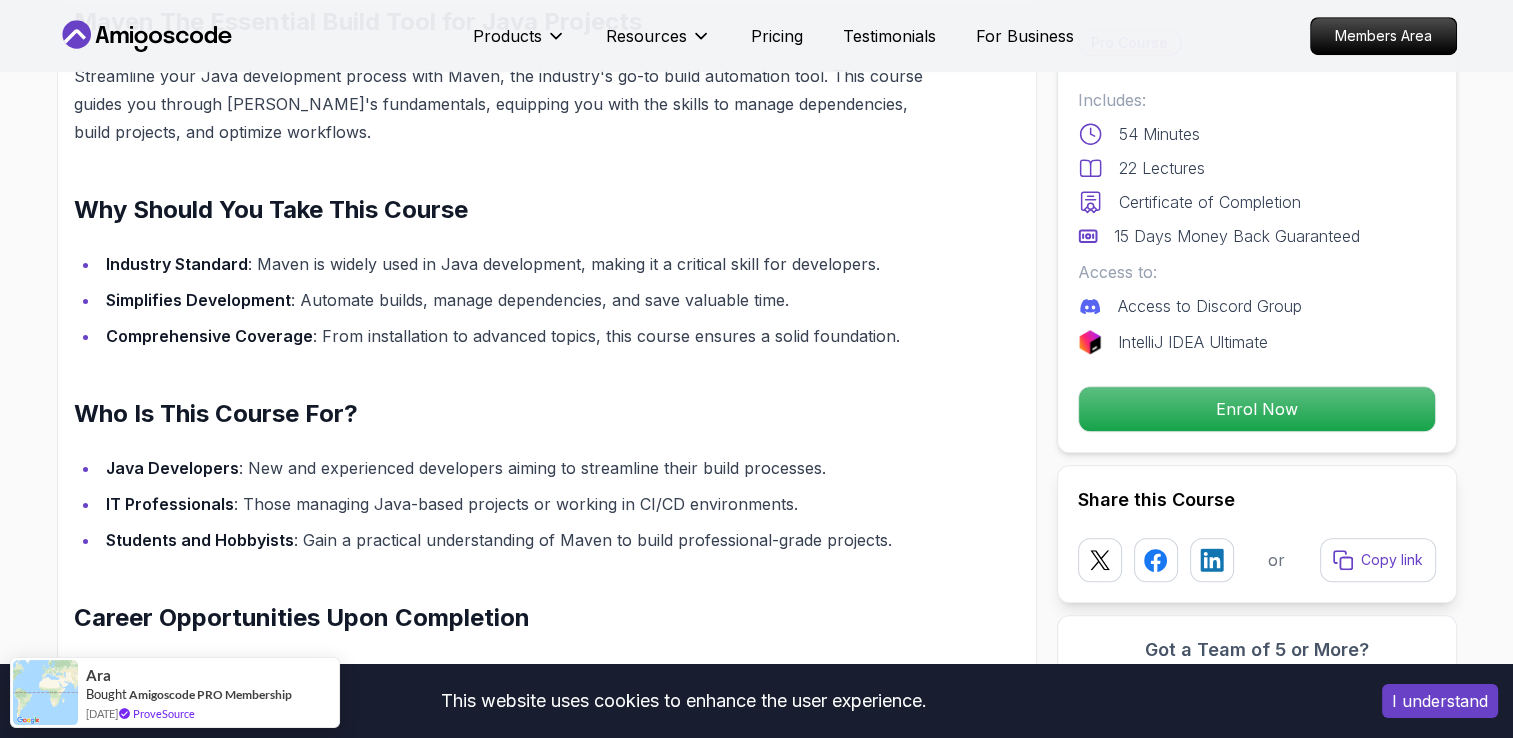 scroll, scrollTop: 1392, scrollLeft: 0, axis: vertical 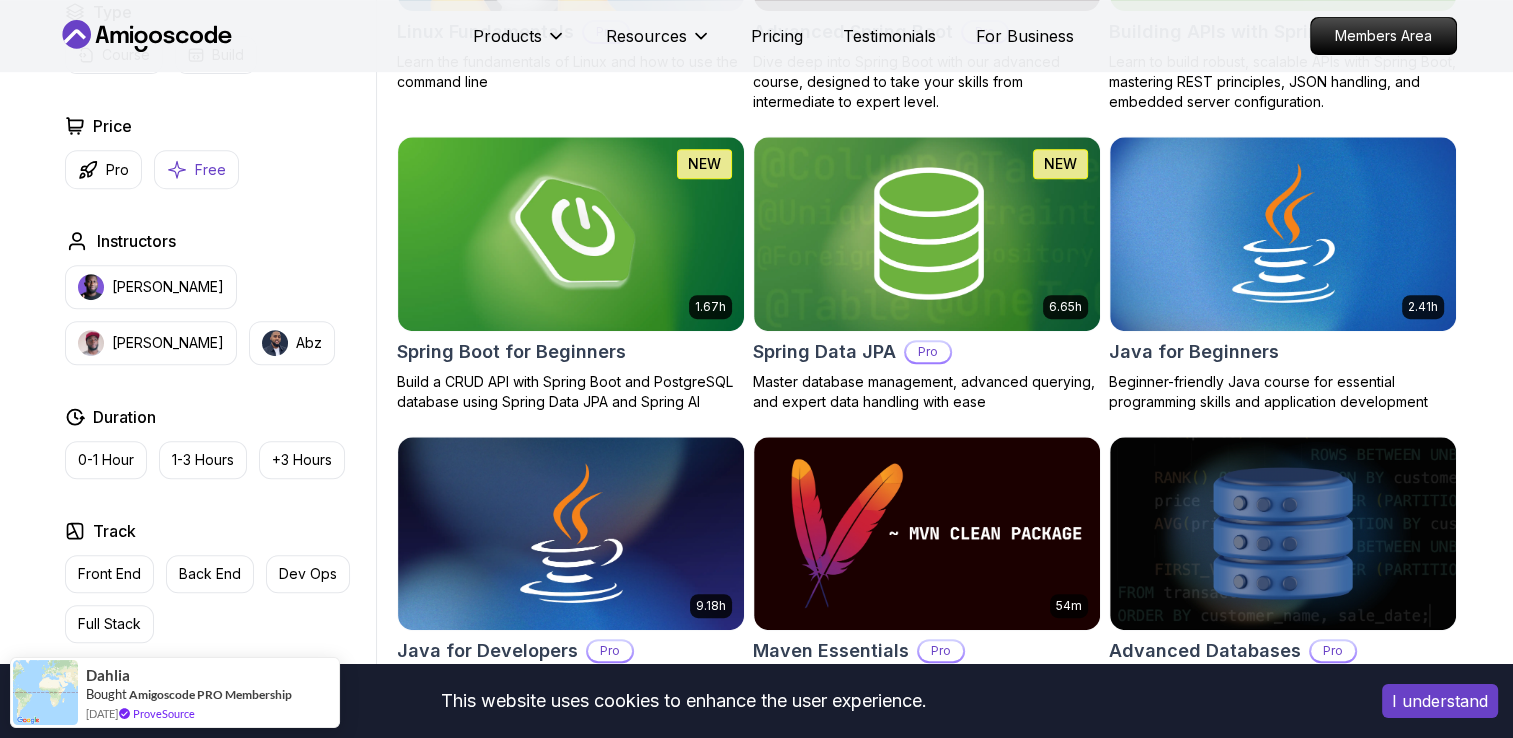 click on "Free" at bounding box center (210, 170) 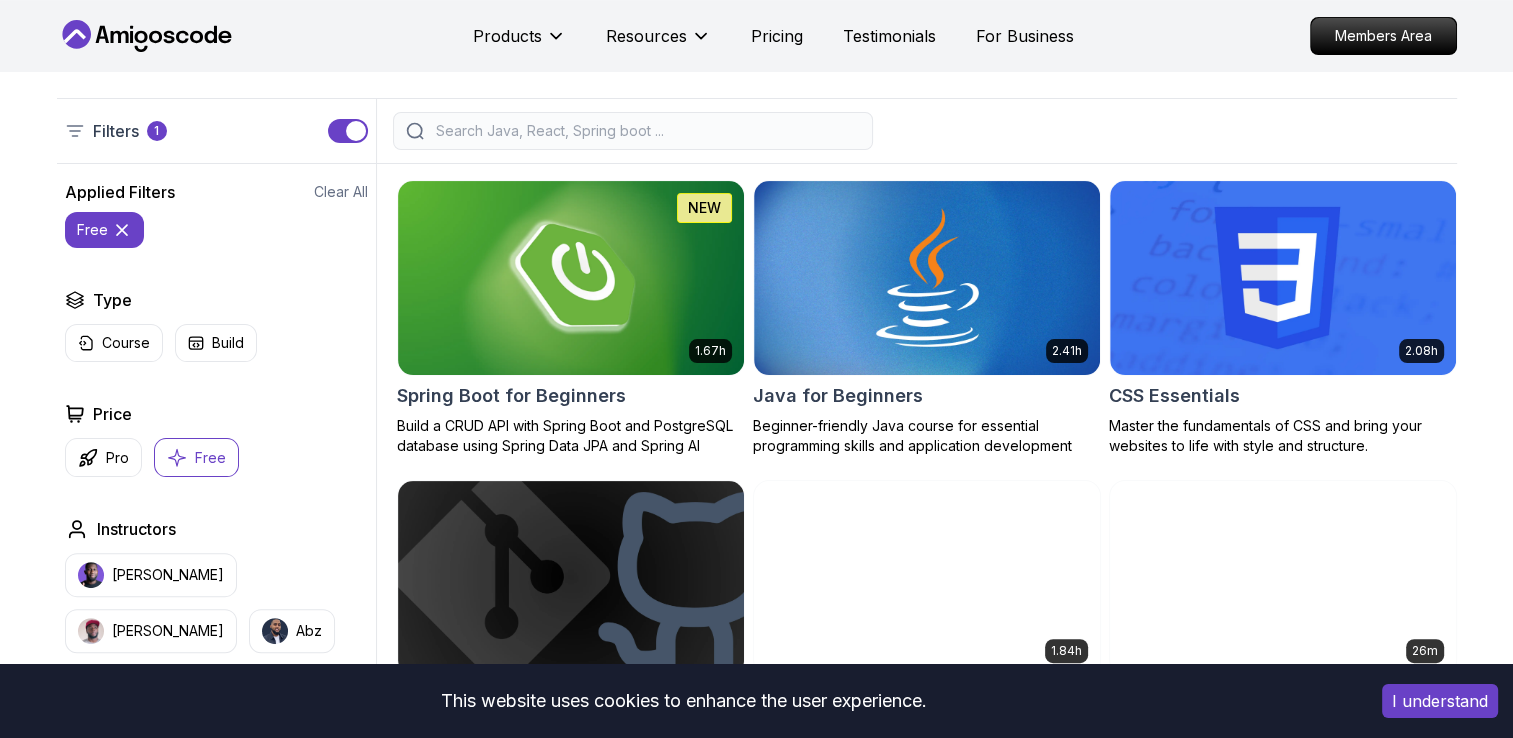 scroll, scrollTop: 448, scrollLeft: 0, axis: vertical 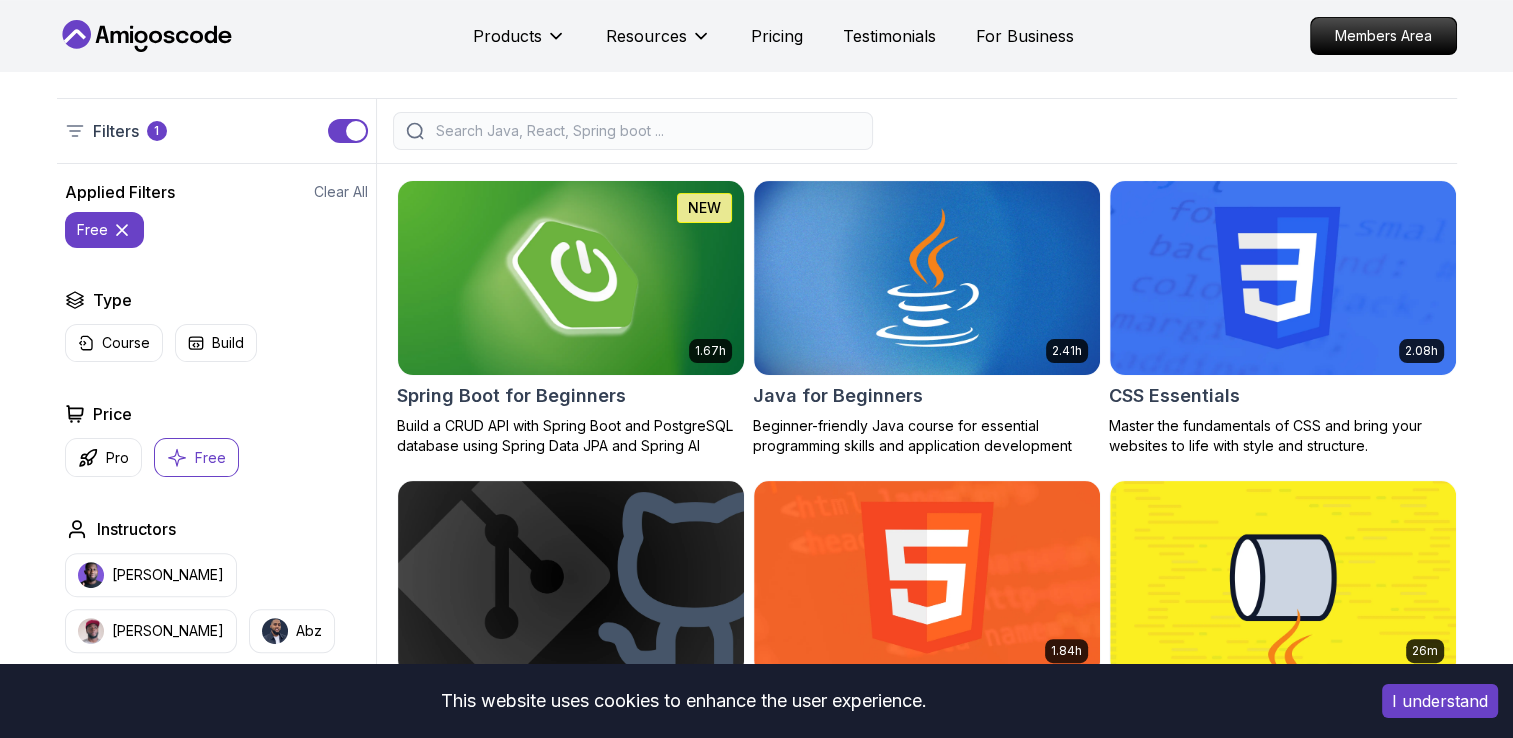 click on "Spring Boot for Beginners" at bounding box center [511, 396] 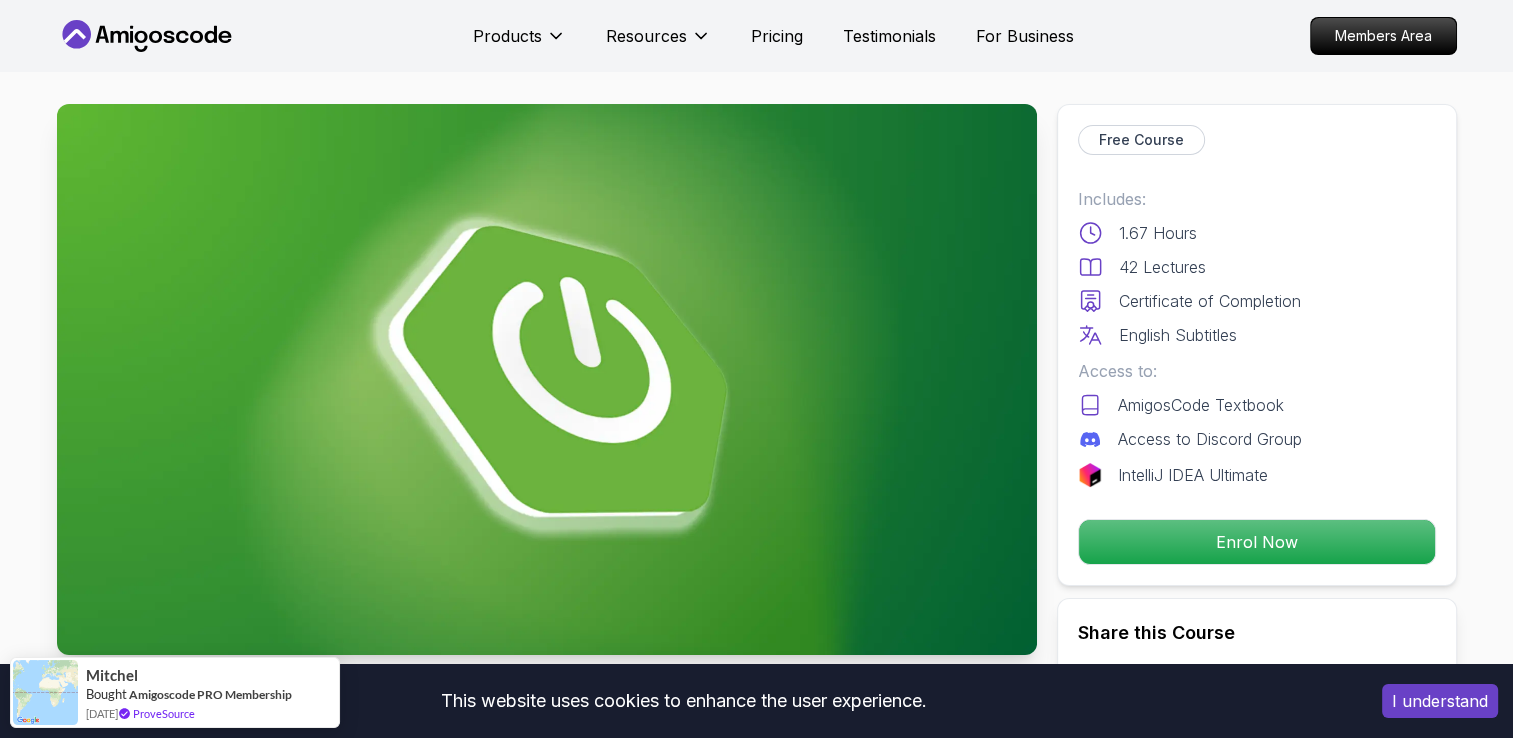 scroll, scrollTop: 0, scrollLeft: 0, axis: both 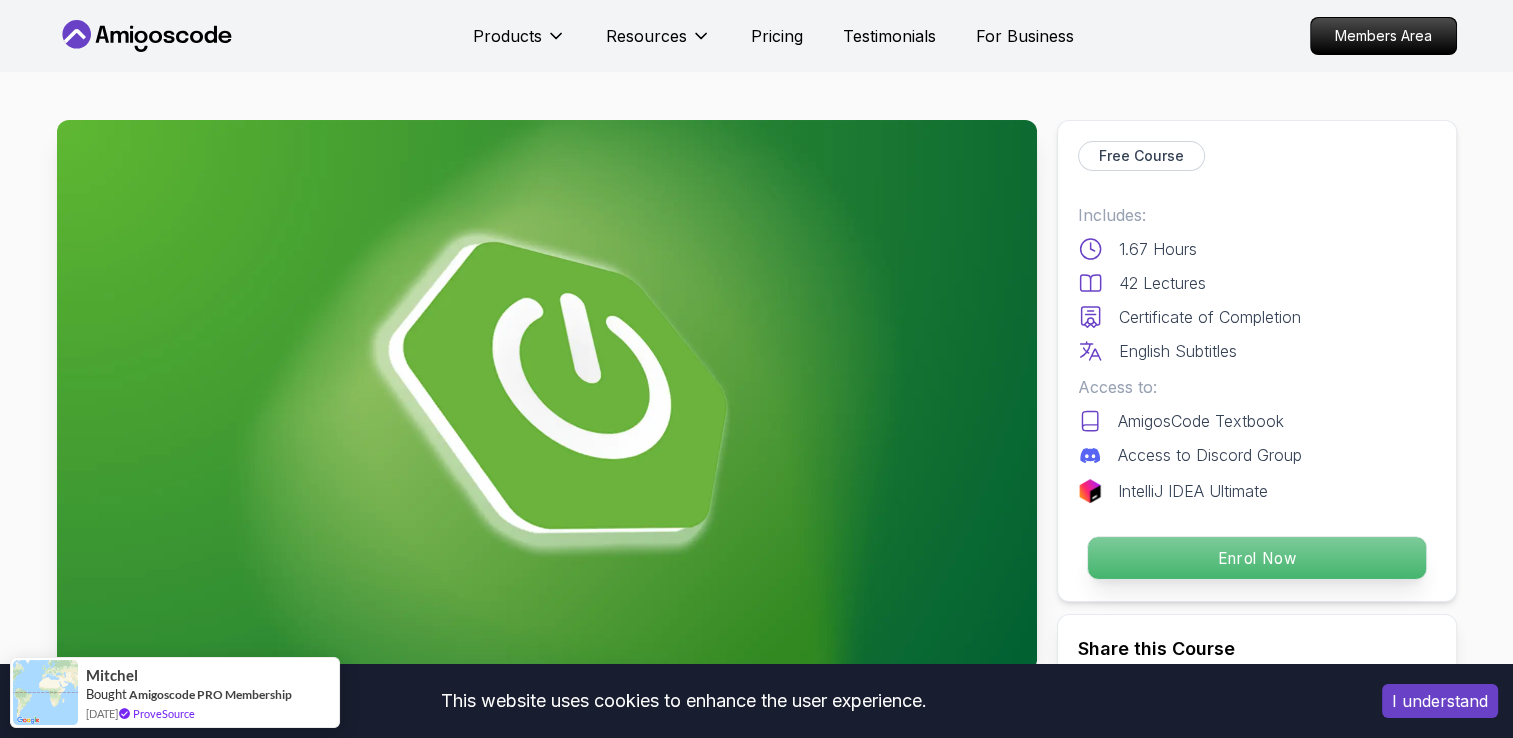 click on "Enrol Now" at bounding box center (1256, 558) 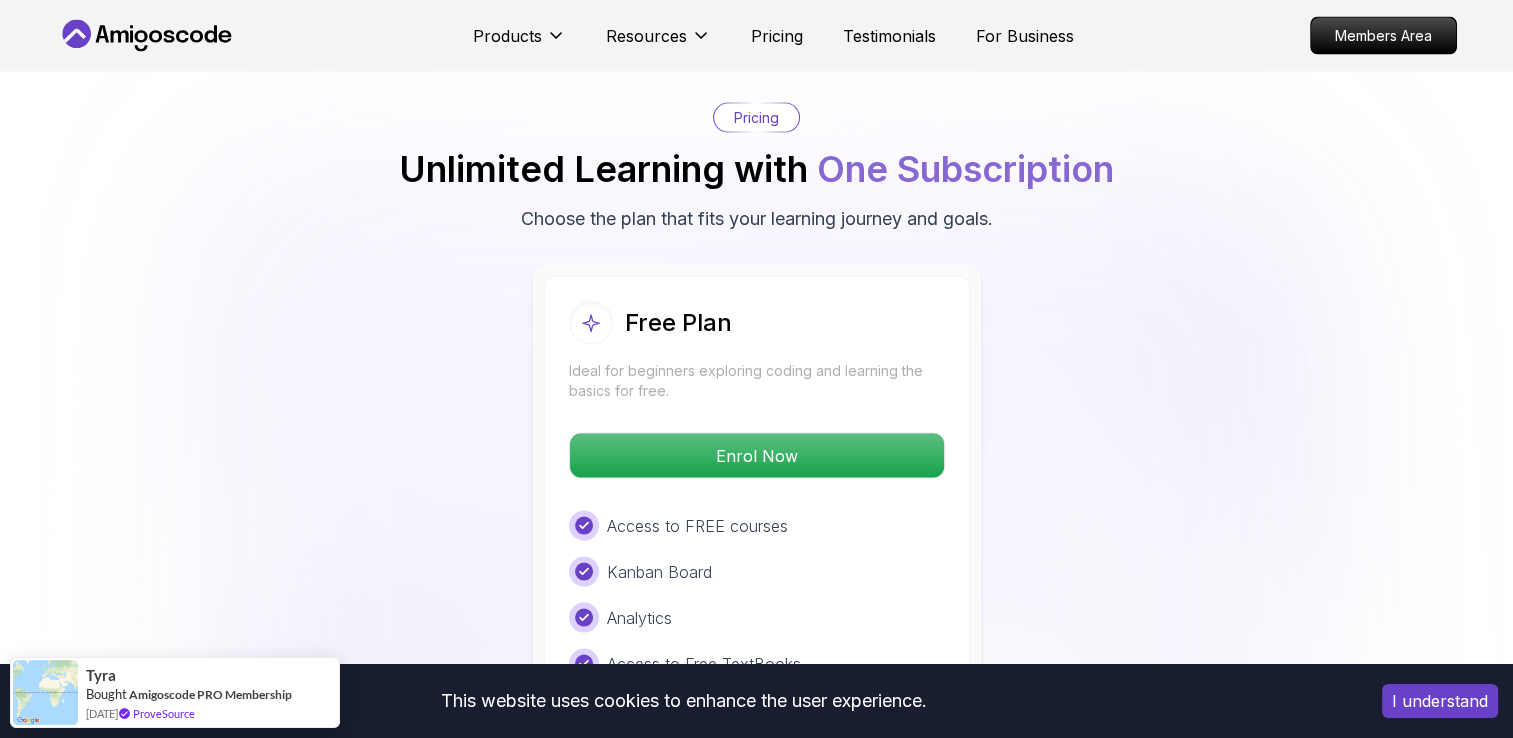 scroll, scrollTop: 3980, scrollLeft: 0, axis: vertical 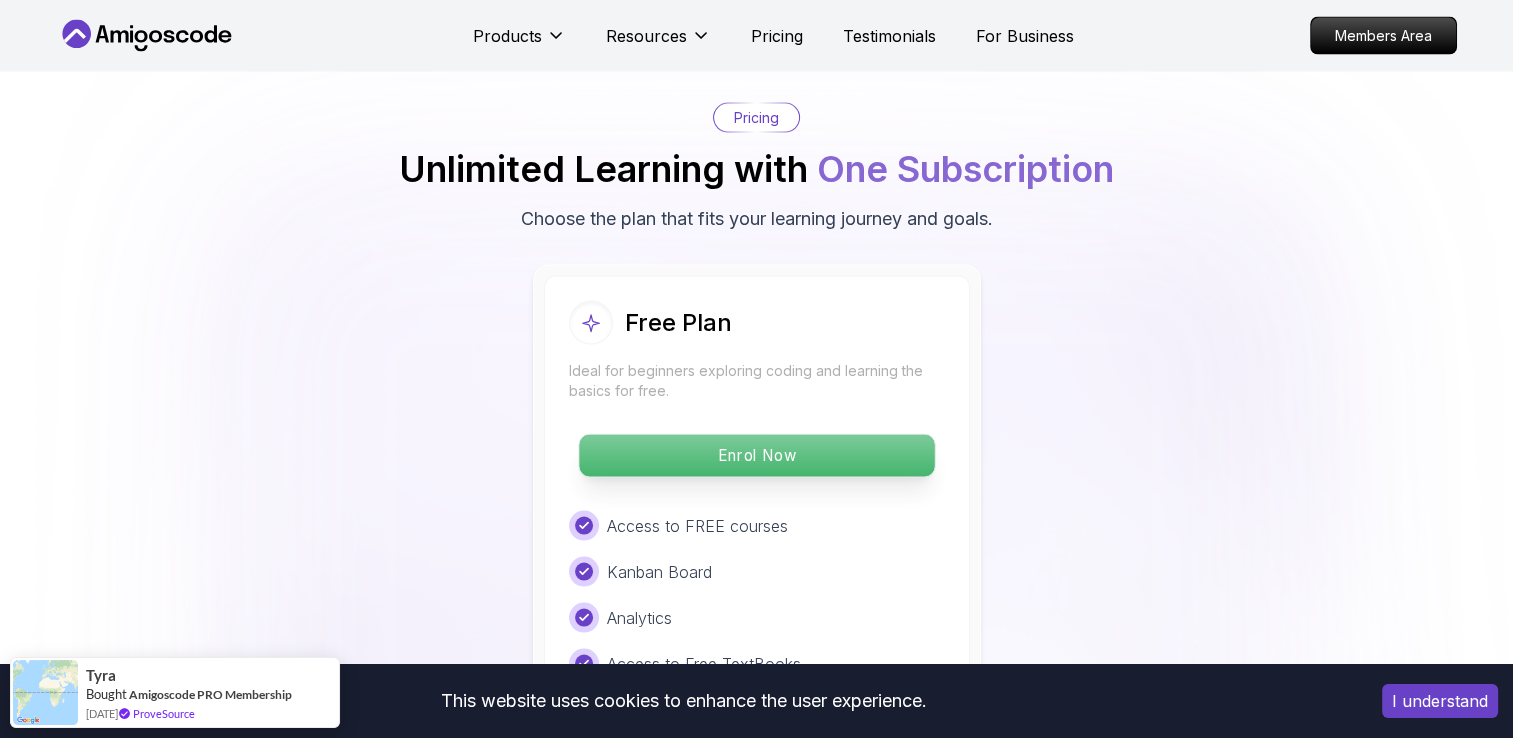 click on "Enrol Now" at bounding box center (756, 456) 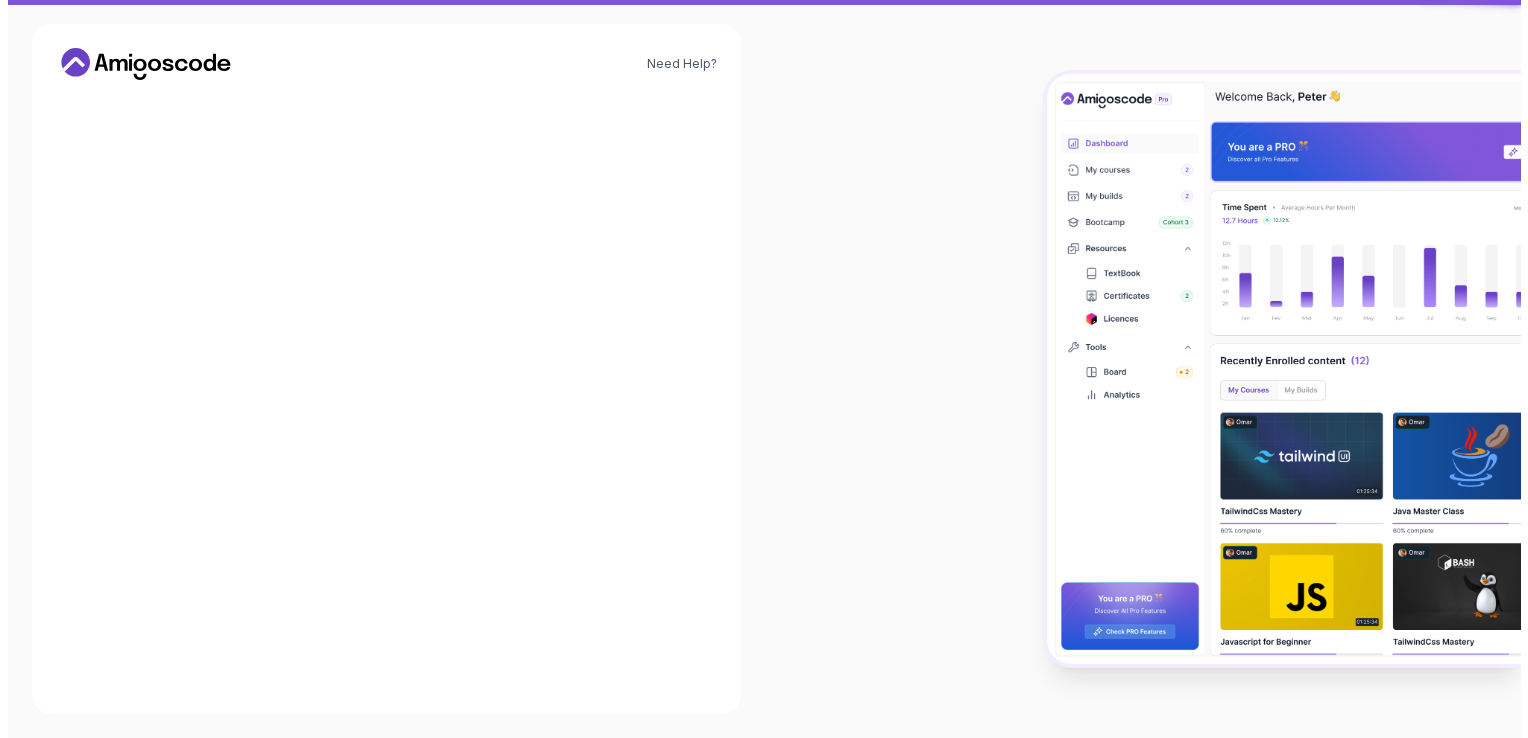 scroll, scrollTop: 0, scrollLeft: 0, axis: both 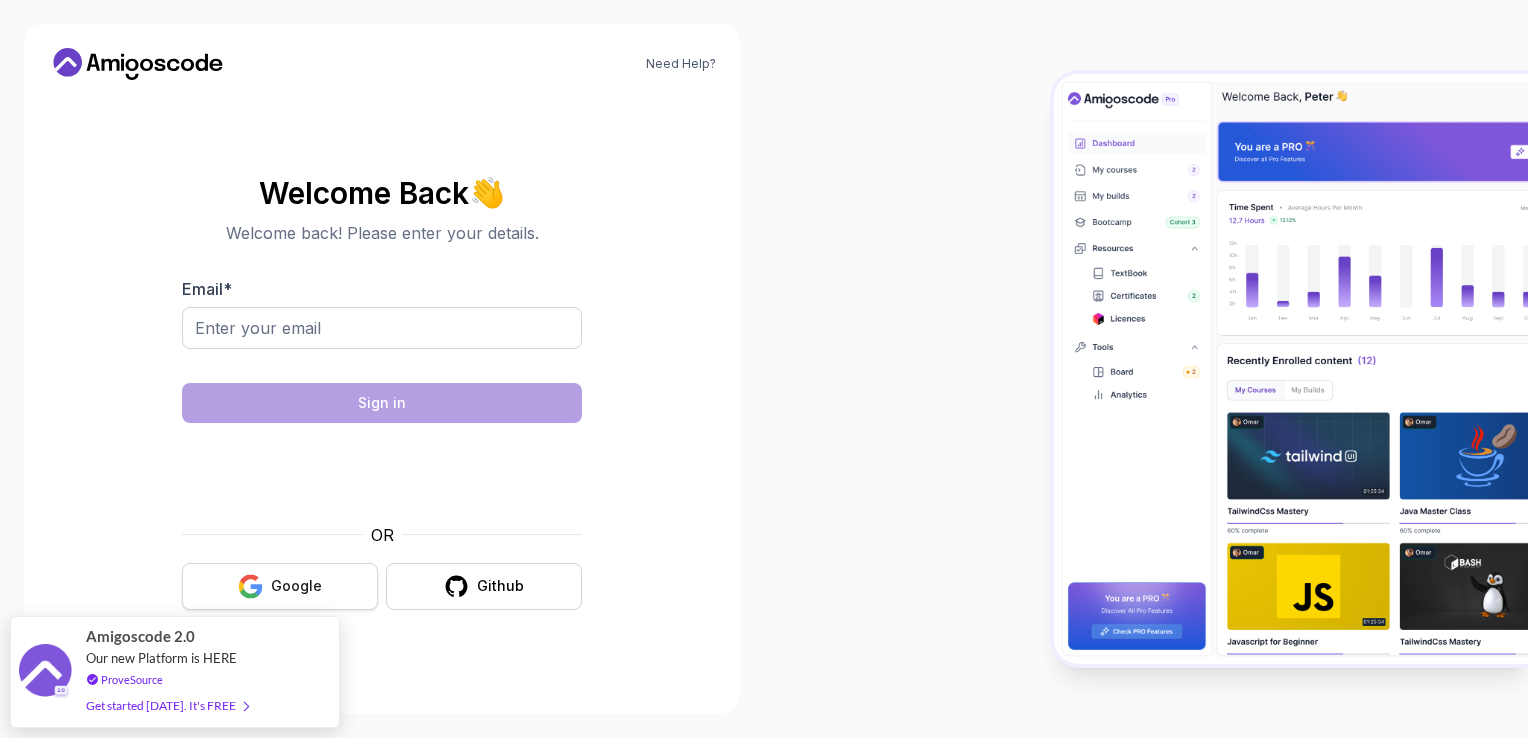 click on "Google" at bounding box center [280, 586] 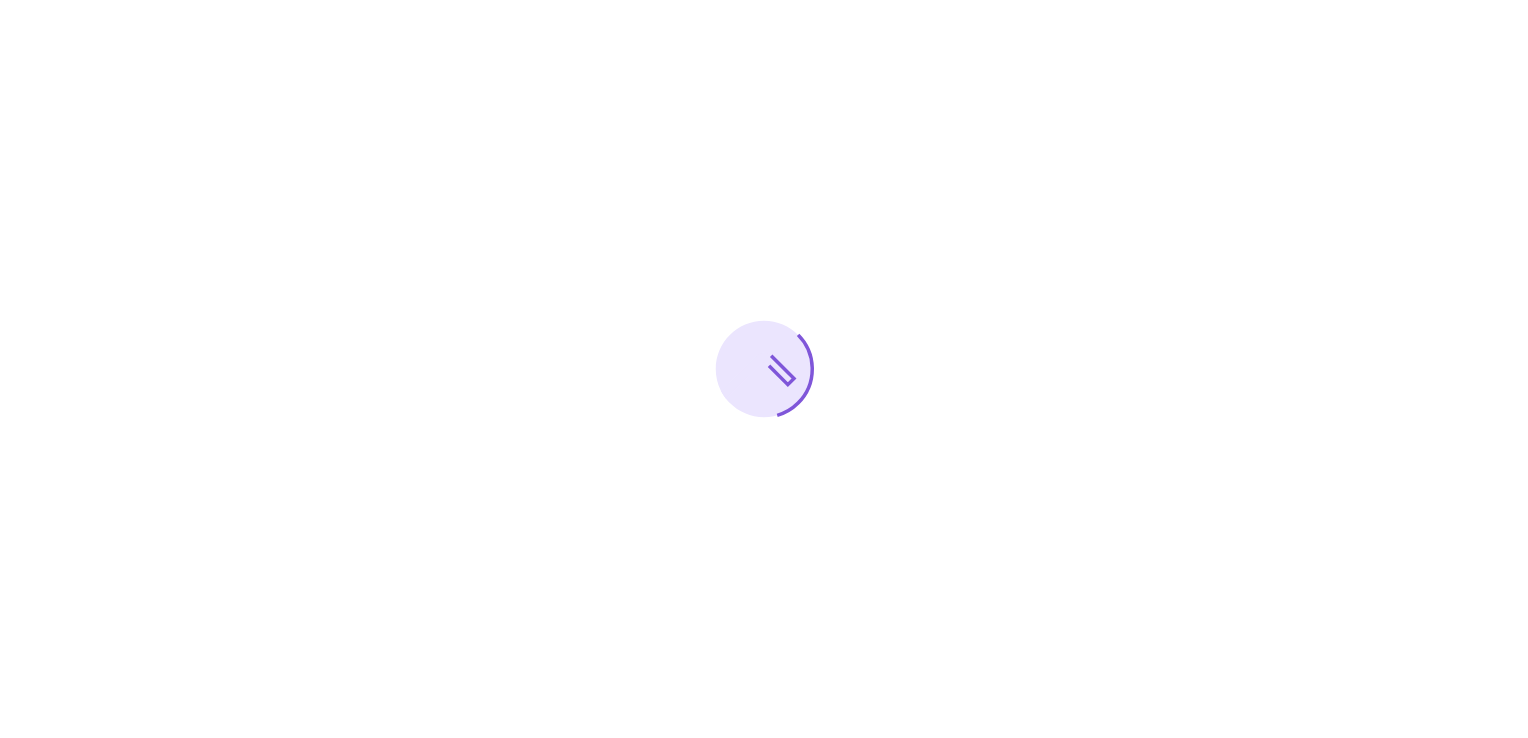 scroll, scrollTop: 0, scrollLeft: 0, axis: both 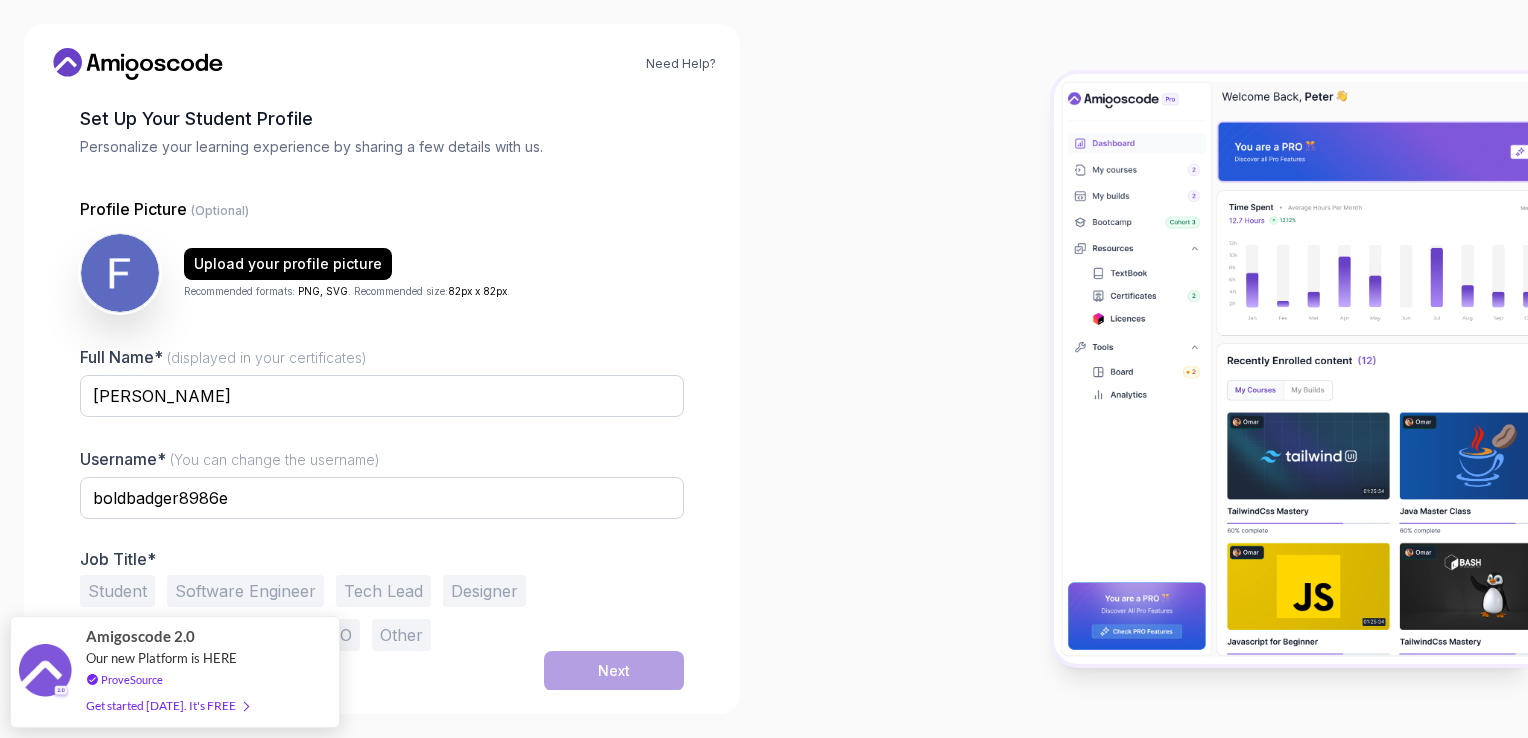 click on "Software Engineer" at bounding box center [245, 591] 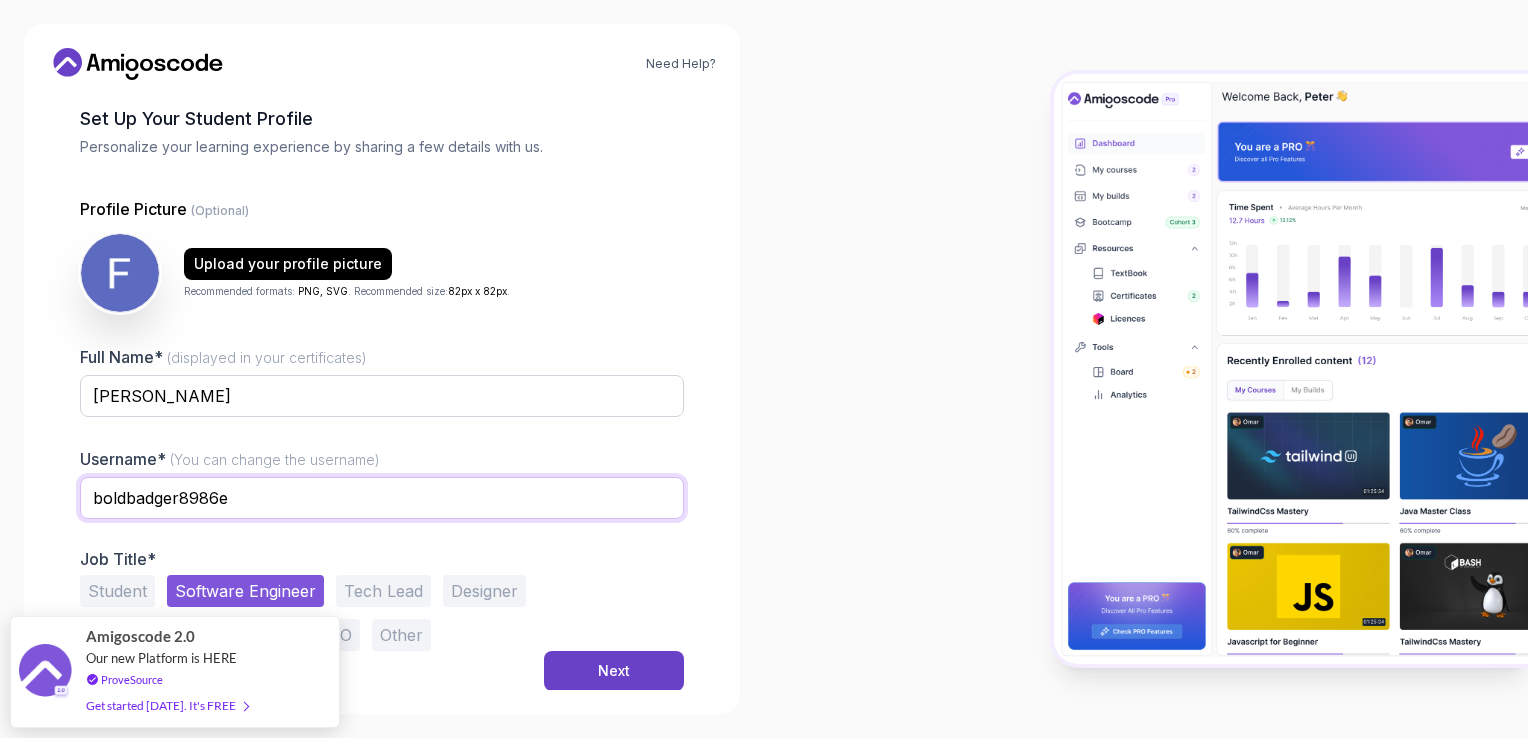 drag, startPoint x: 241, startPoint y: 497, endPoint x: 80, endPoint y: 491, distance: 161.11176 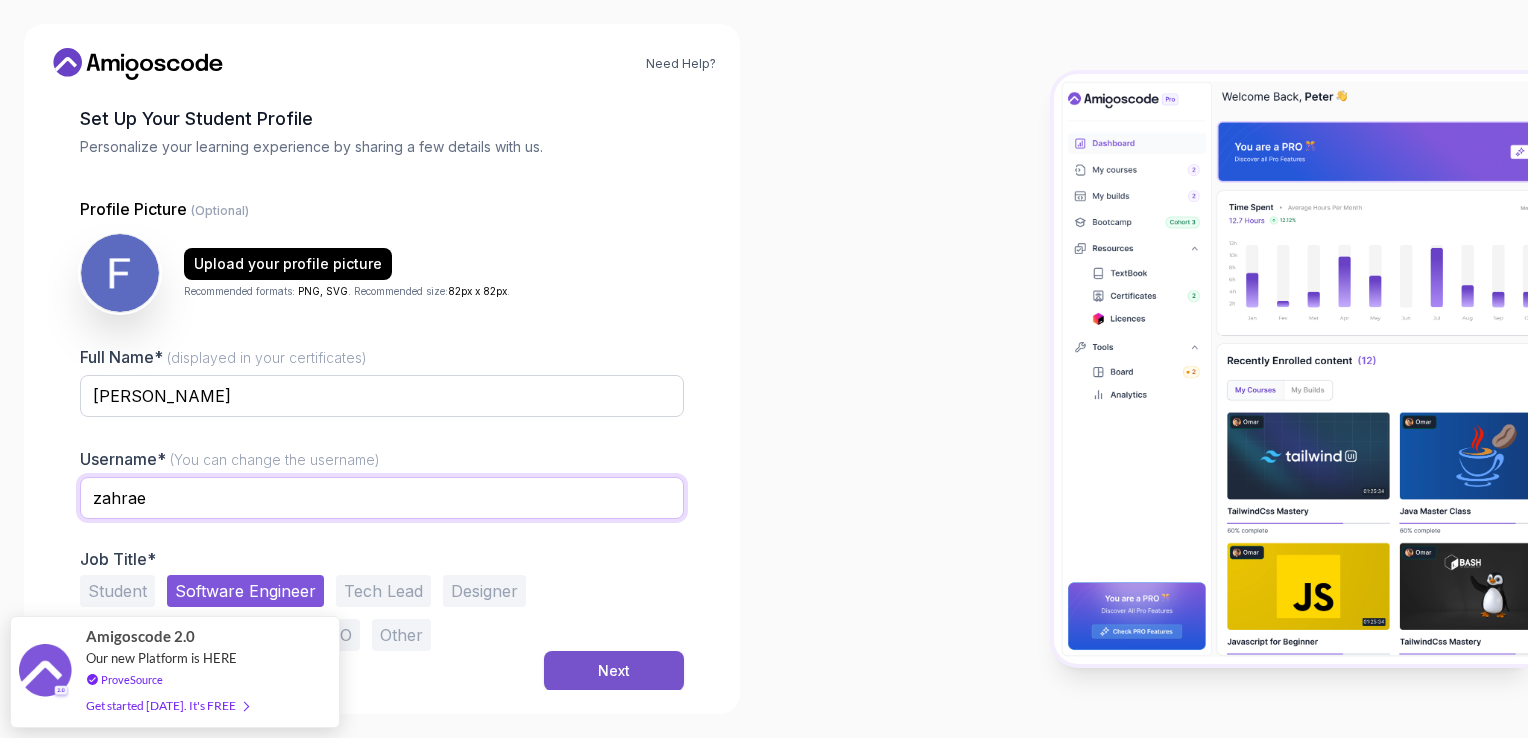 type on "zahrae" 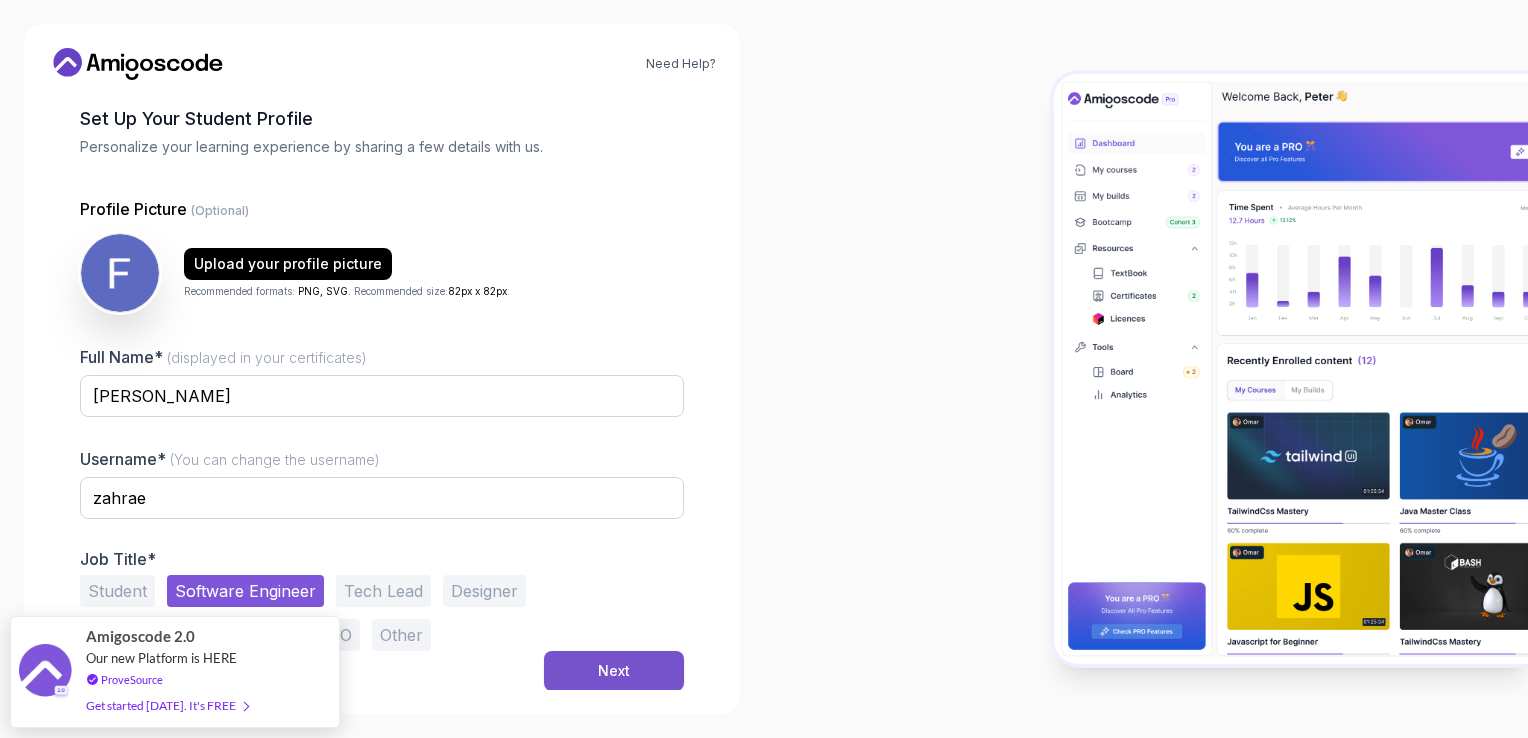 click on "Next" at bounding box center (614, 671) 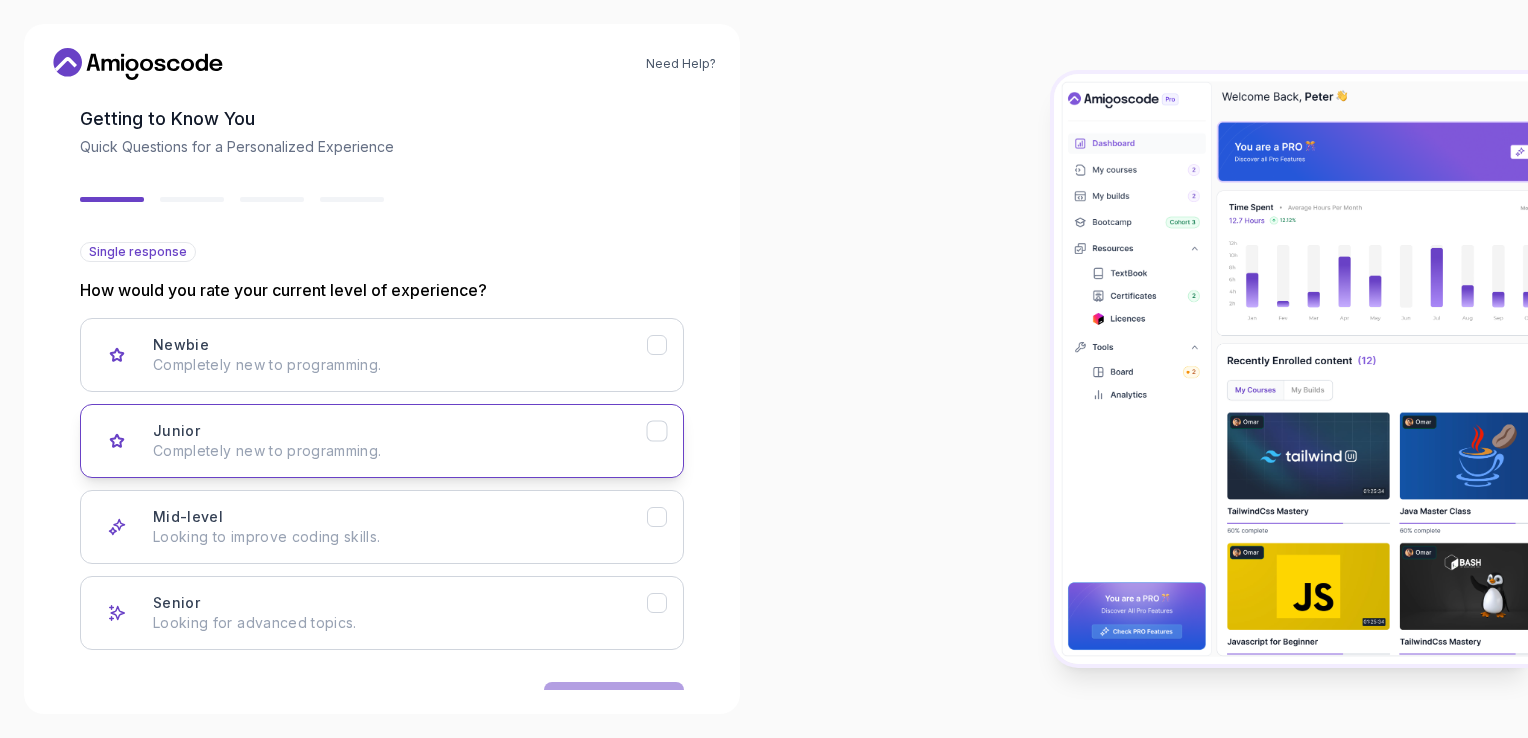 click 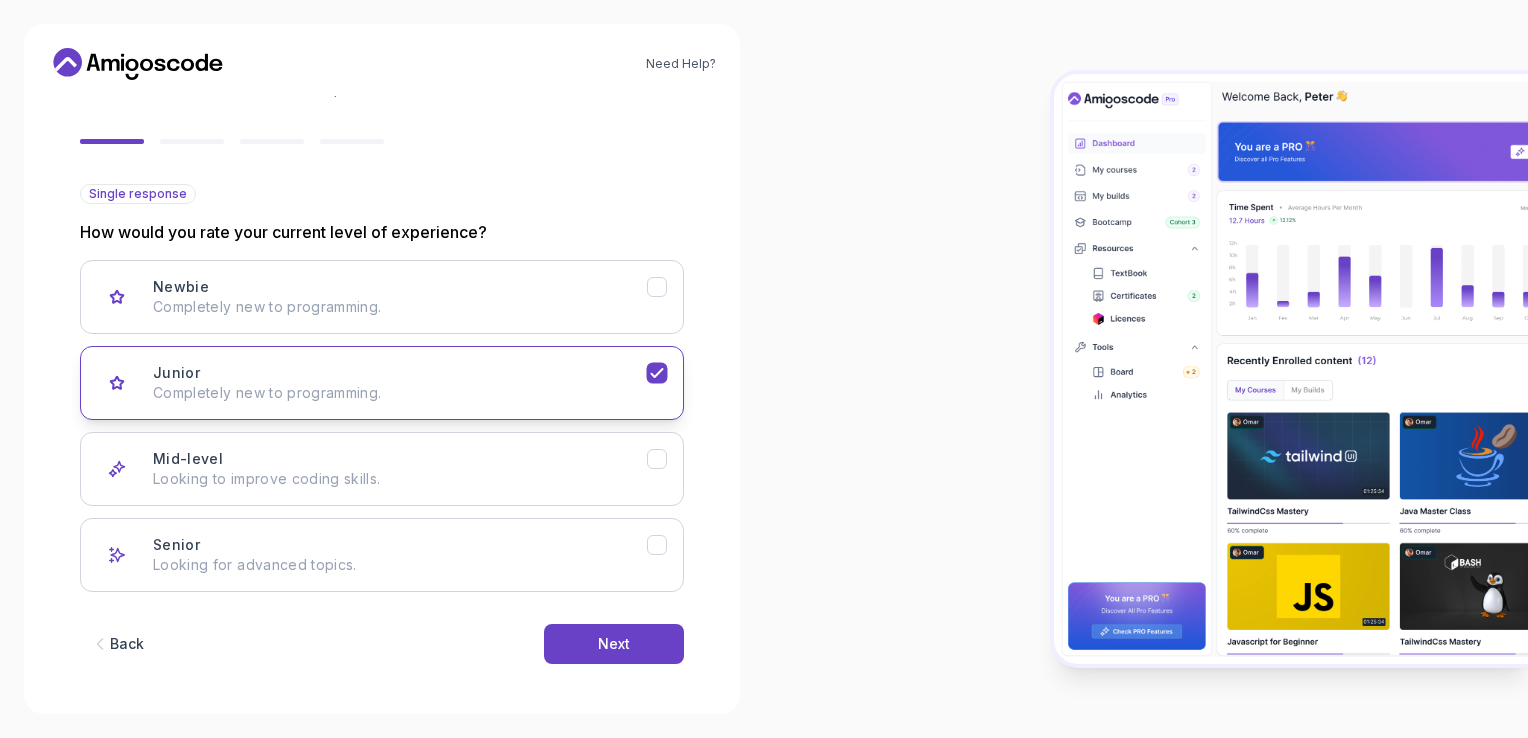 scroll, scrollTop: 156, scrollLeft: 0, axis: vertical 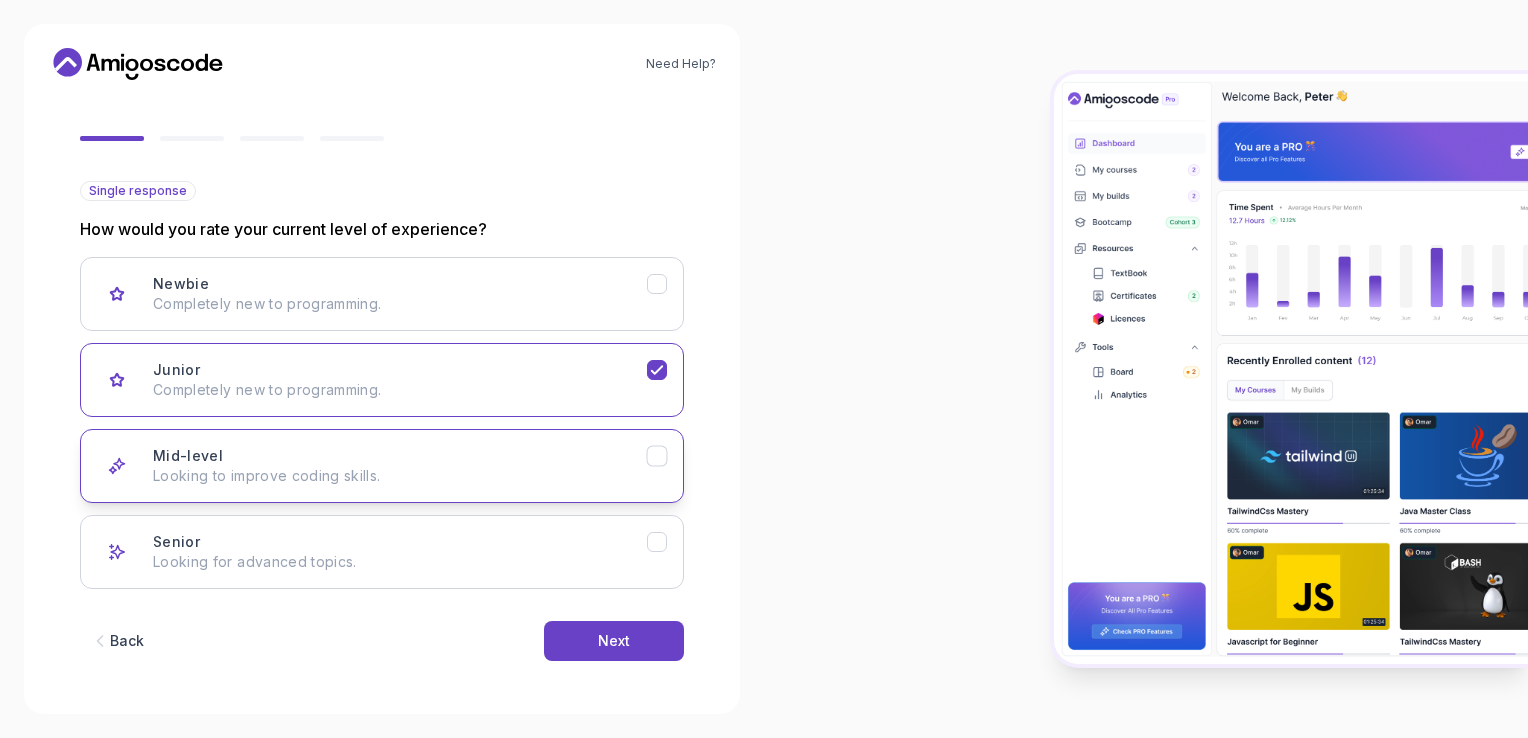 click 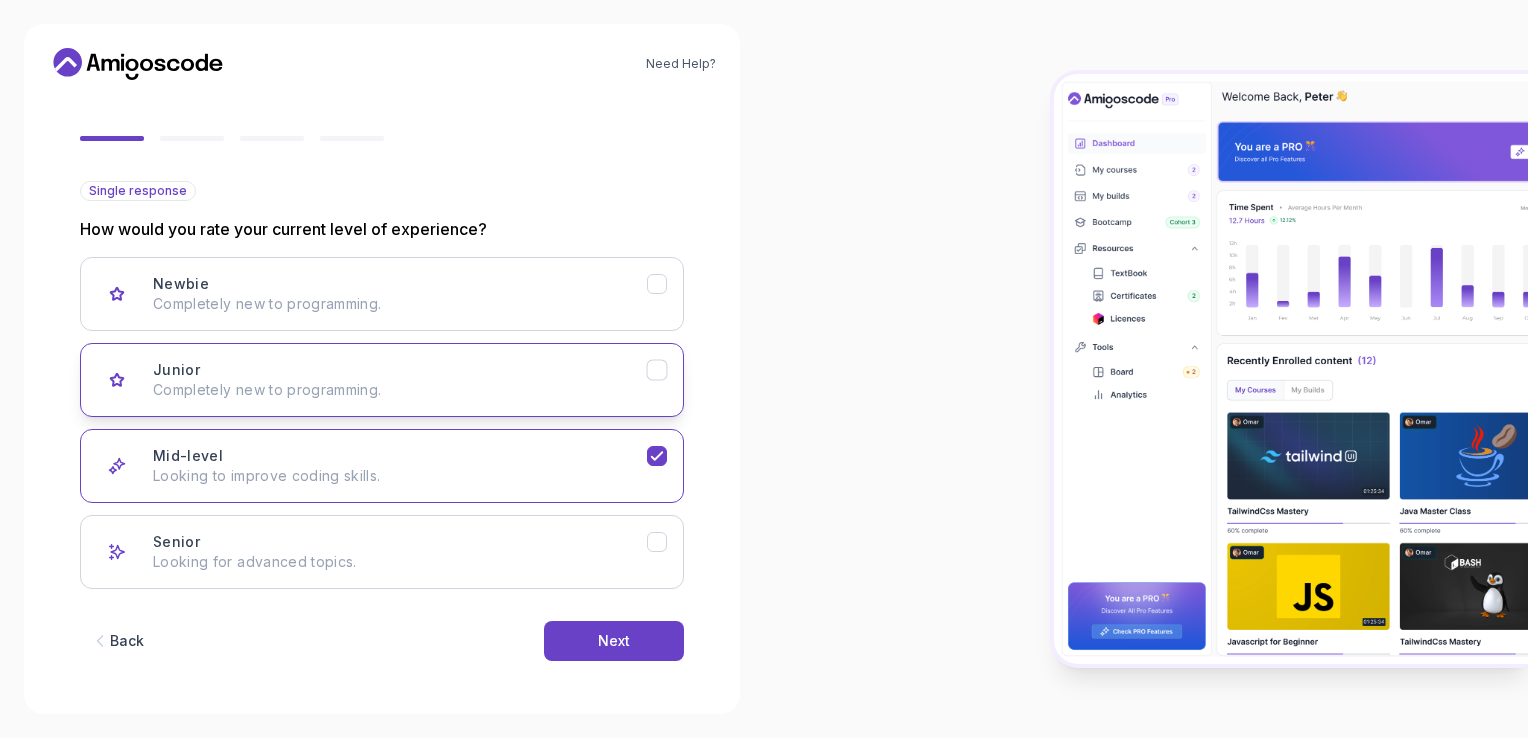 click on "Junior Completely new to programming." at bounding box center [382, 380] 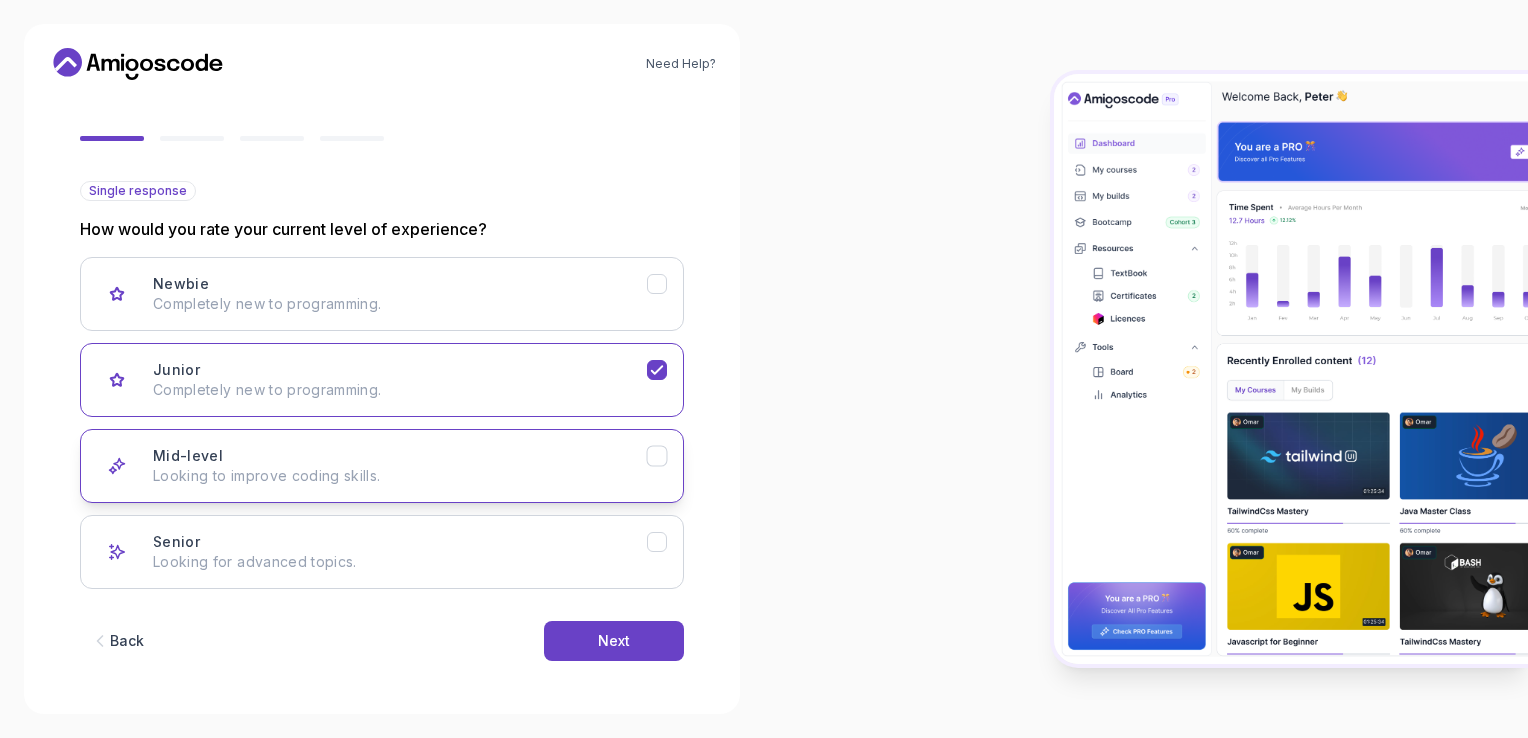 click on "Looking to improve coding skills." at bounding box center (400, 476) 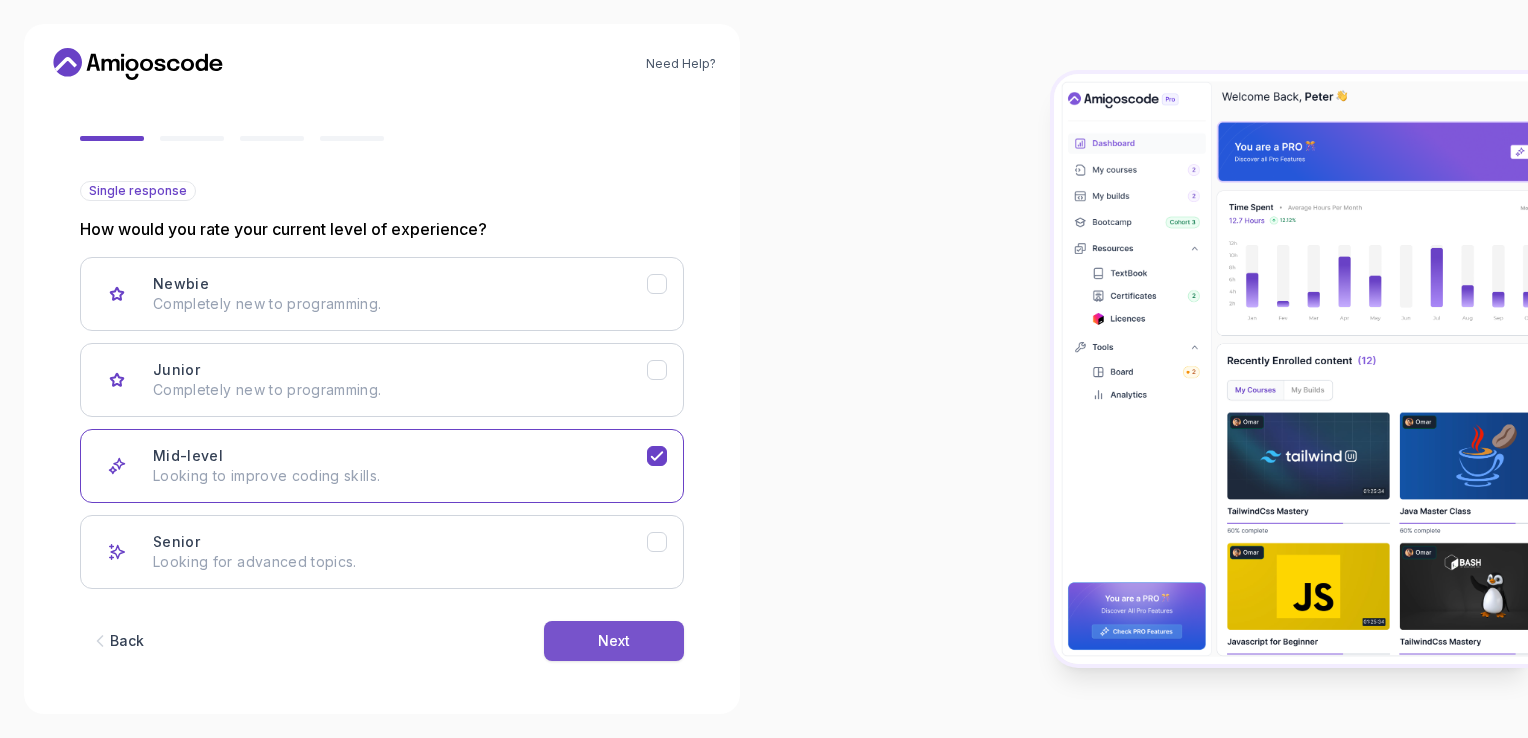 click on "Next" at bounding box center (614, 641) 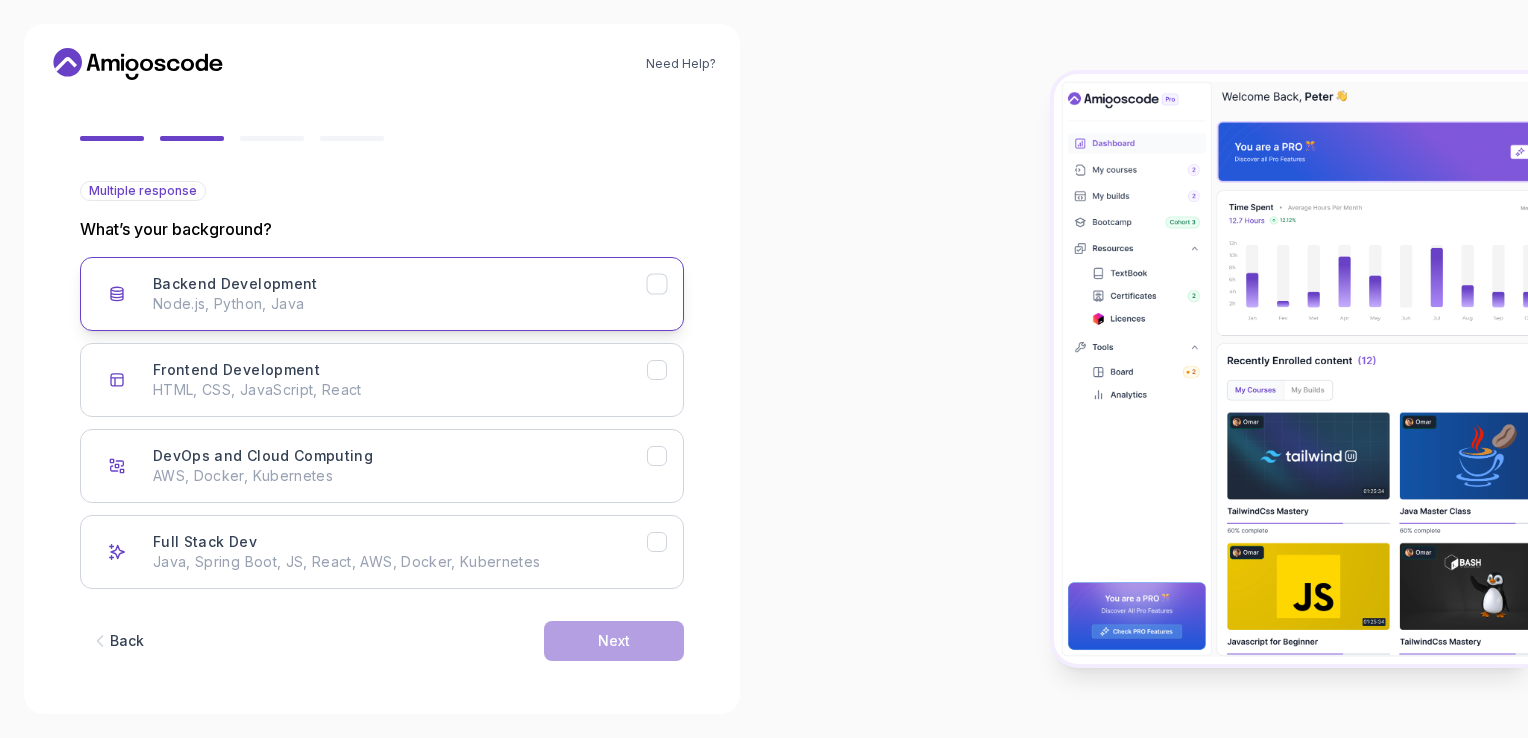 click on "Backend Development Node.js, Python, Java" at bounding box center [382, 294] 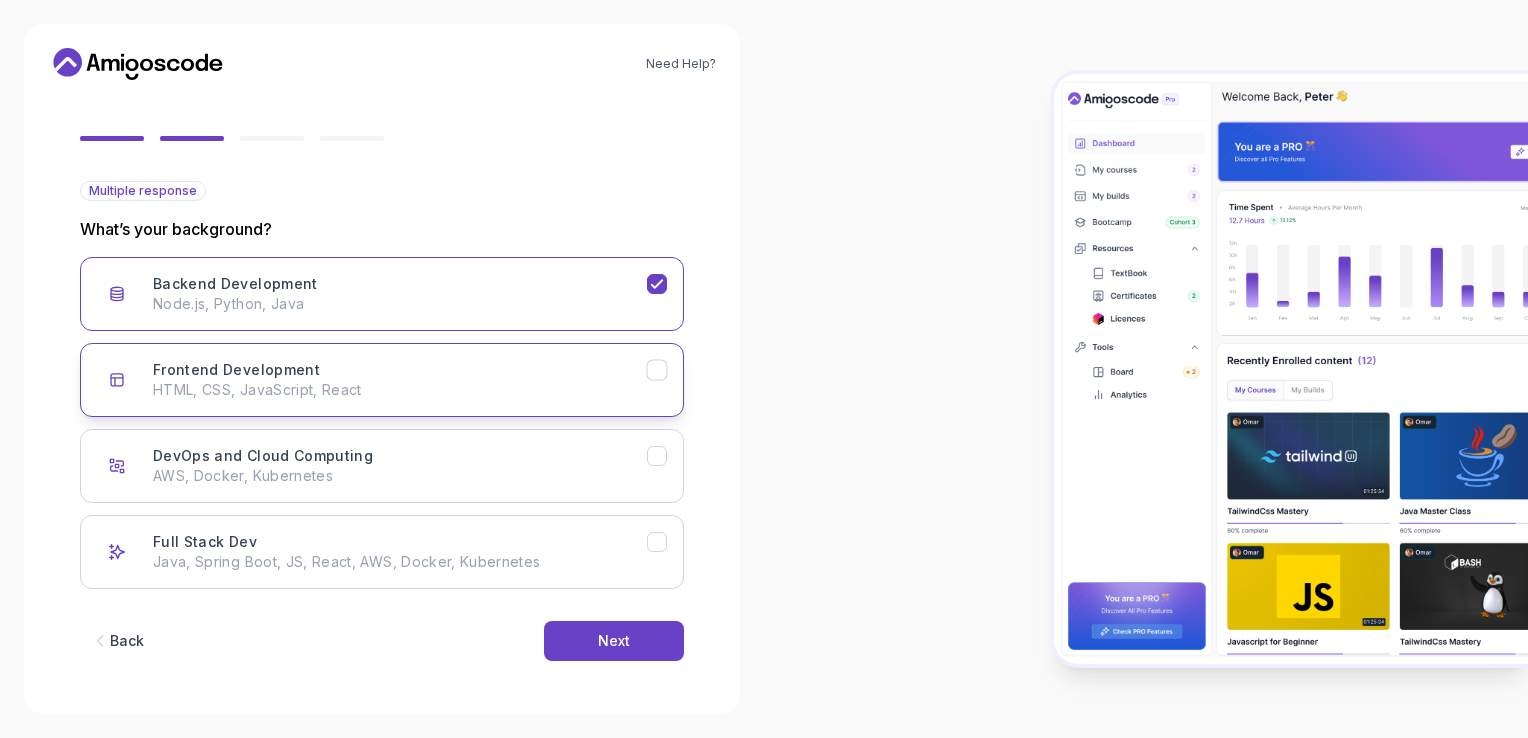 click 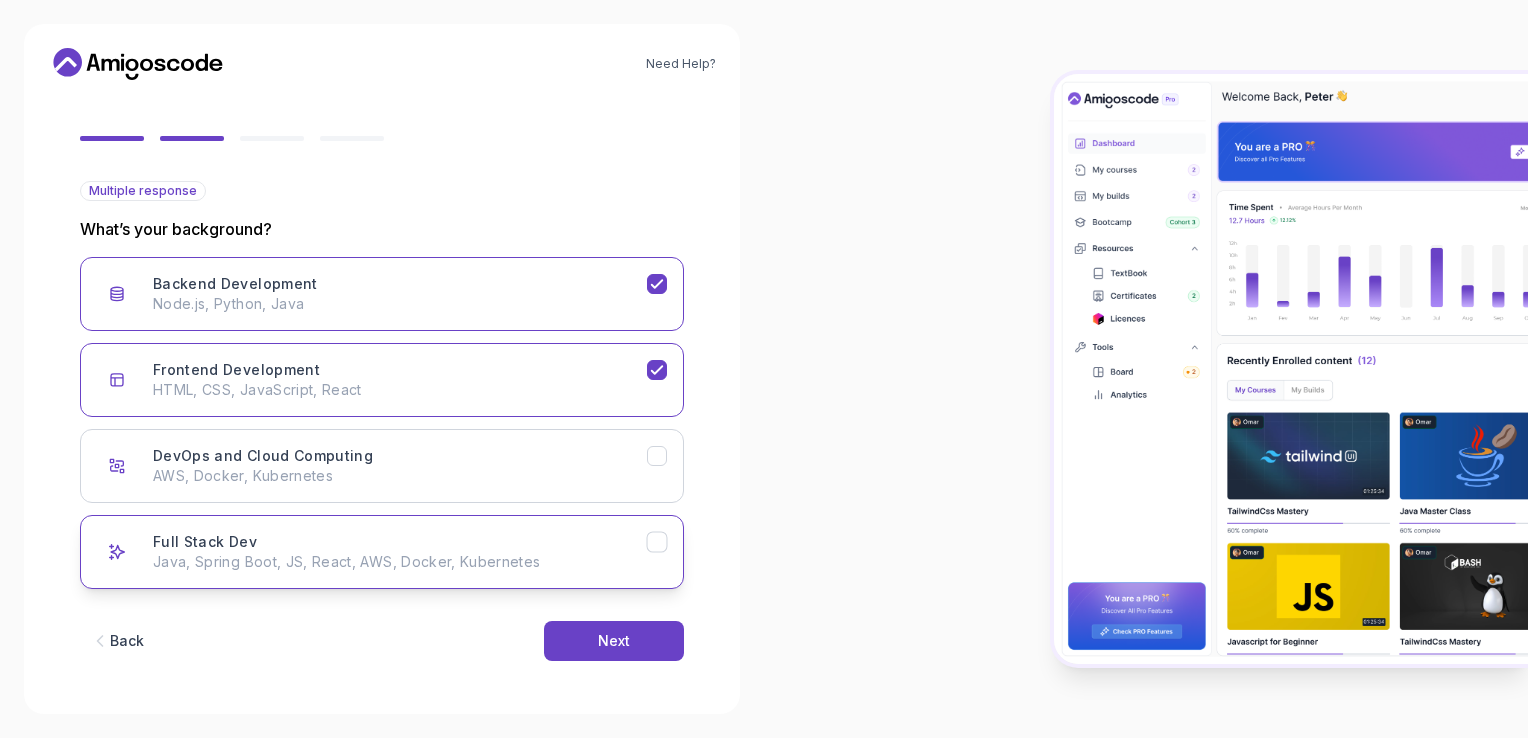 click on "Java, Spring Boot, JS, React, AWS, Docker, Kubernetes" at bounding box center (400, 562) 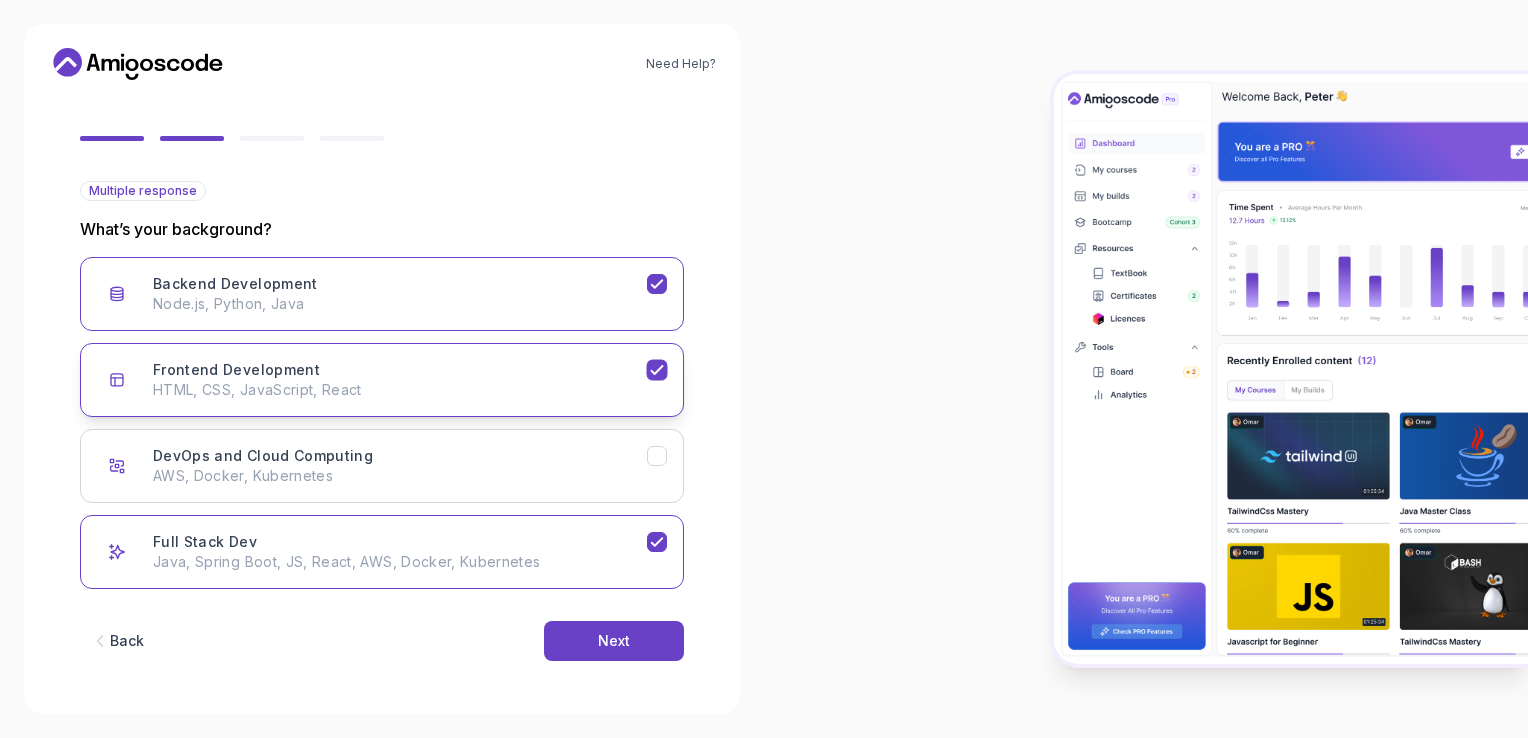 click on "Frontend Development HTML, CSS, JavaScript, React" at bounding box center [400, 380] 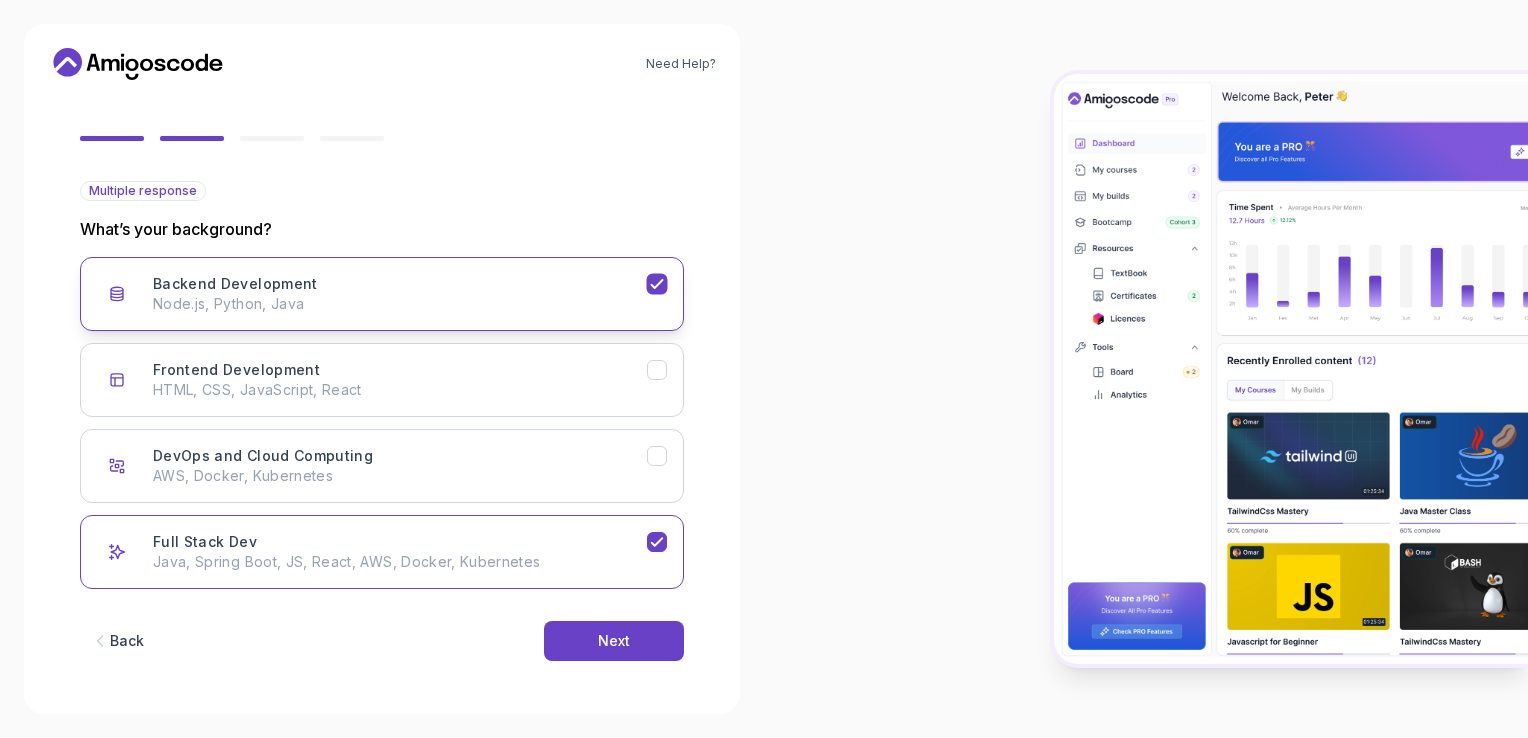 click on "Backend Development Node.js, Python, Java" at bounding box center (382, 294) 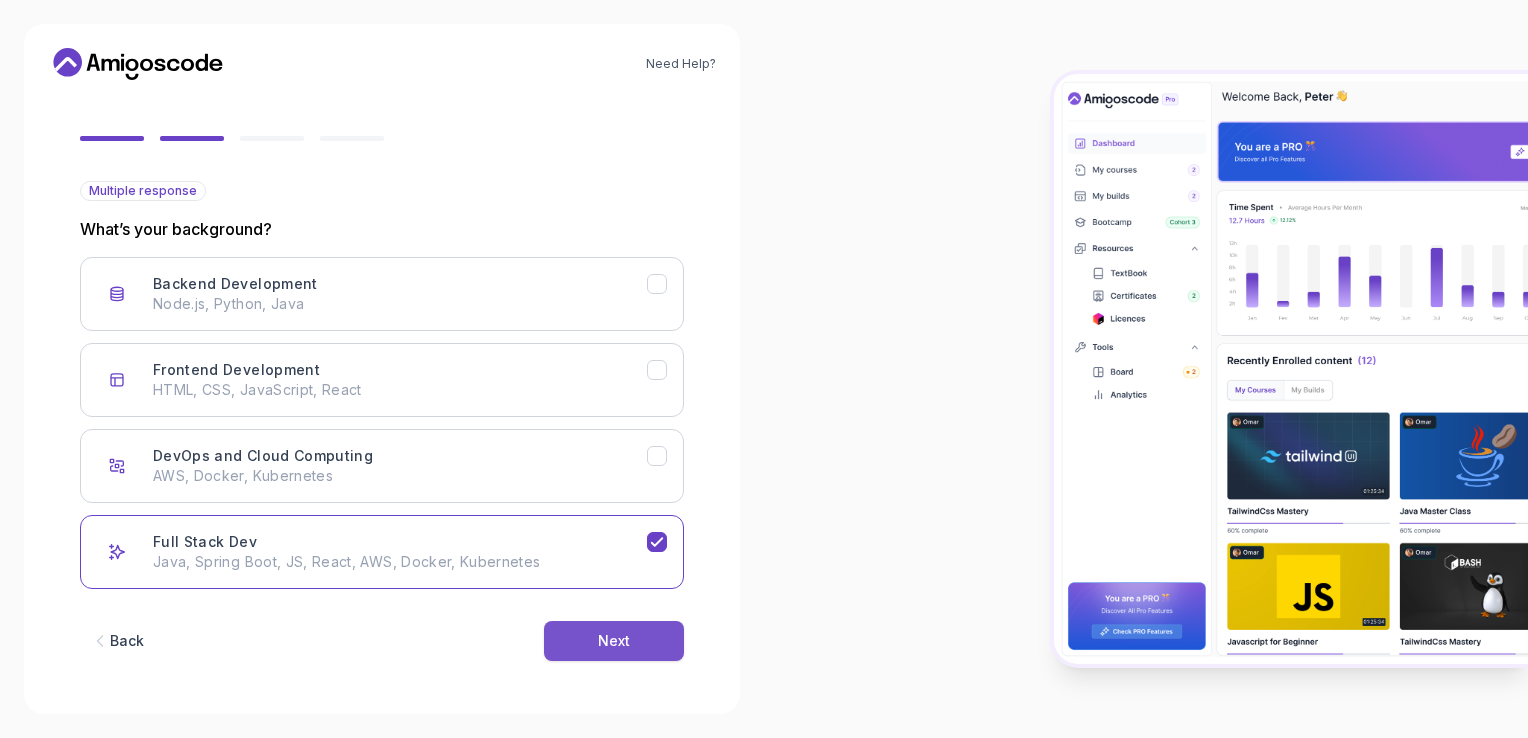 click on "Next" at bounding box center (614, 641) 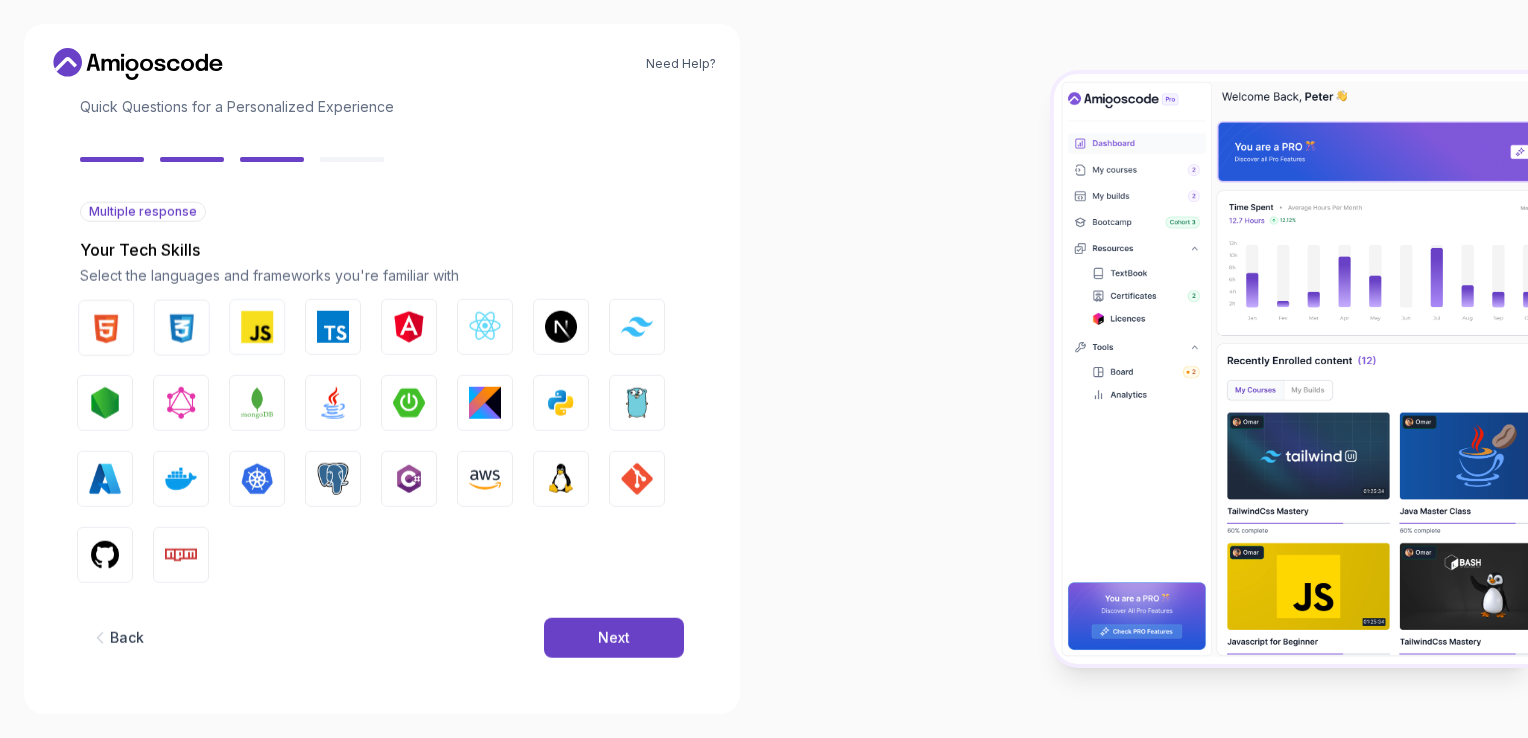 scroll, scrollTop: 134, scrollLeft: 0, axis: vertical 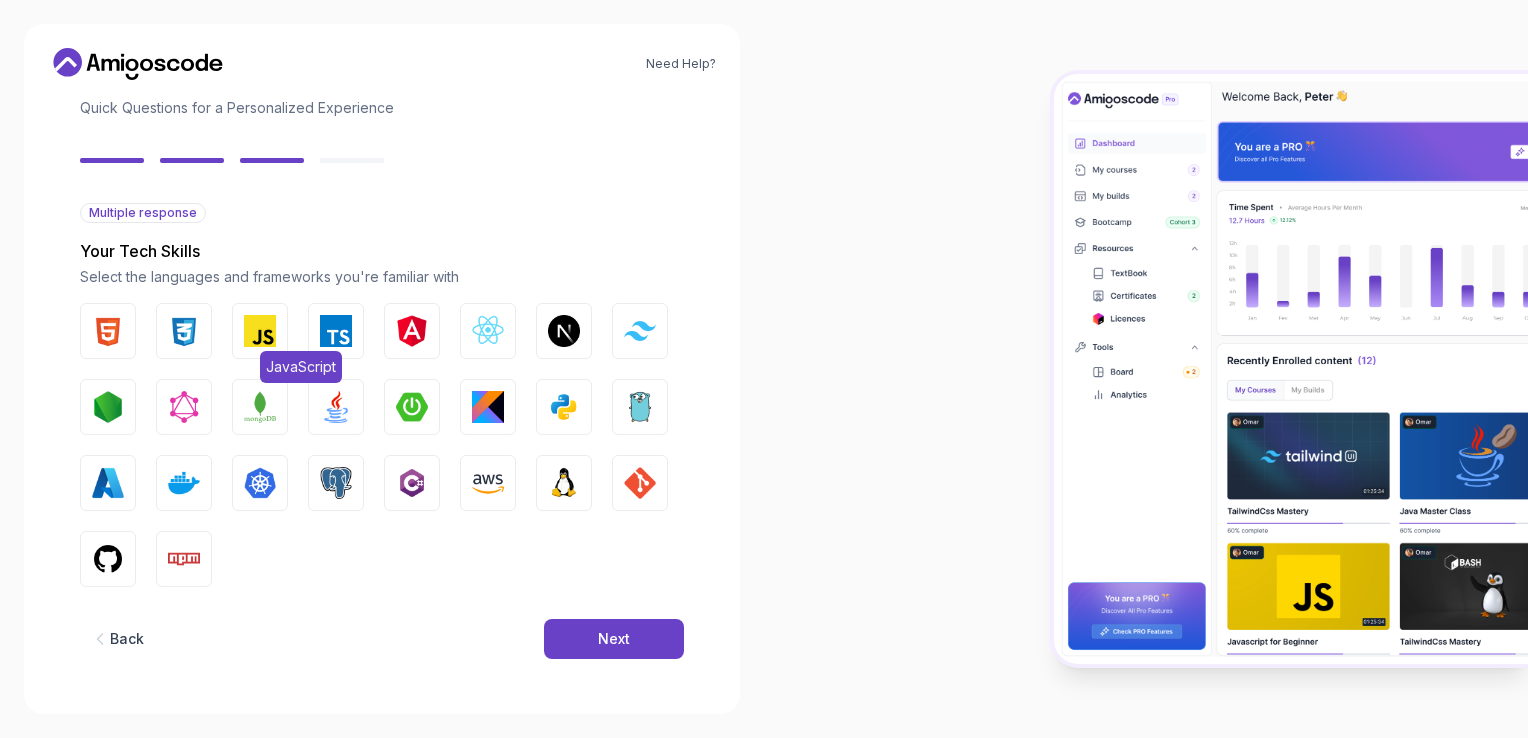 click at bounding box center [260, 331] 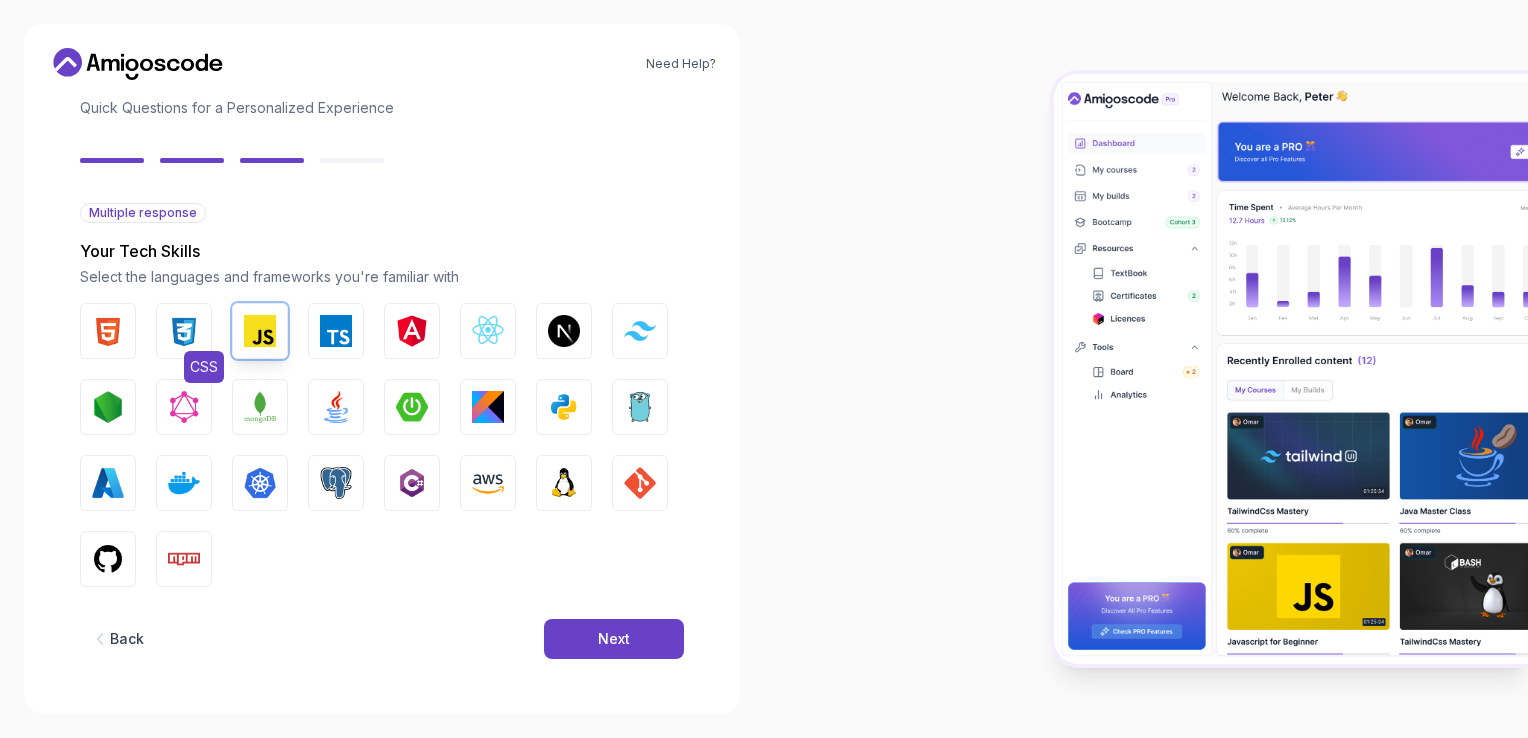 click at bounding box center (184, 331) 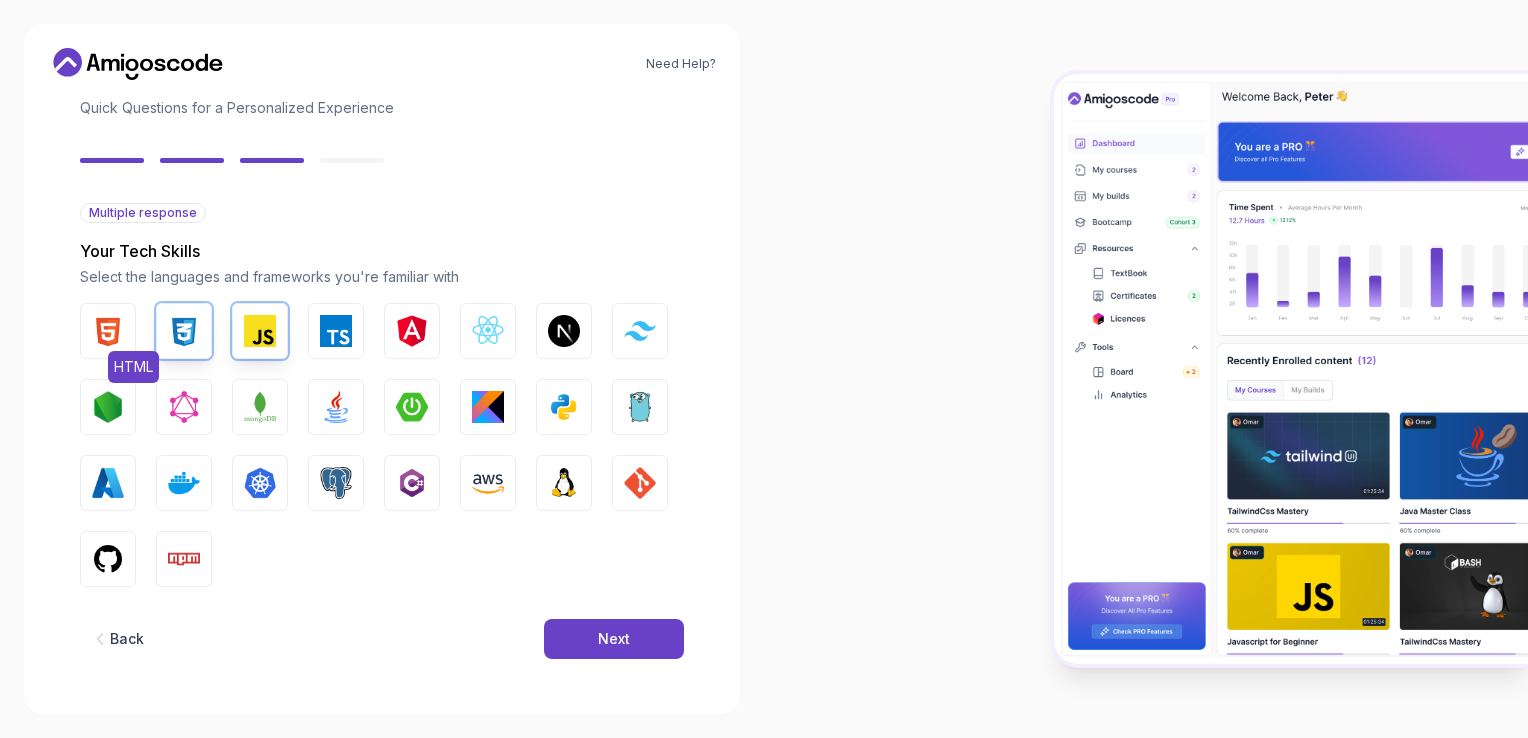 click at bounding box center (108, 331) 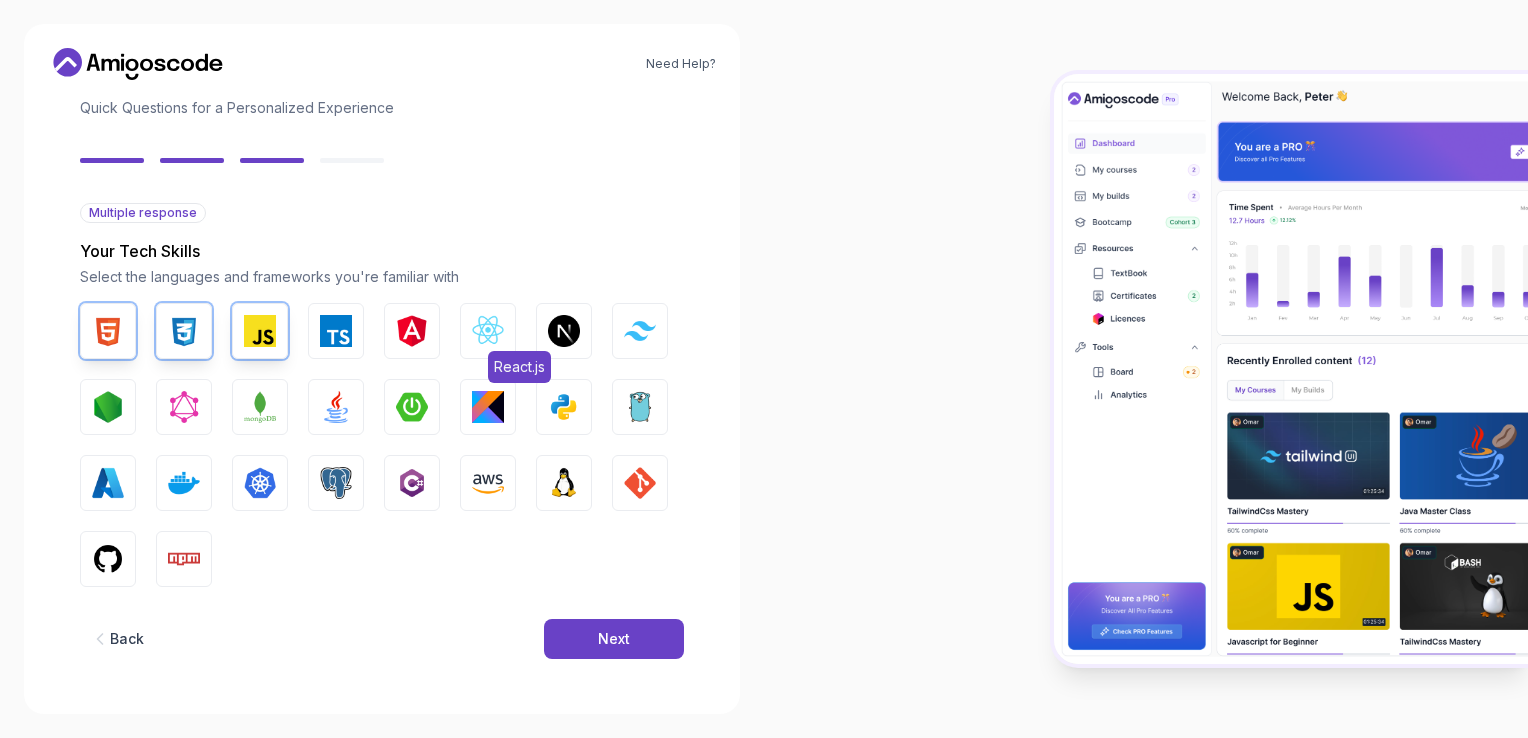click at bounding box center (488, 331) 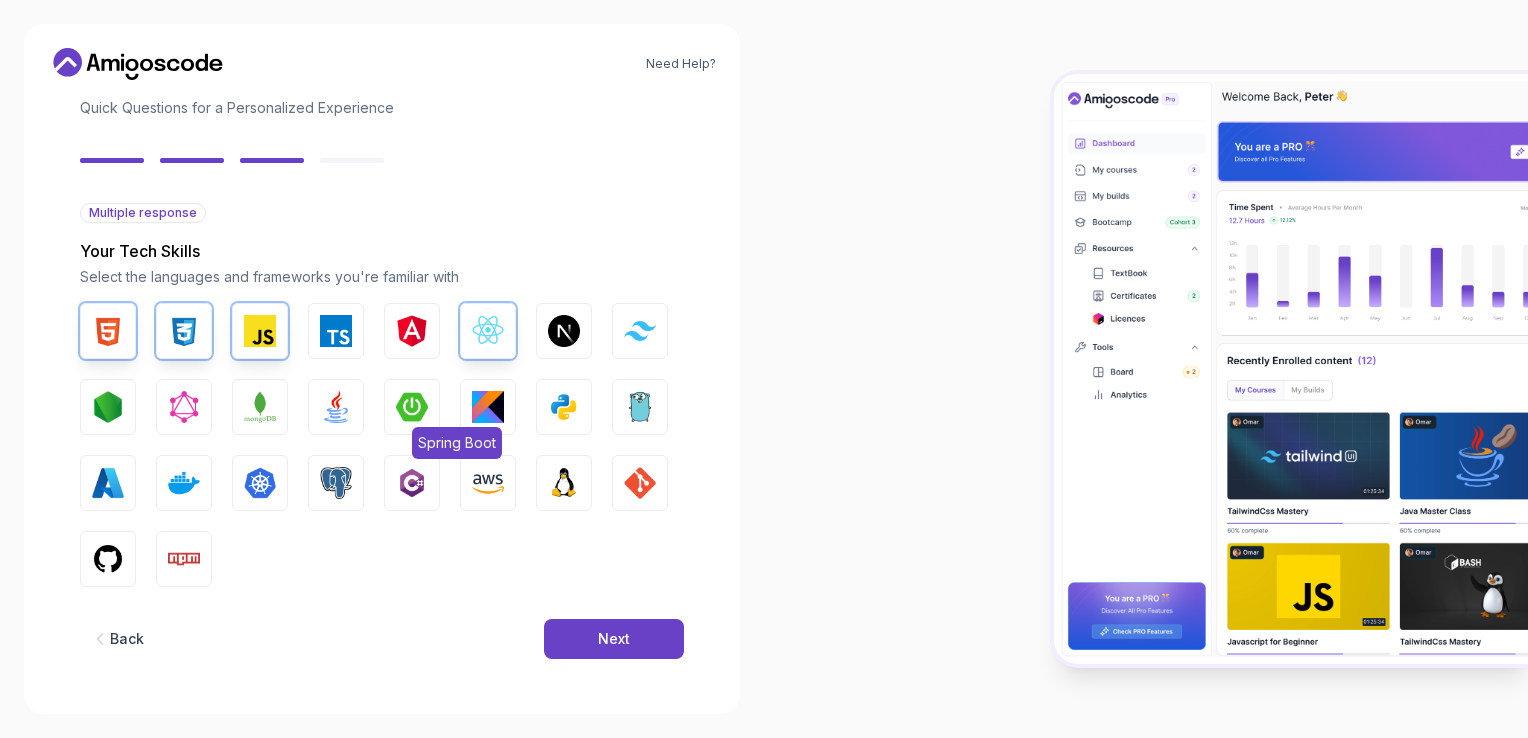 click on "Spring Boot" at bounding box center [412, 407] 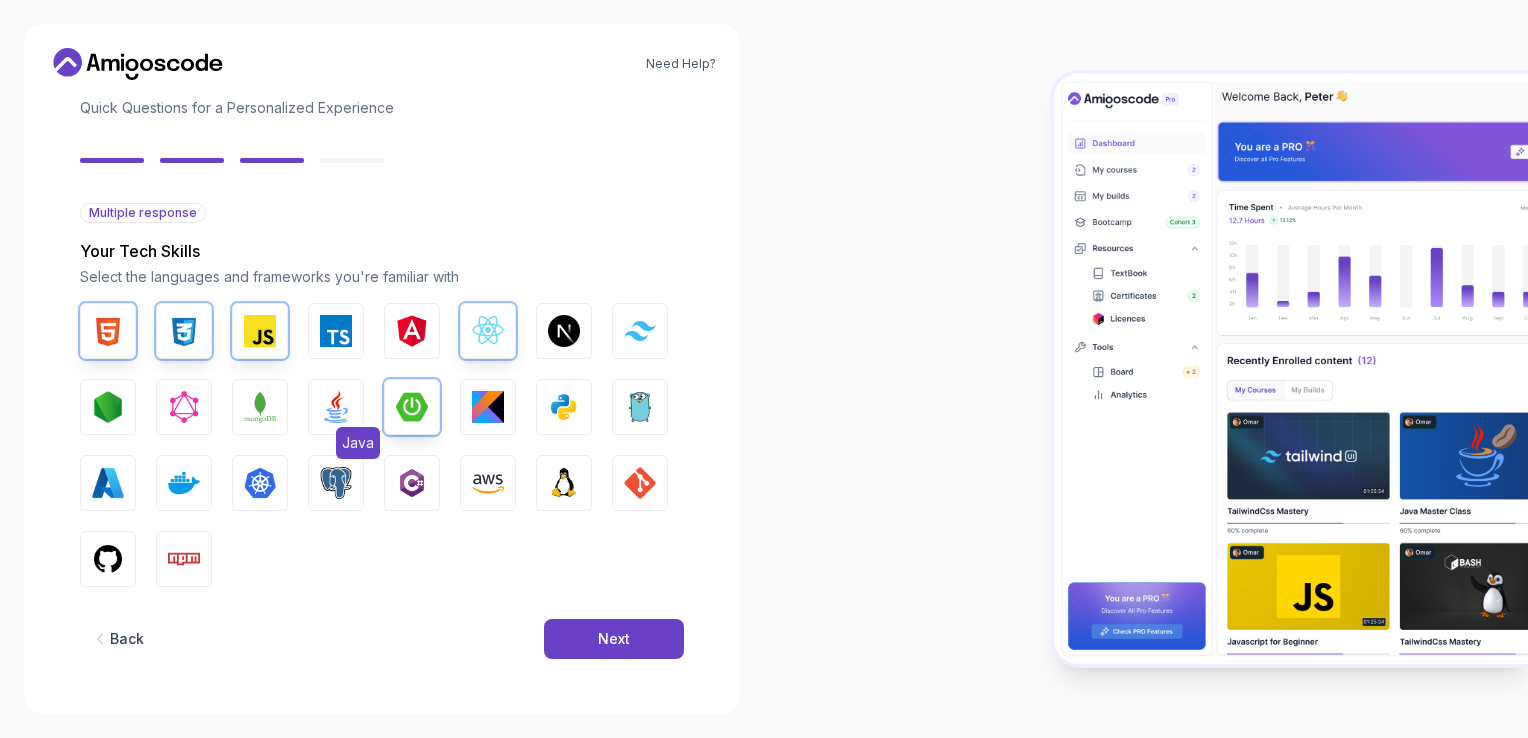 click at bounding box center [336, 407] 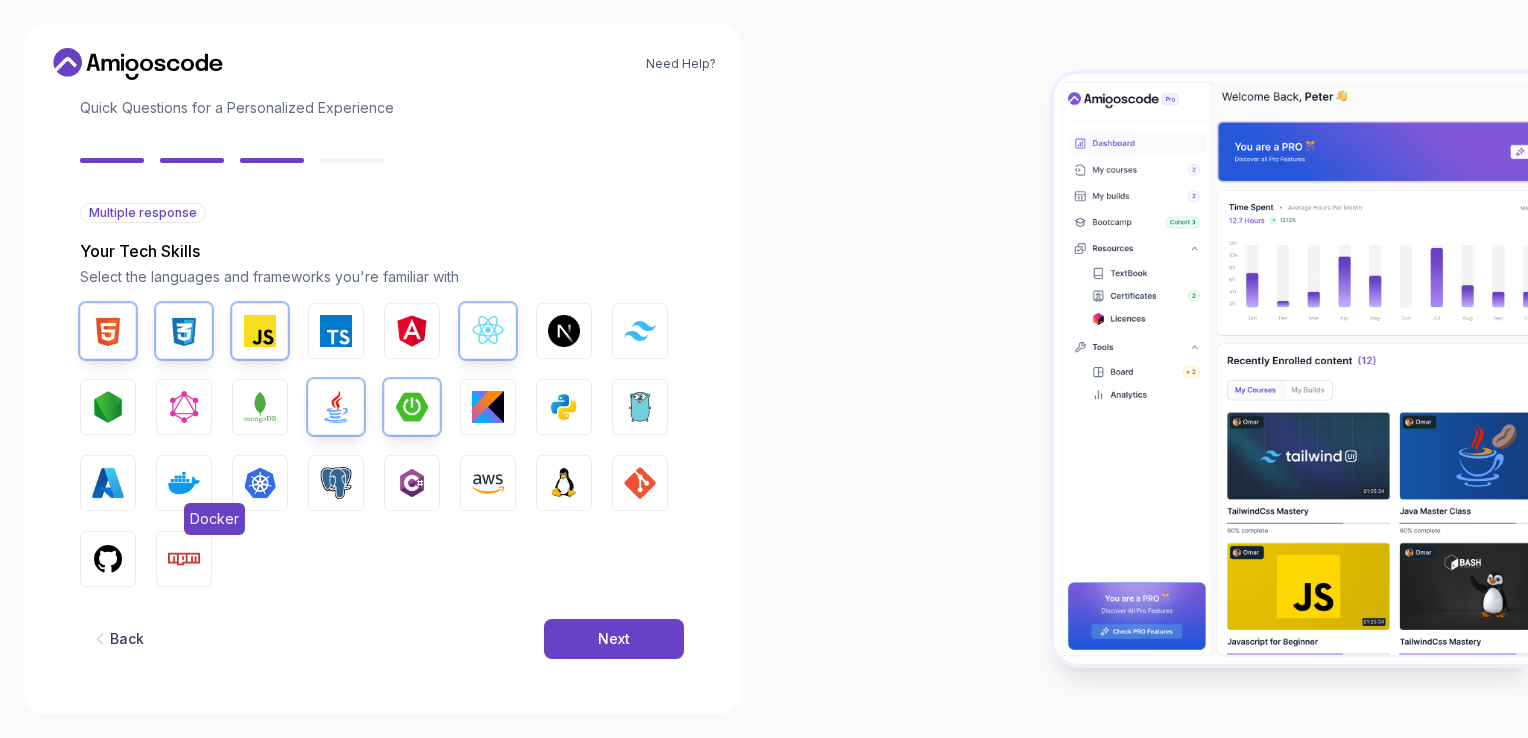 click at bounding box center (184, 483) 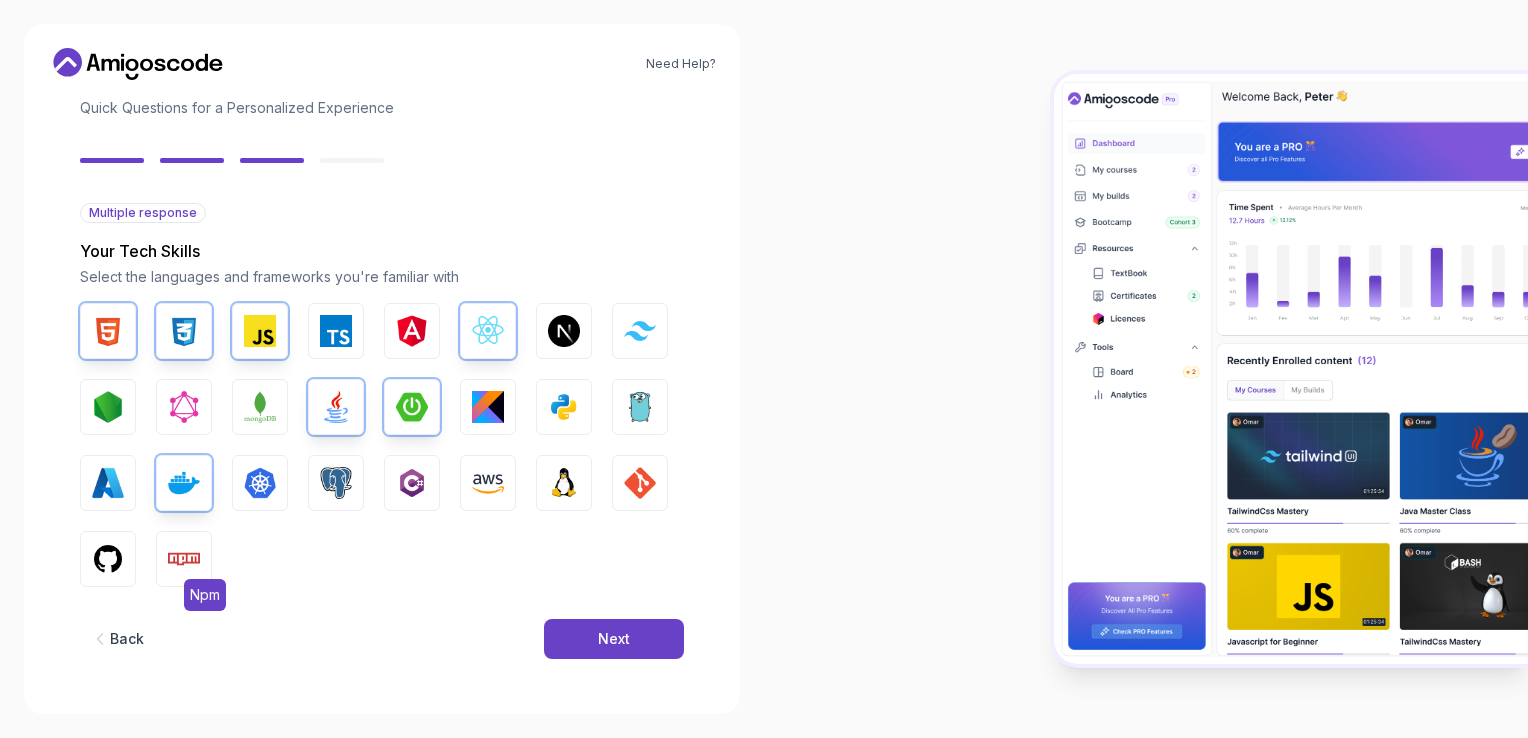 click at bounding box center (184, 559) 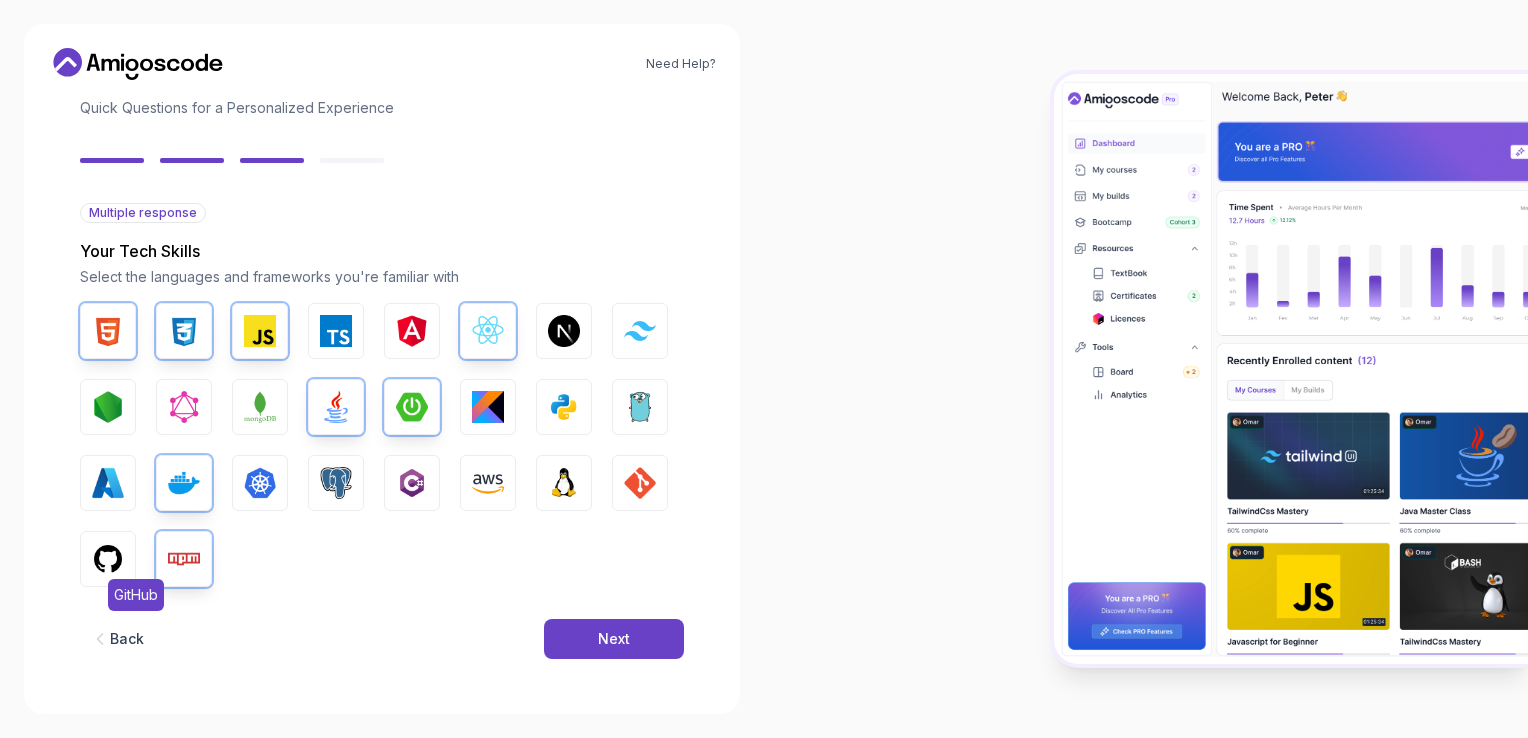 click on "GitHub" at bounding box center [108, 559] 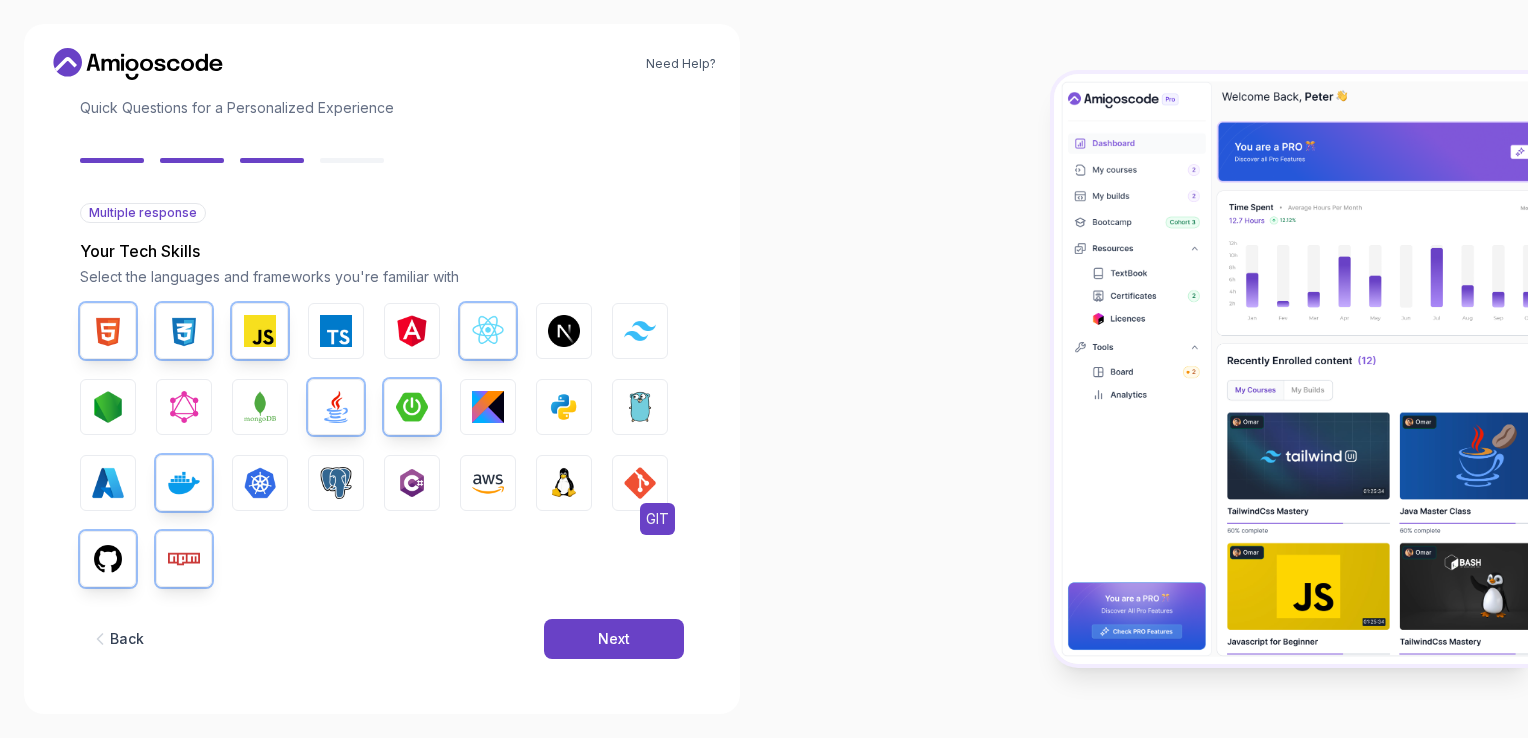 click on "GIT" at bounding box center [640, 483] 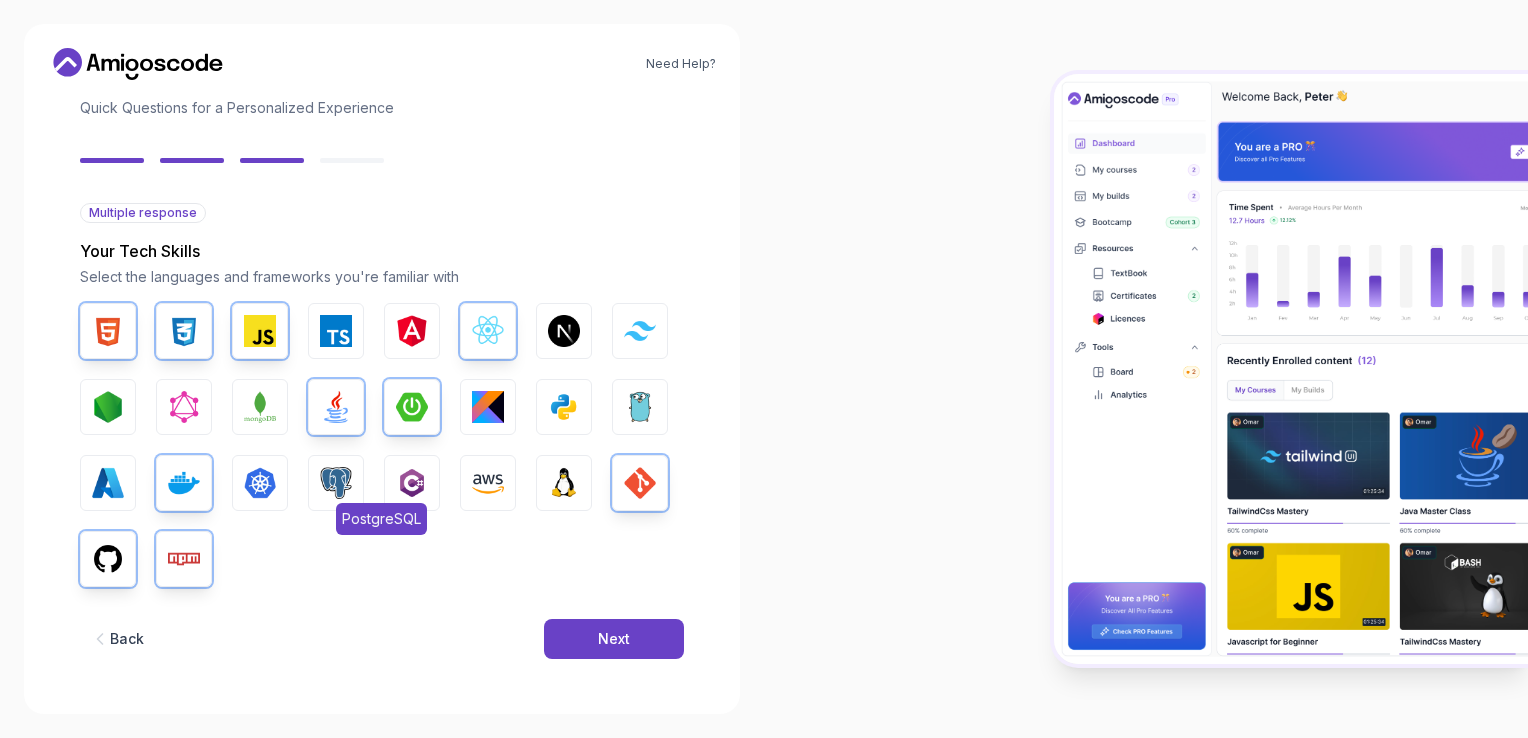 click at bounding box center [336, 483] 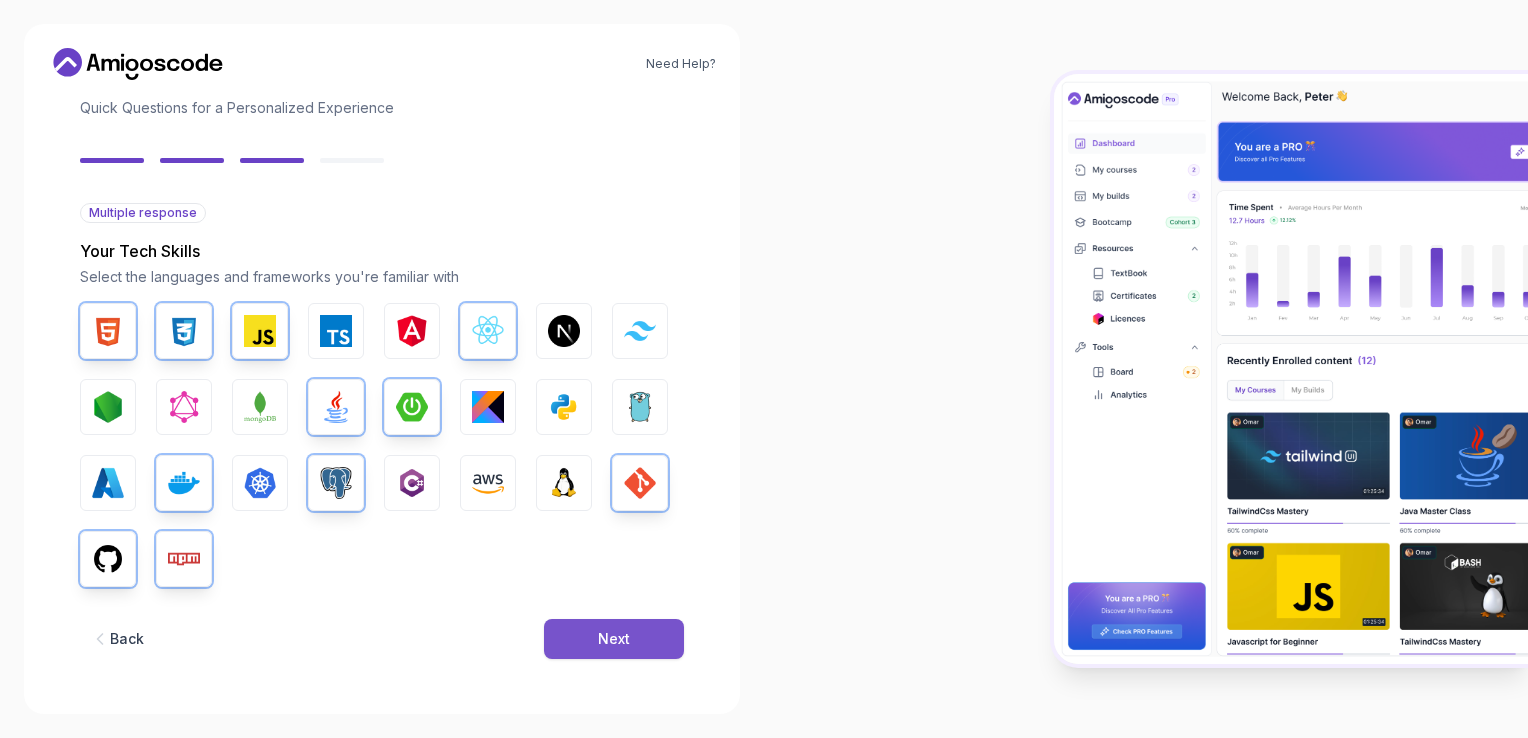 click on "Next" at bounding box center (614, 639) 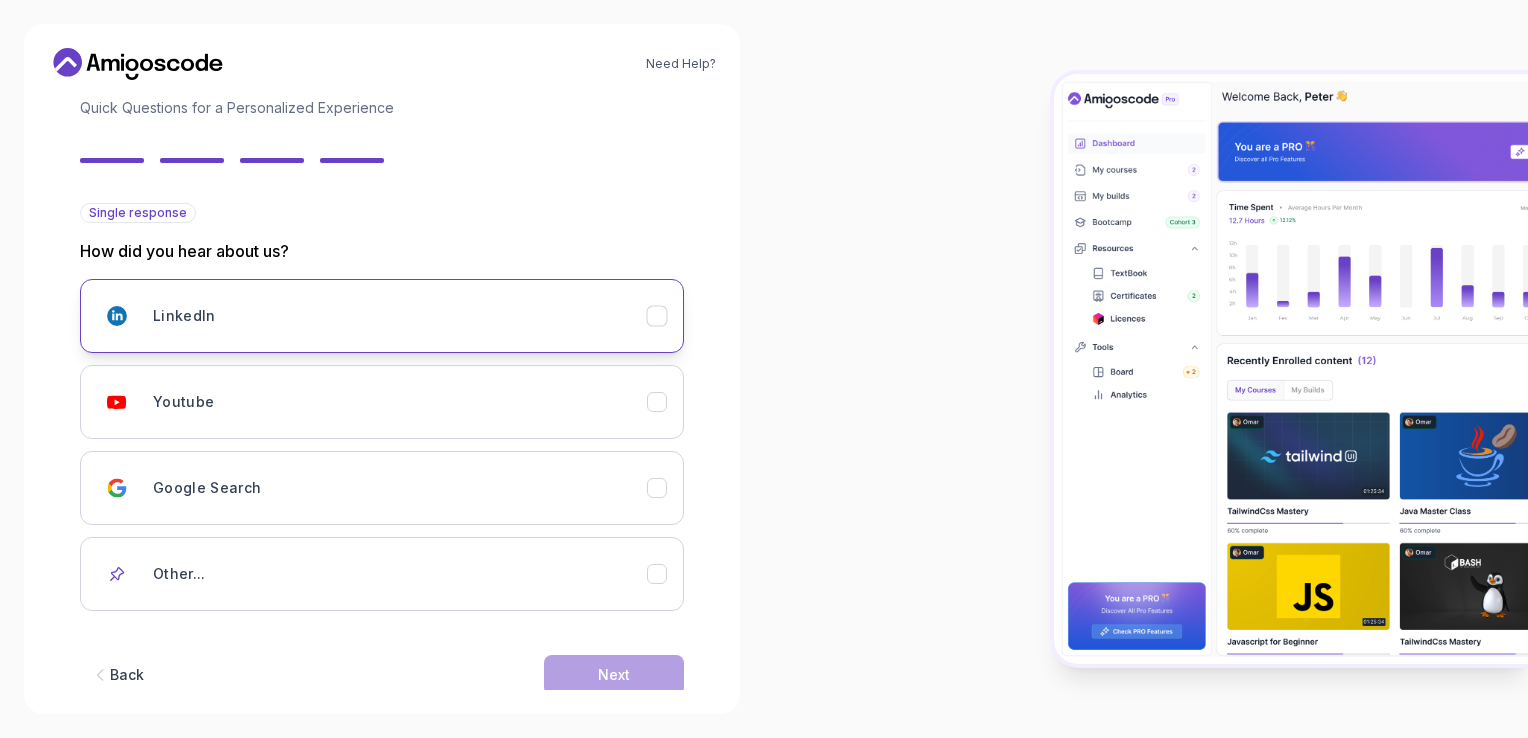 click on "LinkedIn" at bounding box center [382, 316] 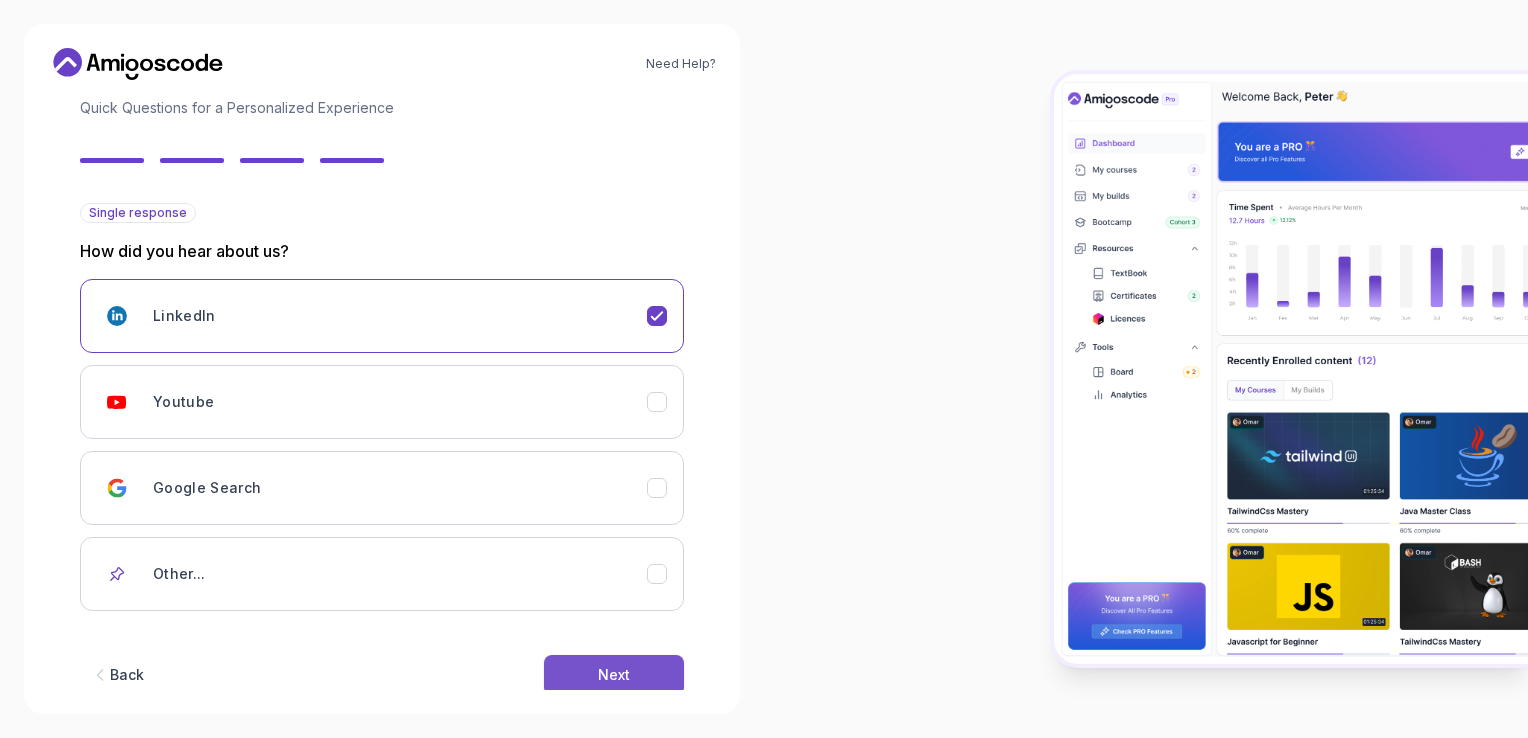 click on "Next" at bounding box center [614, 675] 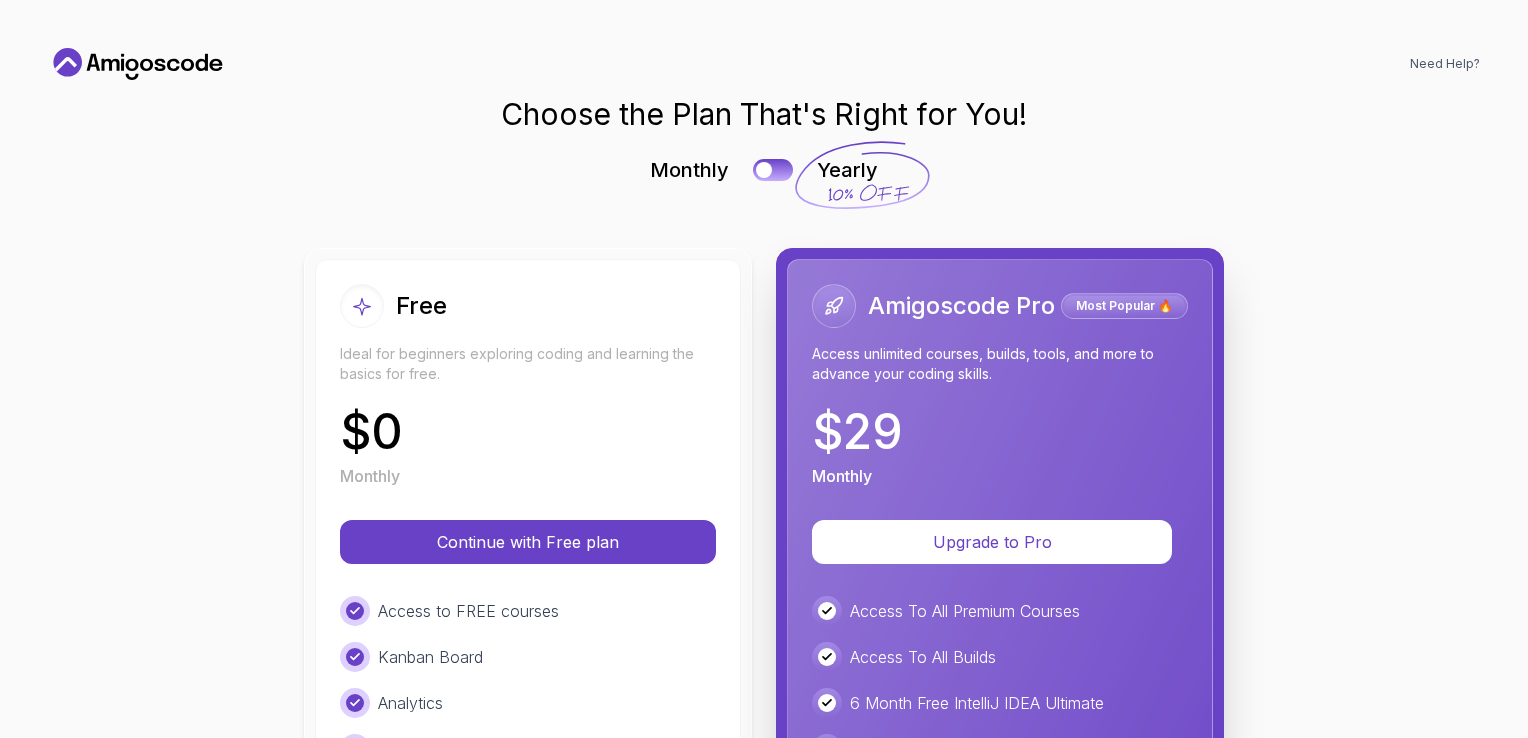 scroll, scrollTop: 0, scrollLeft: 0, axis: both 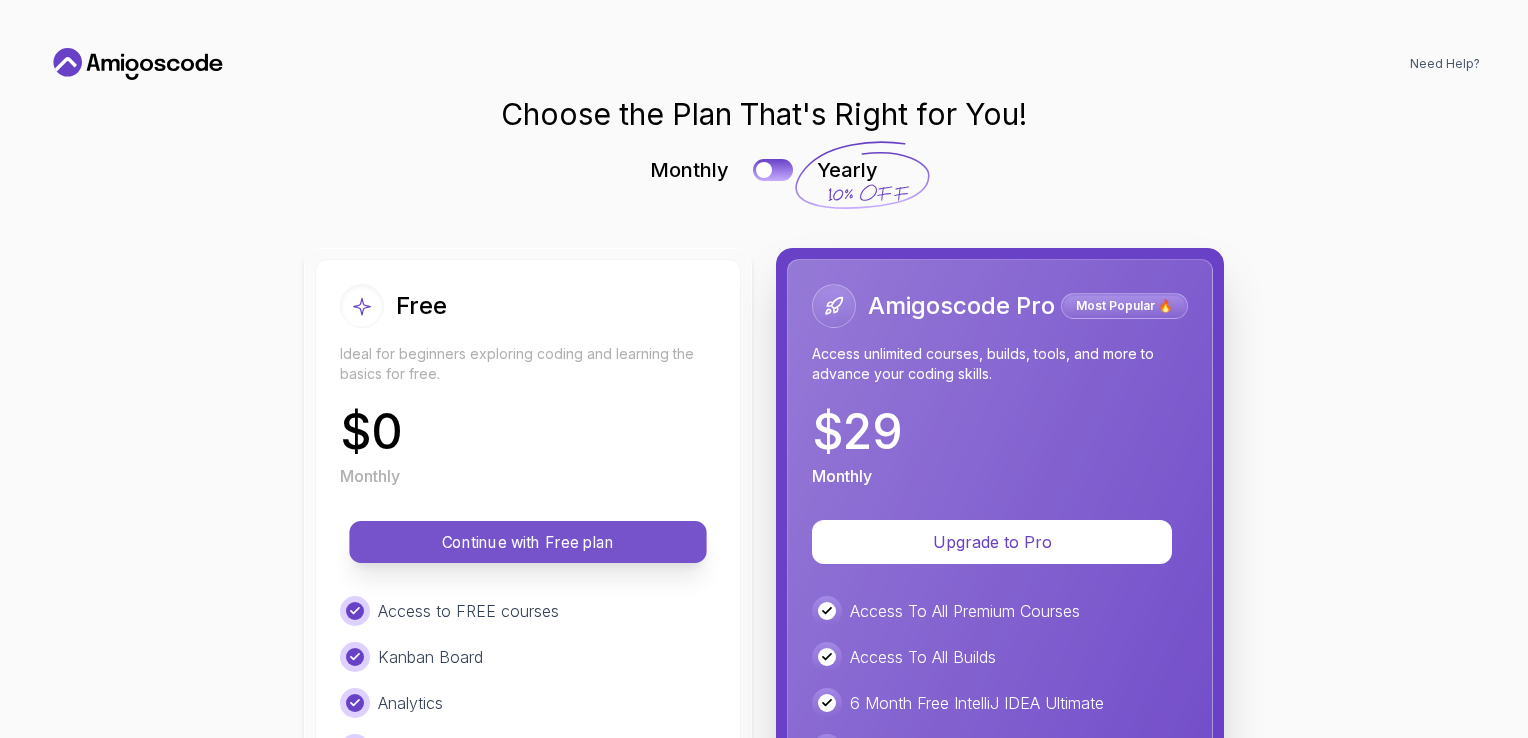 click on "Continue with Free plan" at bounding box center [528, 542] 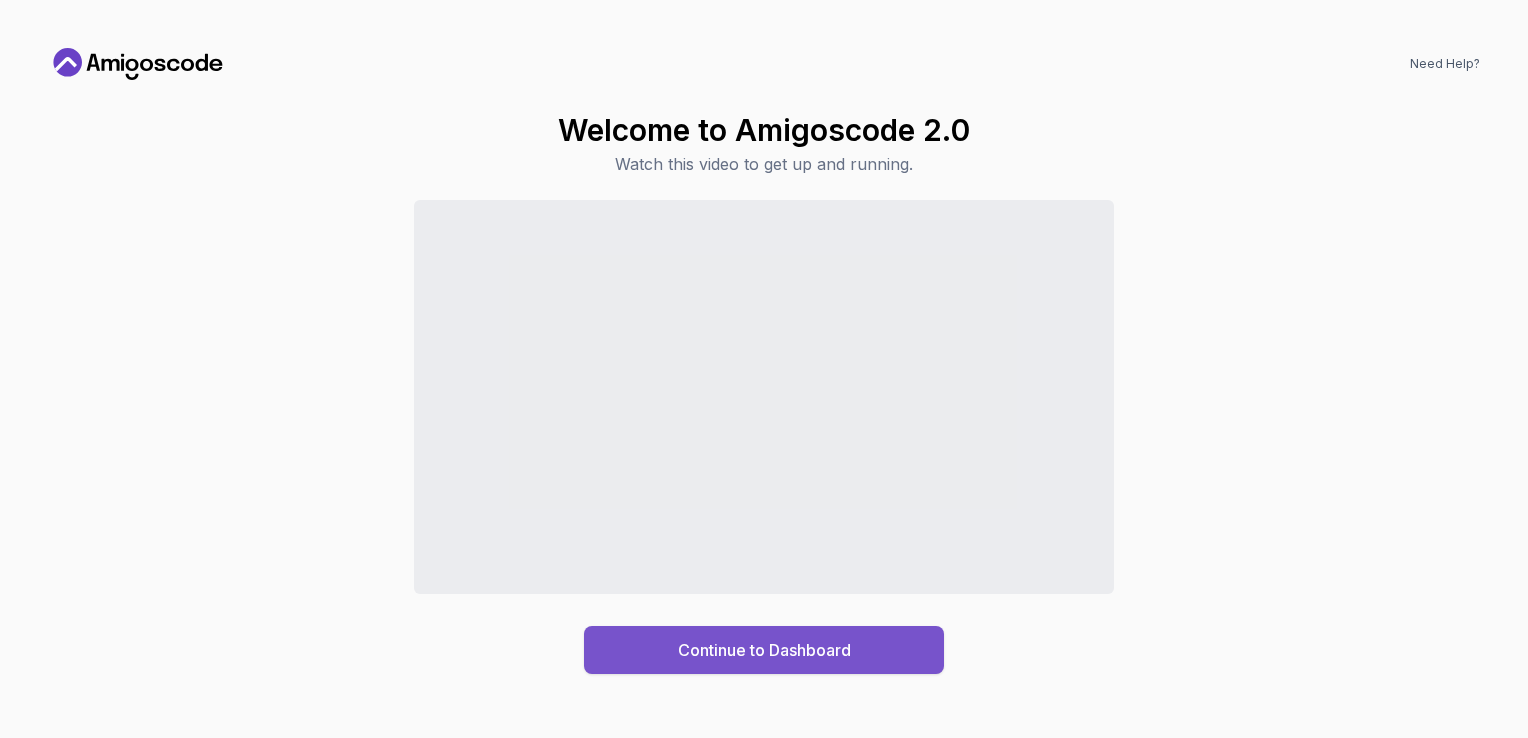 click on "Continue to Dashboard" at bounding box center [764, 650] 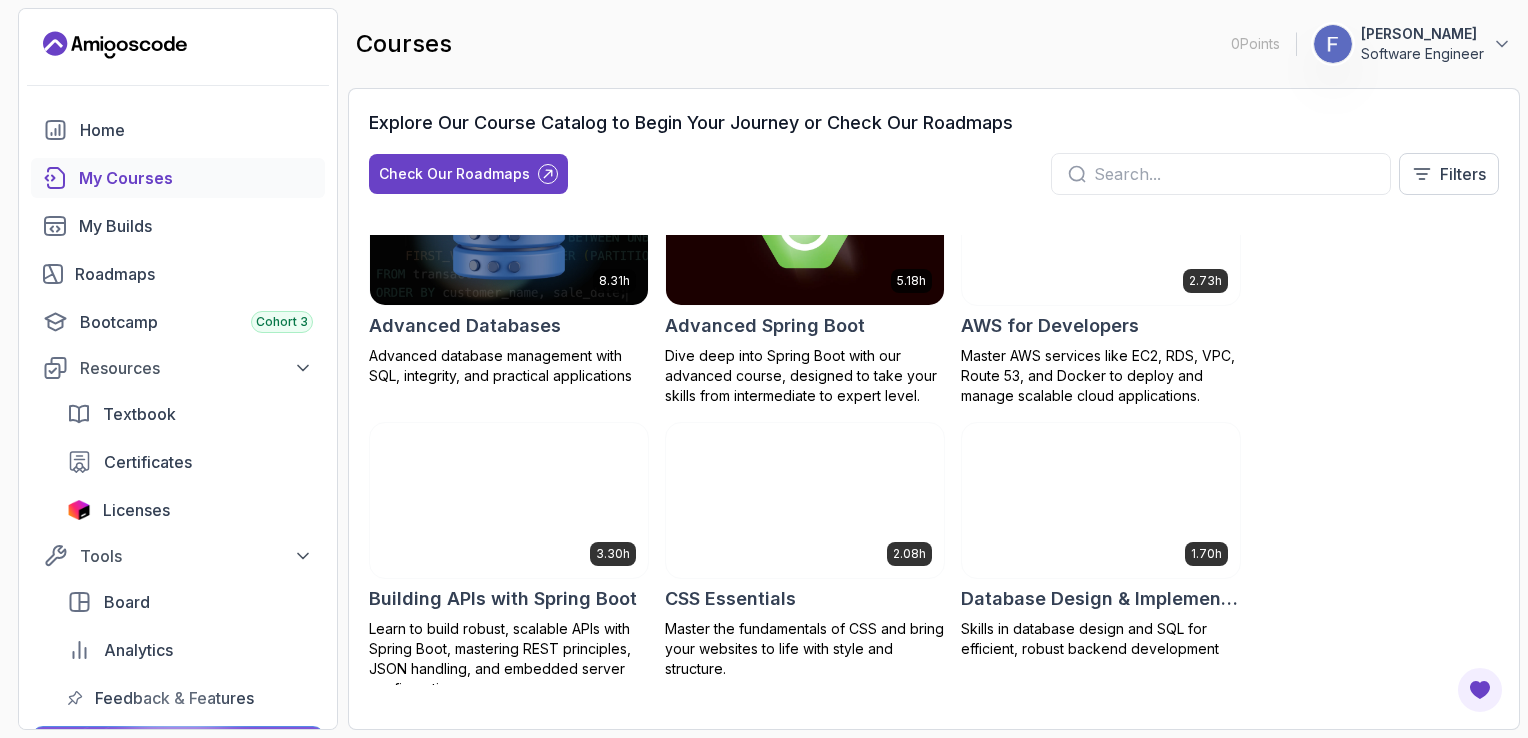 scroll, scrollTop: 0, scrollLeft: 0, axis: both 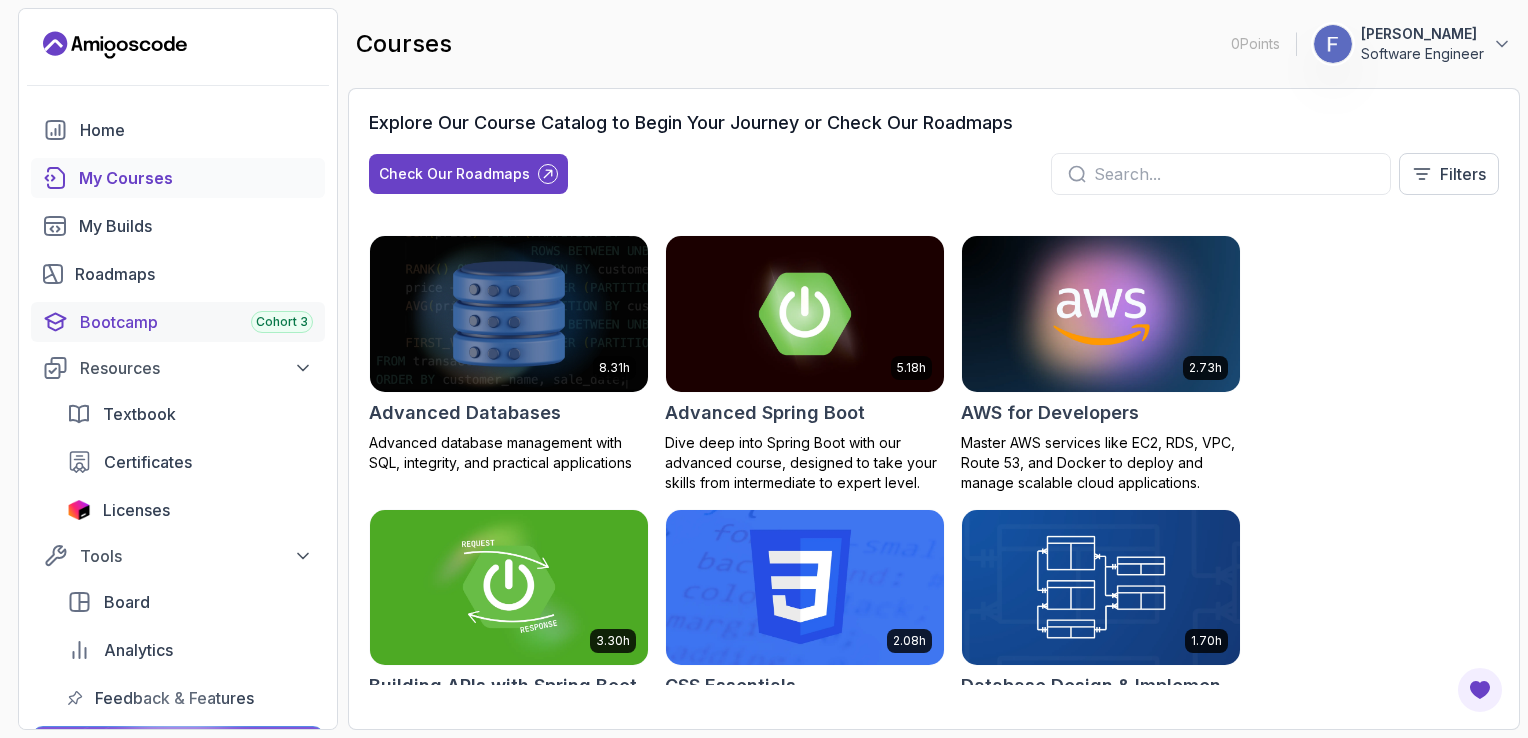 click on "Bootcamp Cohort 3" at bounding box center (196, 322) 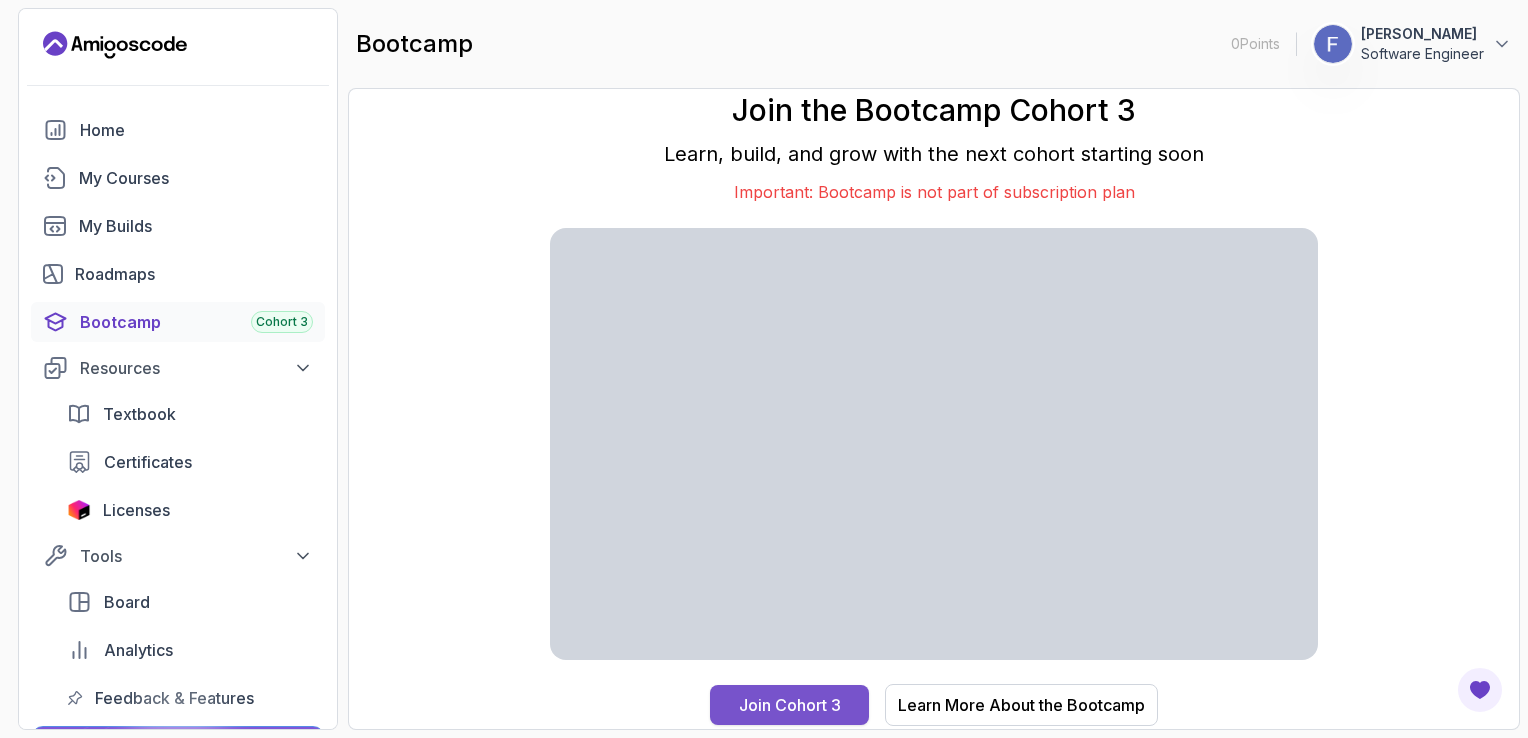 click on "Join Cohort 3" at bounding box center [790, 705] 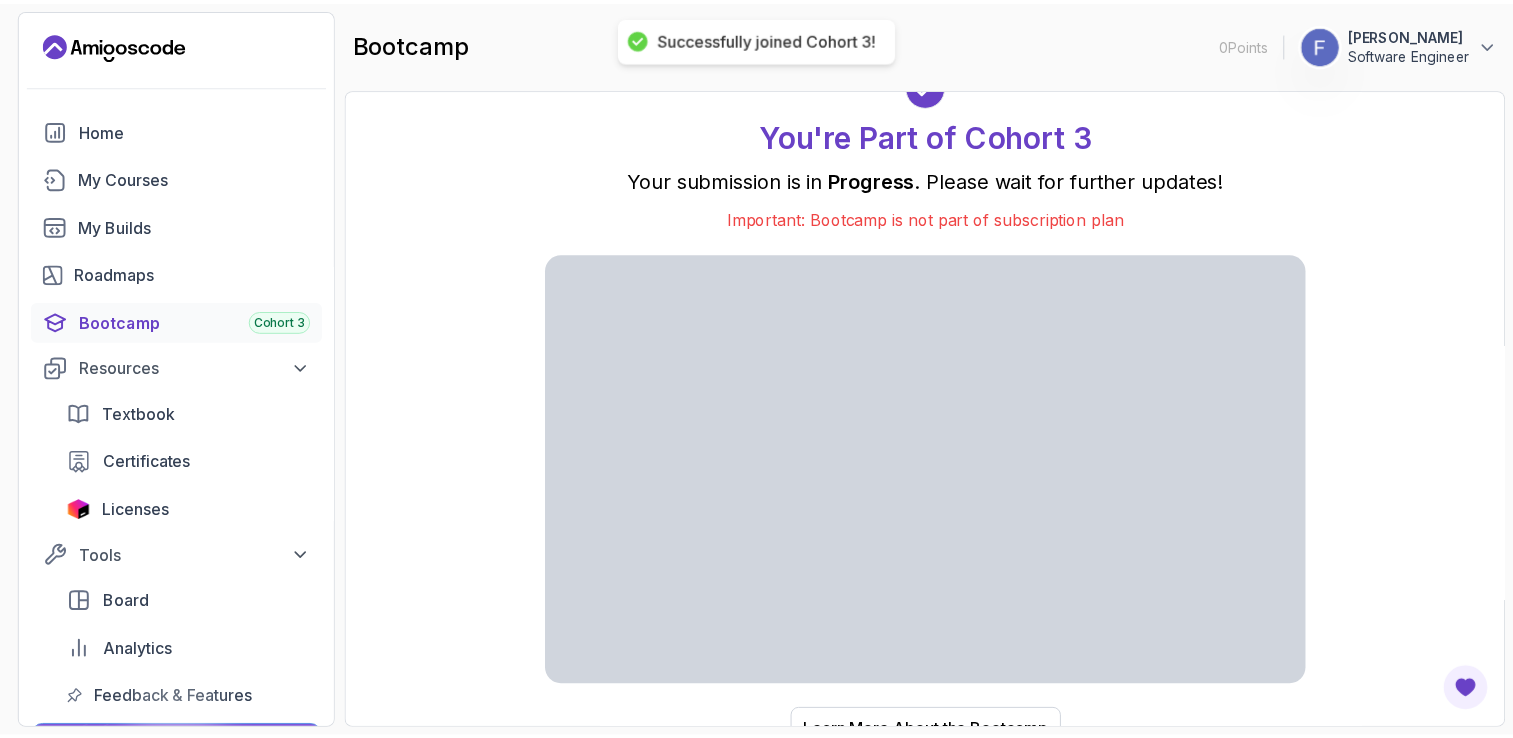 scroll, scrollTop: 22, scrollLeft: 0, axis: vertical 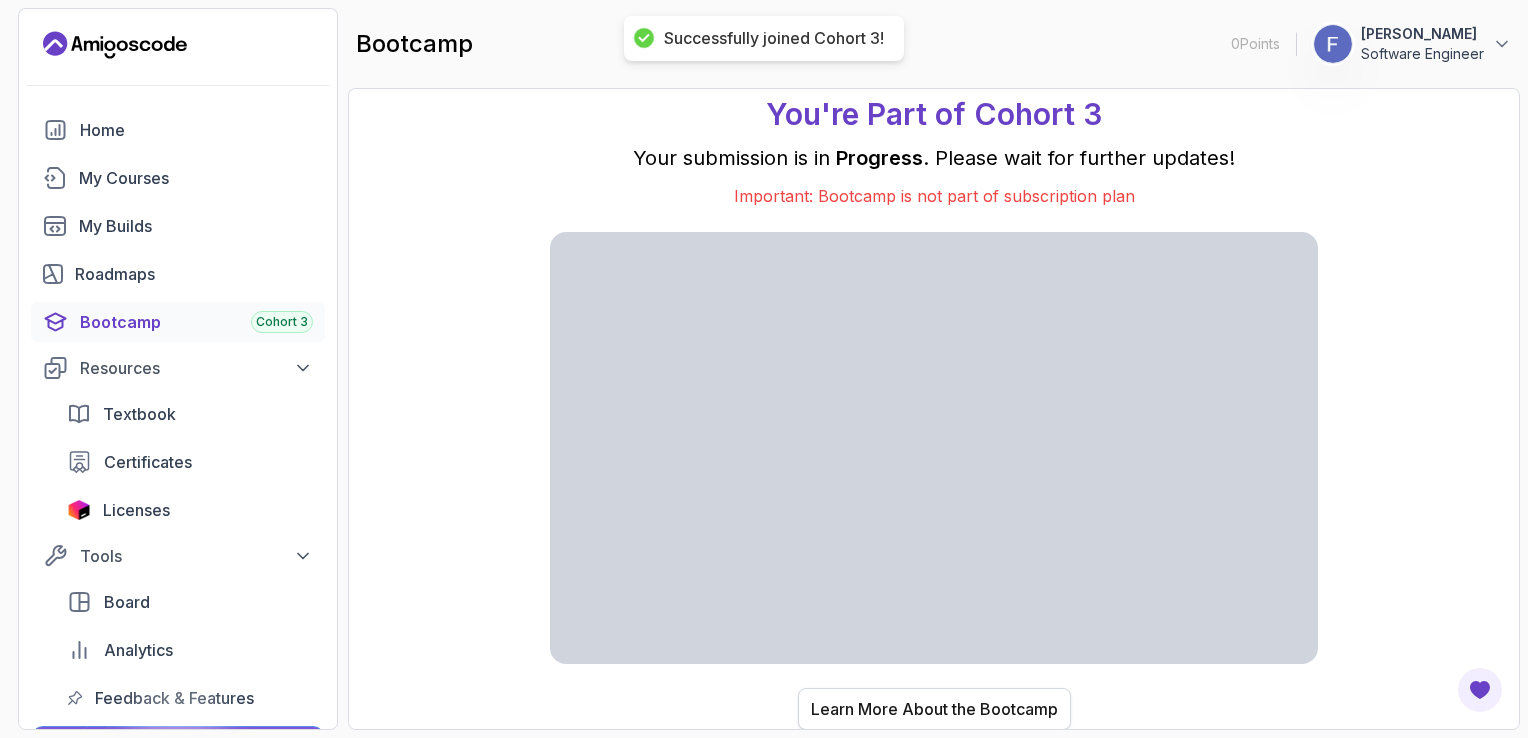 click on "Learn More About the Bootcamp" at bounding box center (934, 709) 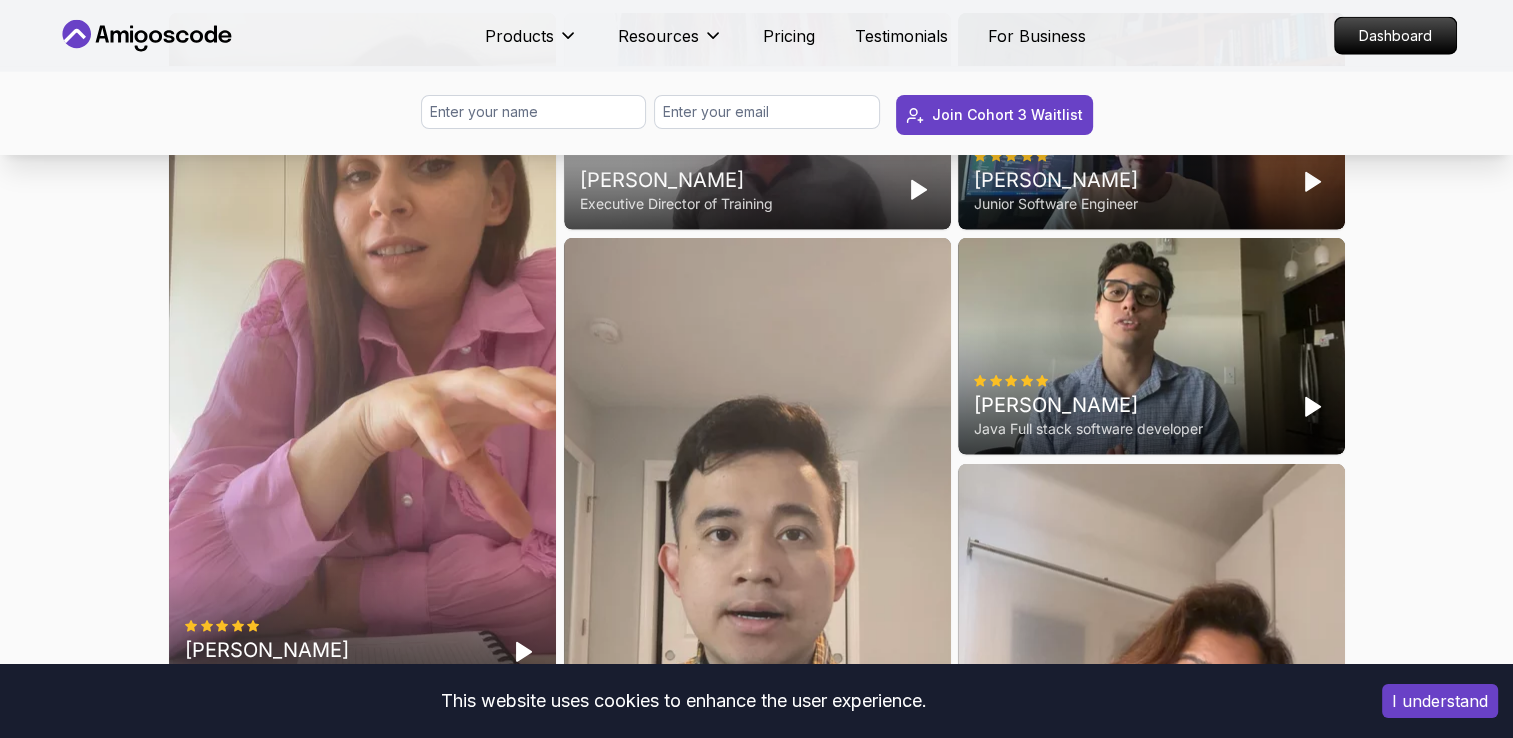 scroll, scrollTop: 5286, scrollLeft: 0, axis: vertical 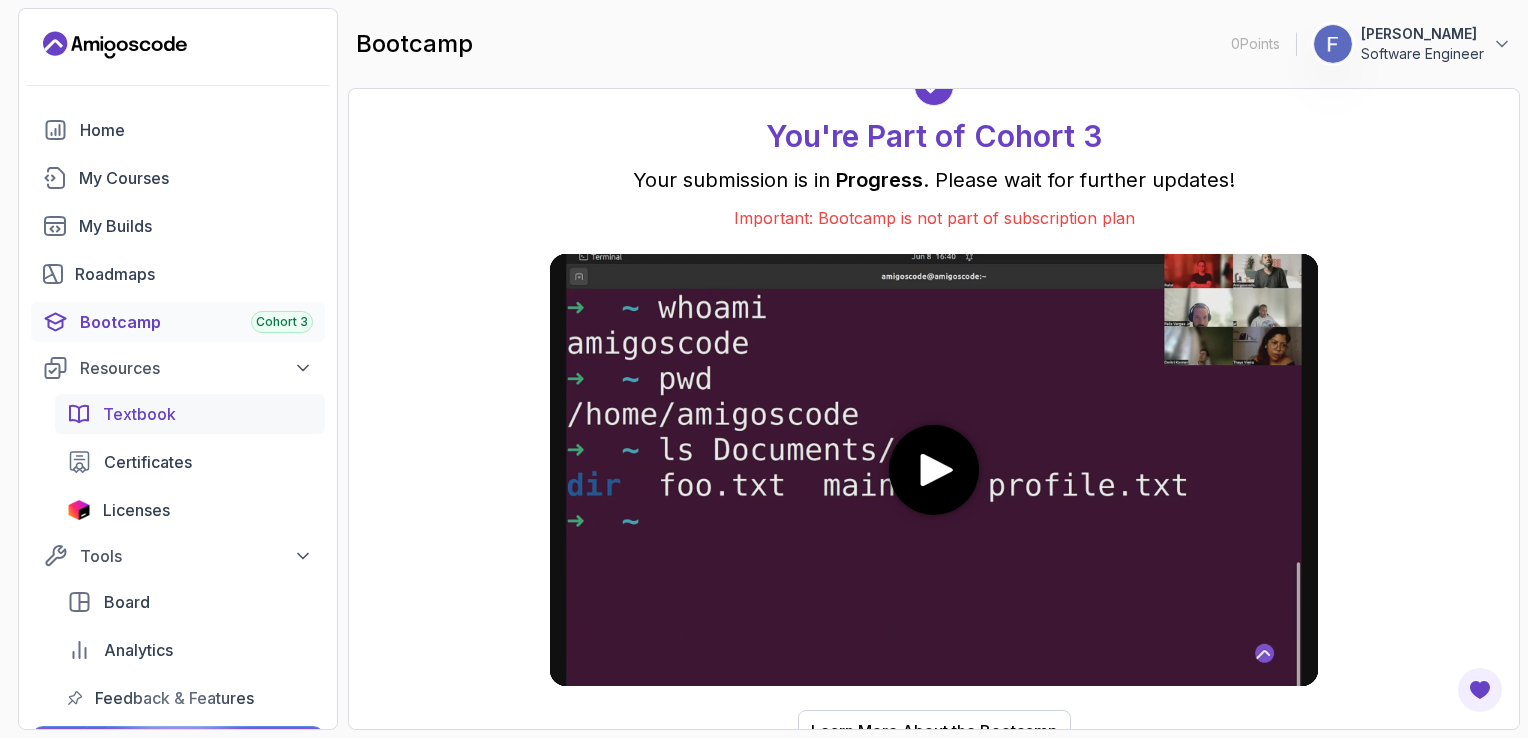 click on "Textbook" at bounding box center (139, 414) 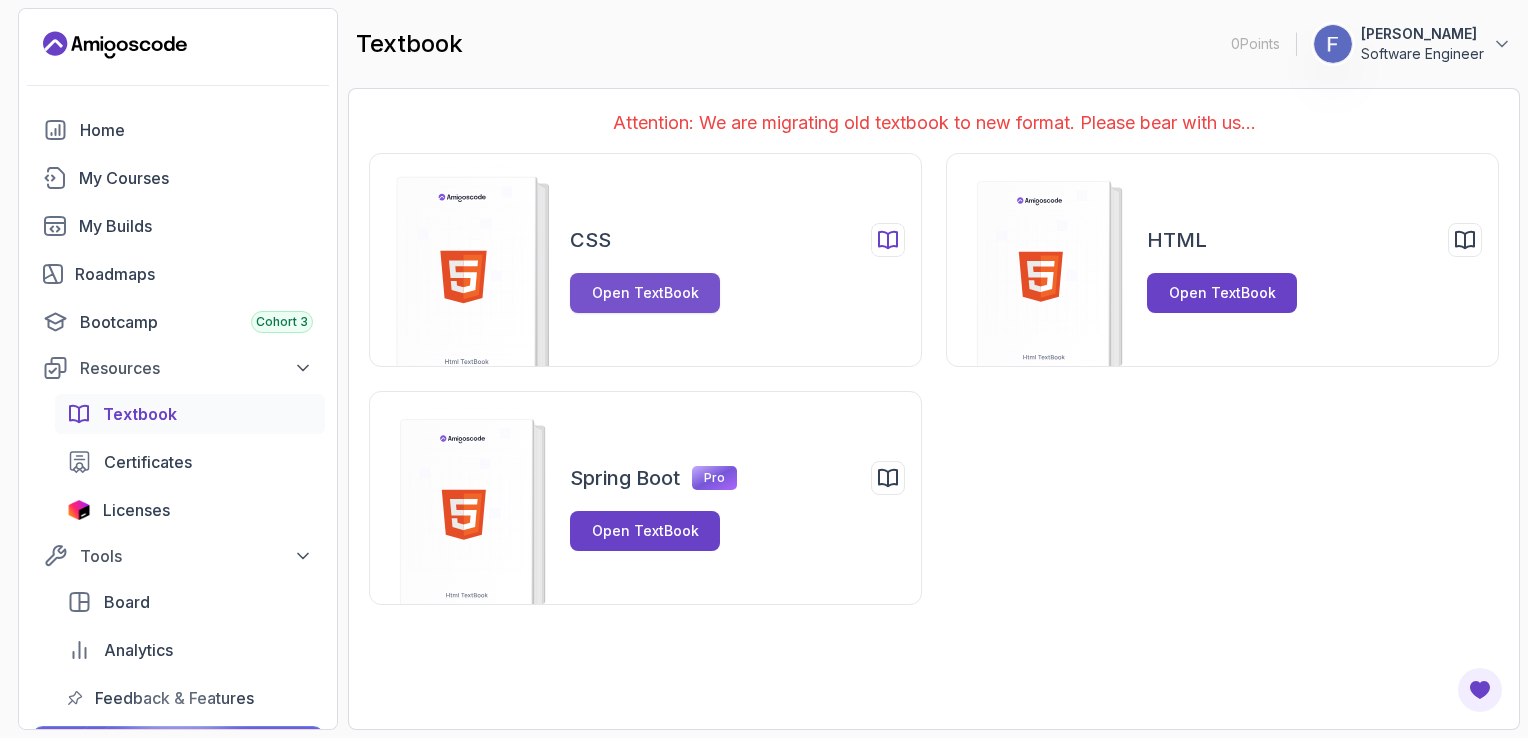 click on "Open TextBook" at bounding box center [645, 293] 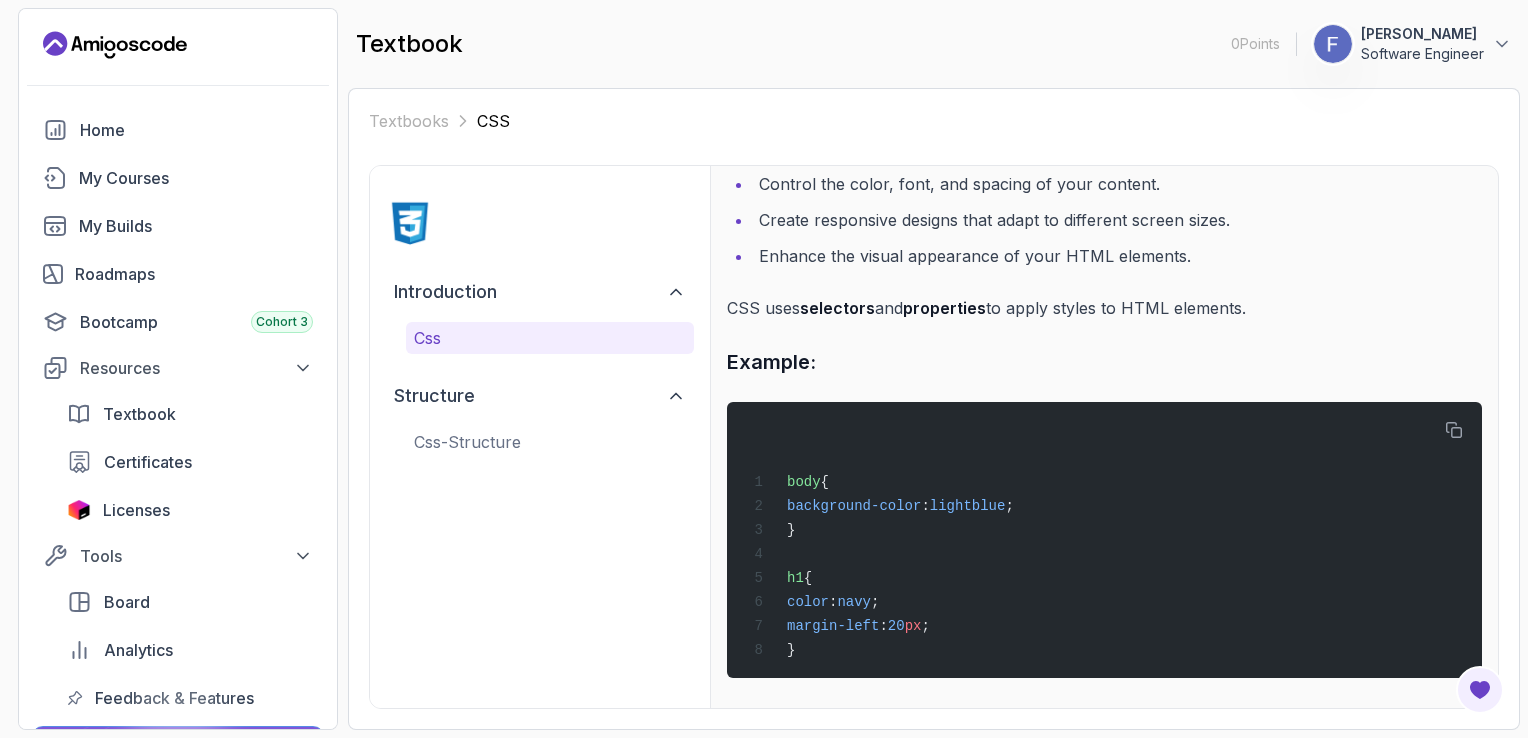 scroll, scrollTop: 0, scrollLeft: 0, axis: both 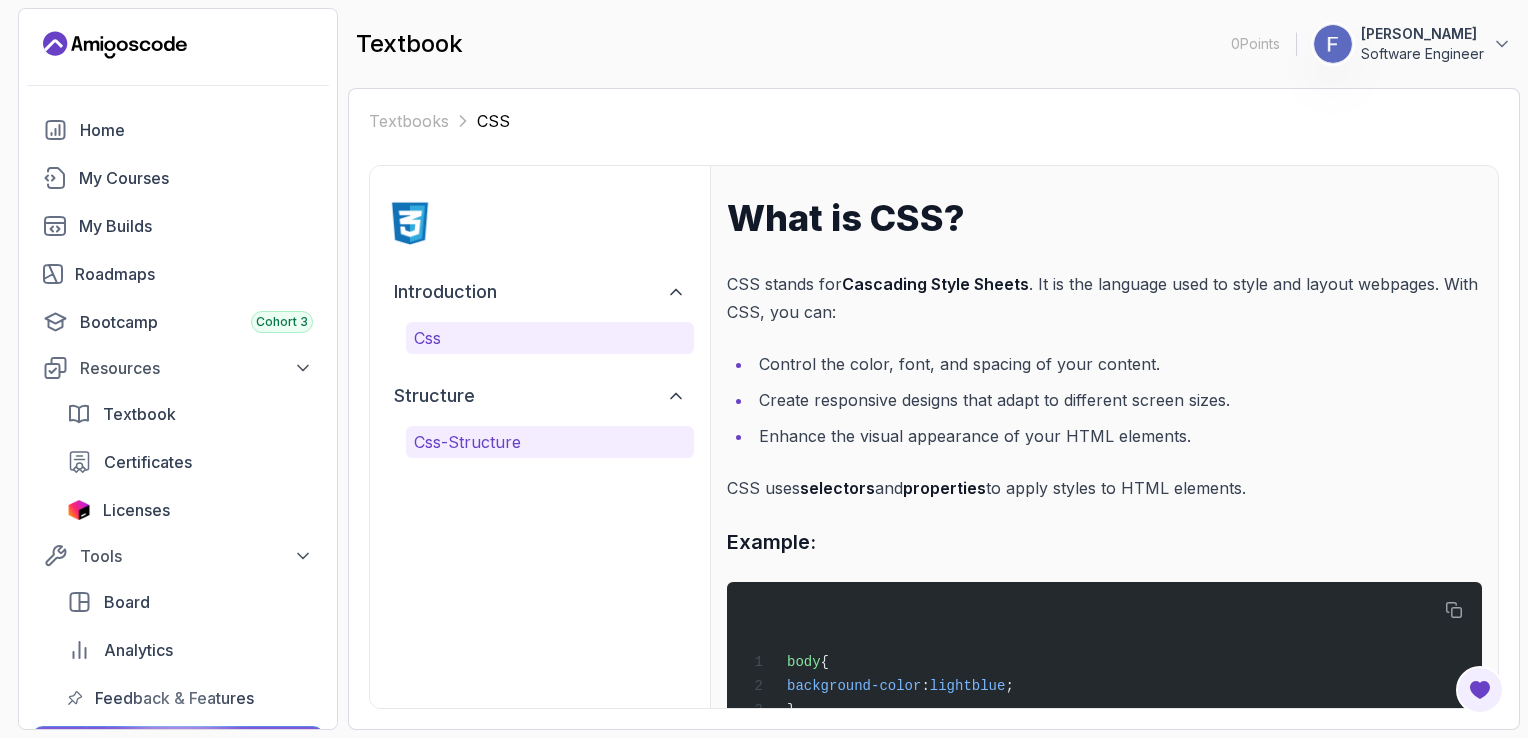 click on "css-structure" at bounding box center [550, 442] 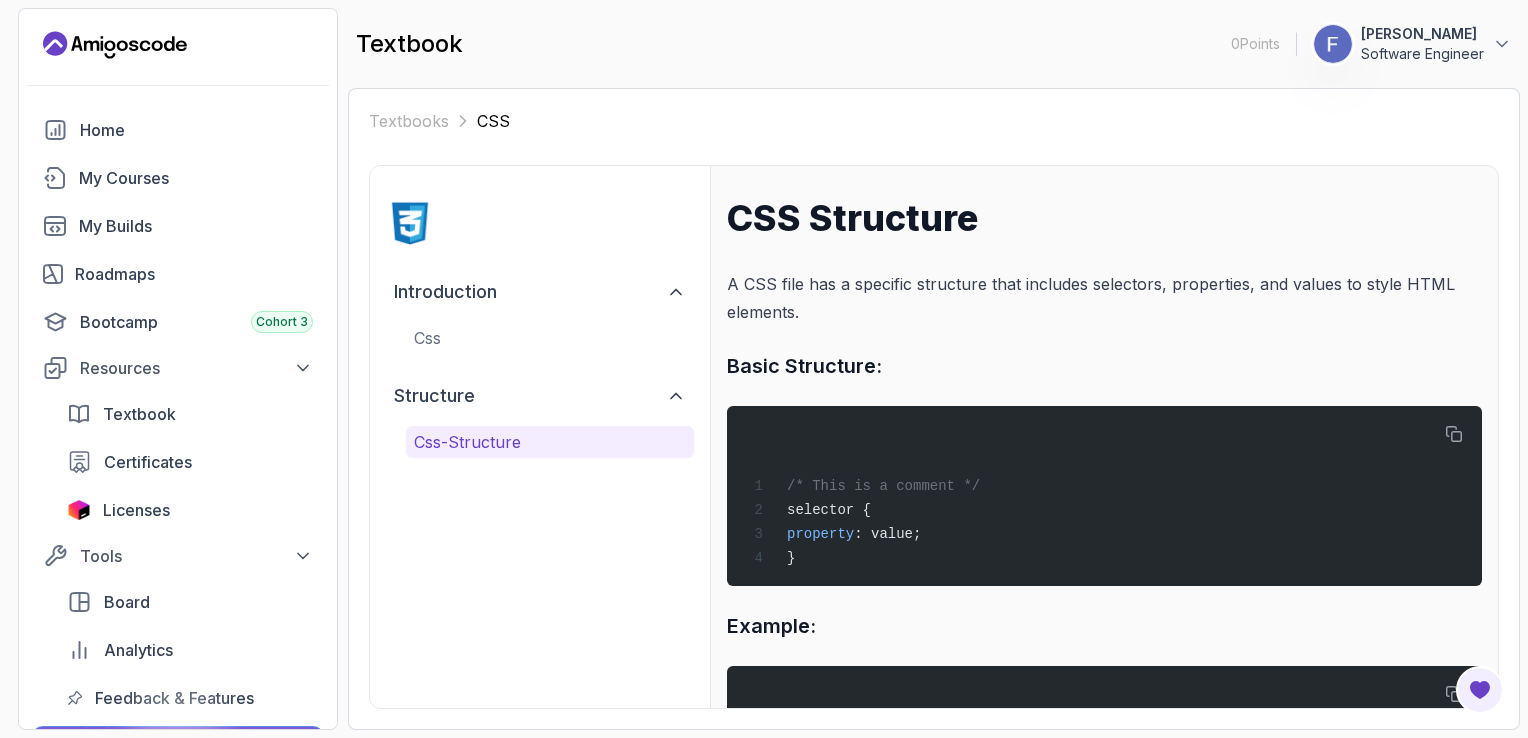 scroll, scrollTop: 0, scrollLeft: 0, axis: both 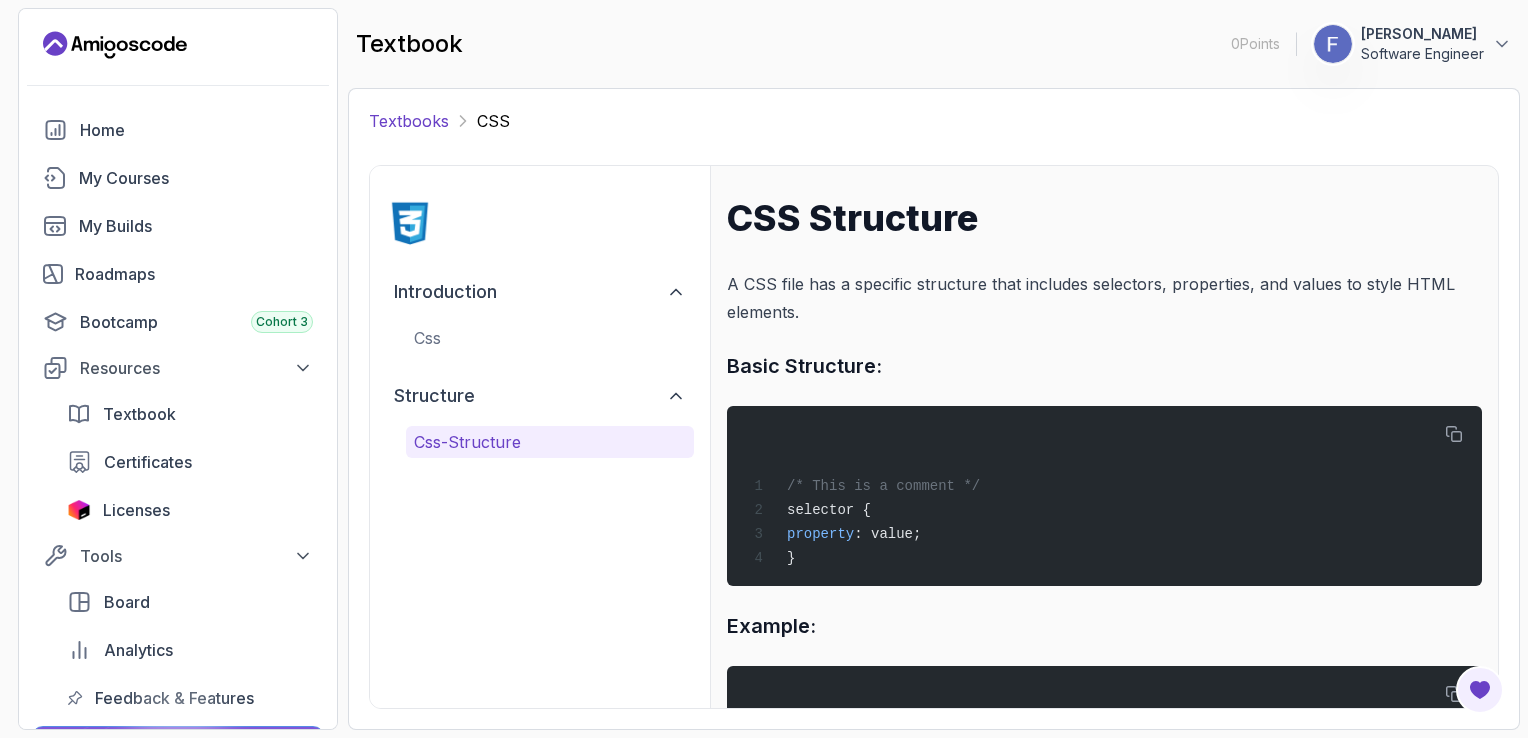 click on "Textbooks" at bounding box center (409, 121) 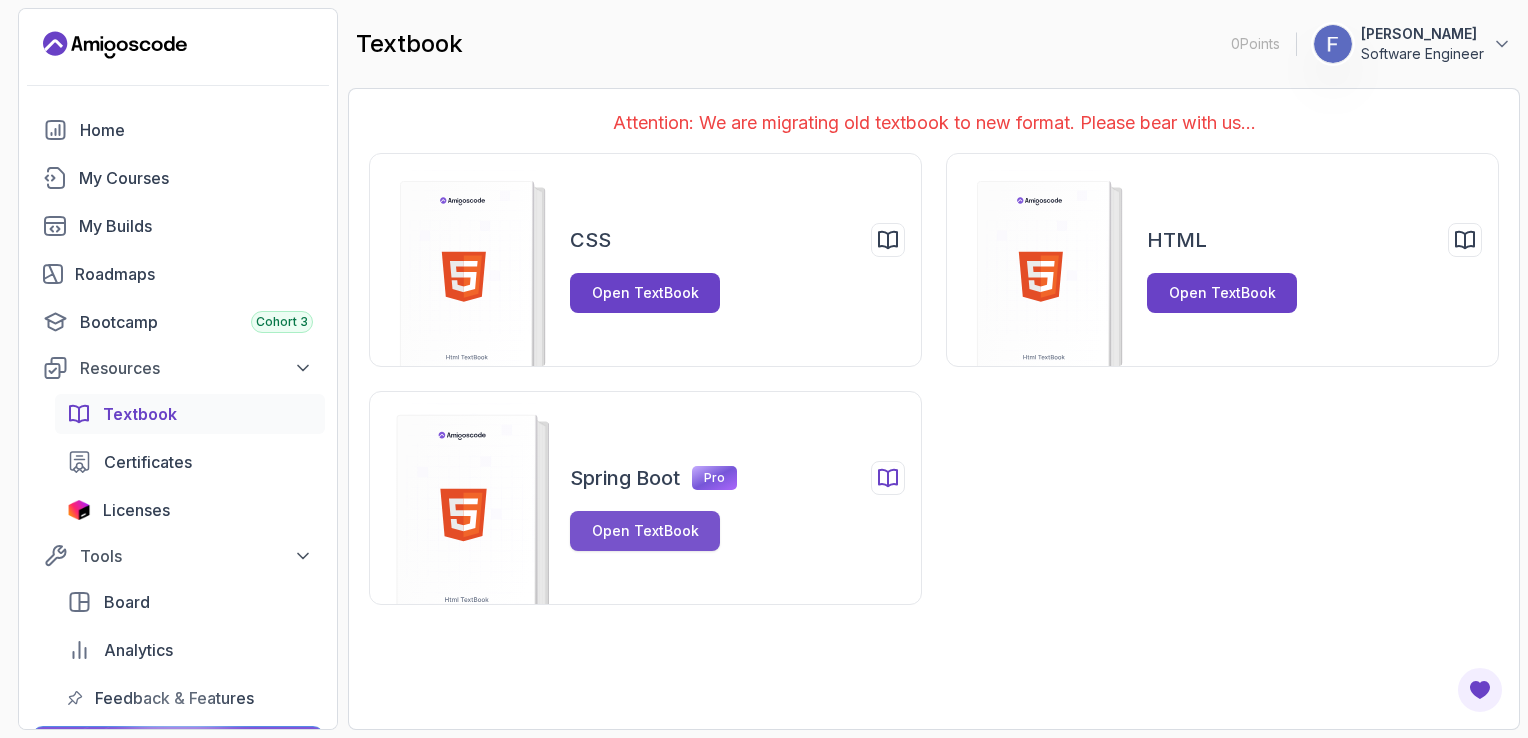 click on "Open TextBook" at bounding box center [645, 531] 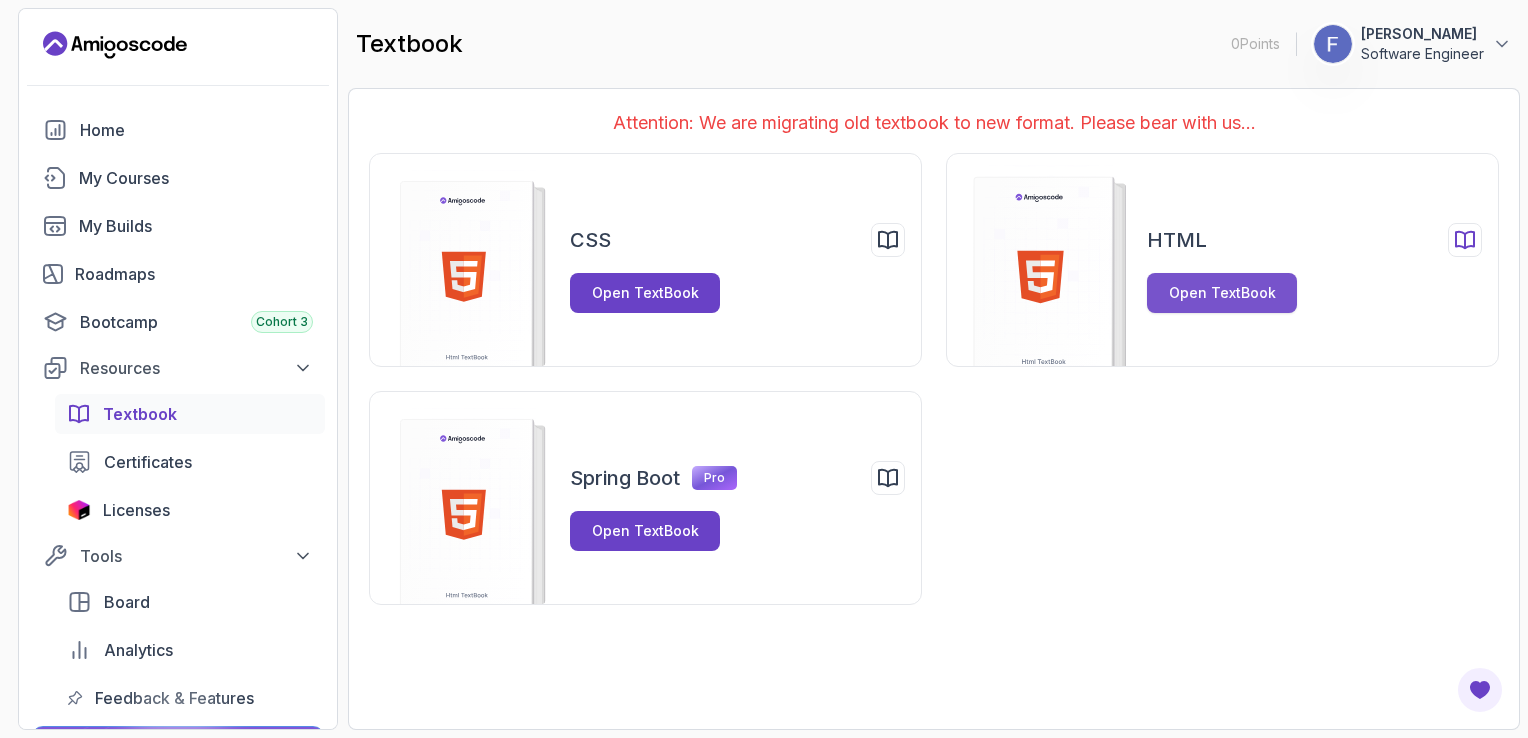 click on "Open TextBook" at bounding box center [1222, 293] 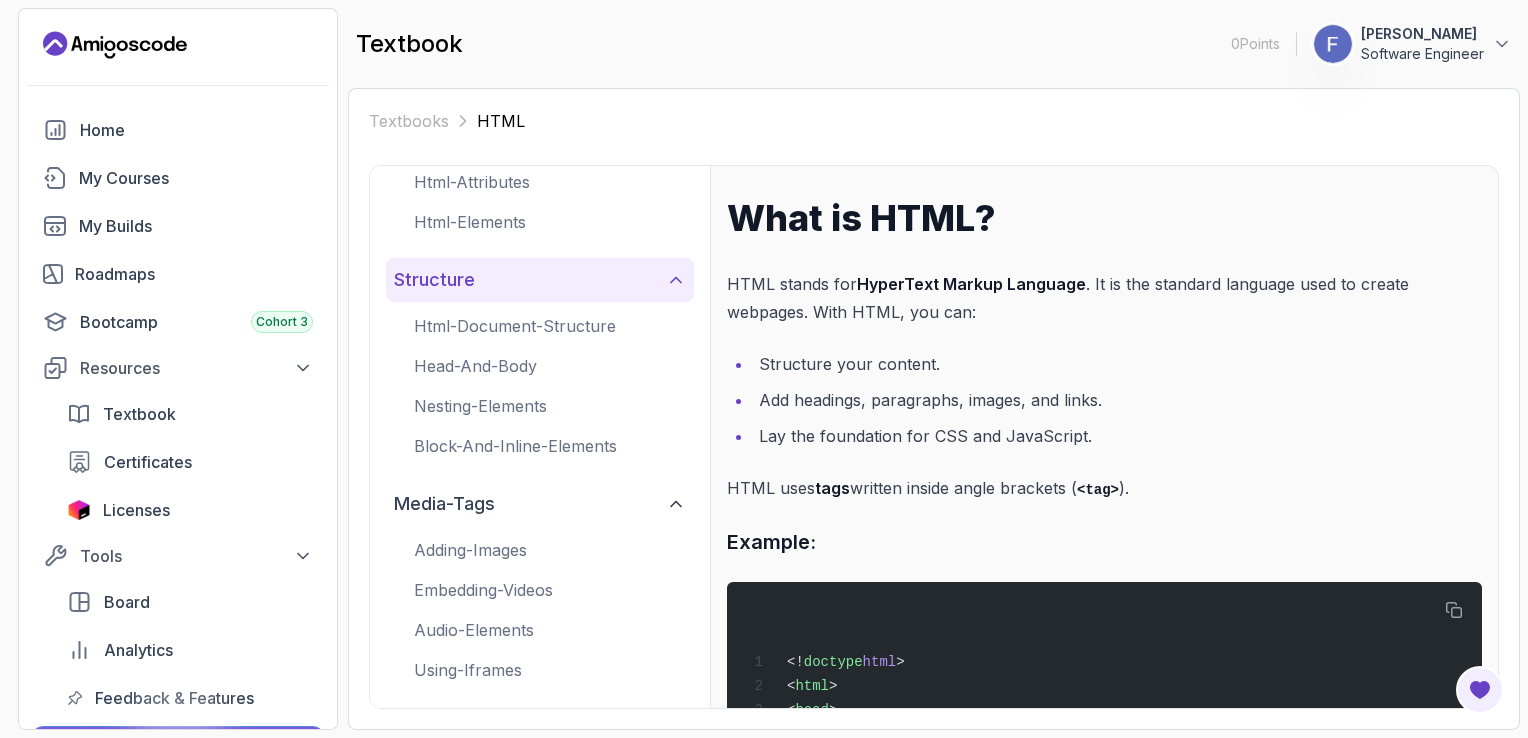 scroll, scrollTop: 196, scrollLeft: 0, axis: vertical 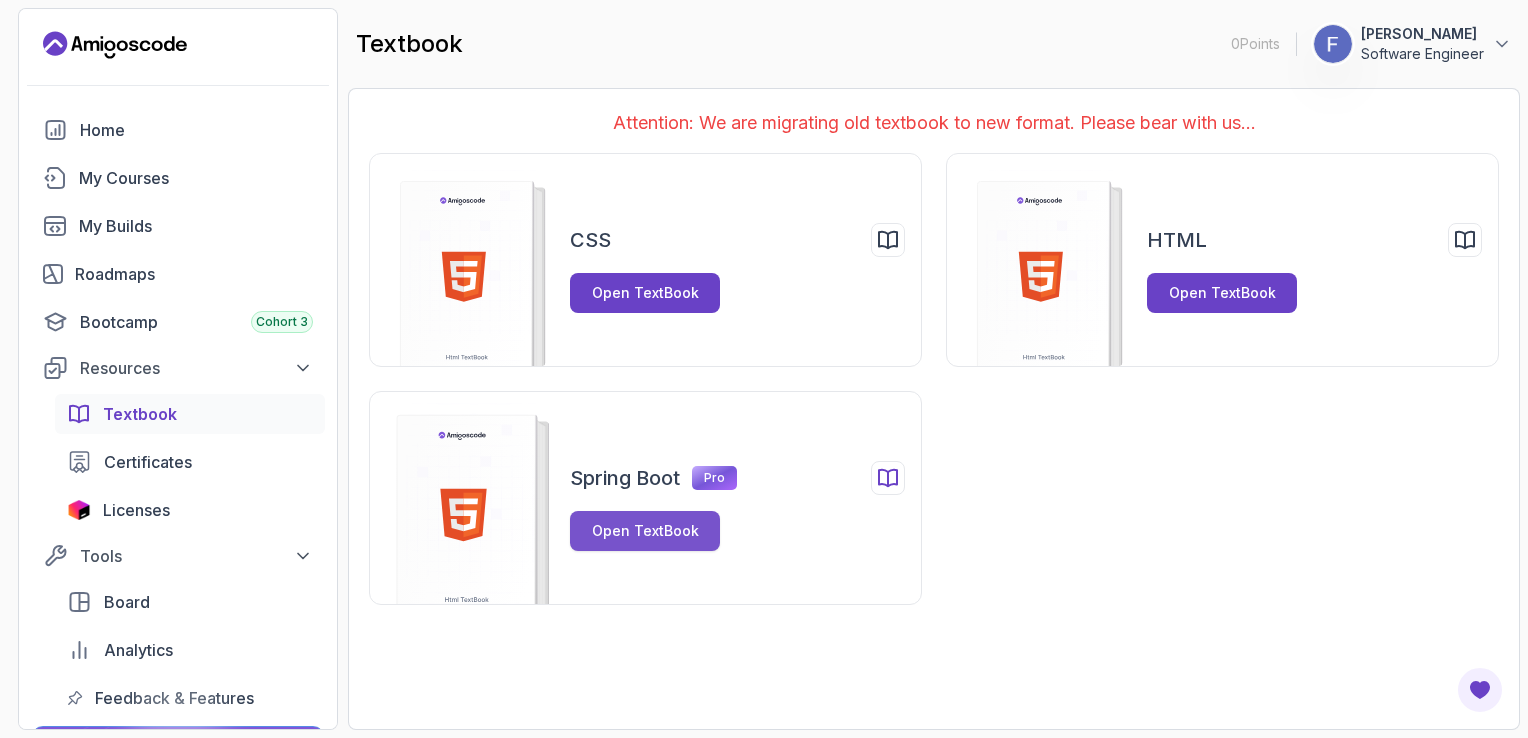 click on "Open TextBook" at bounding box center (645, 531) 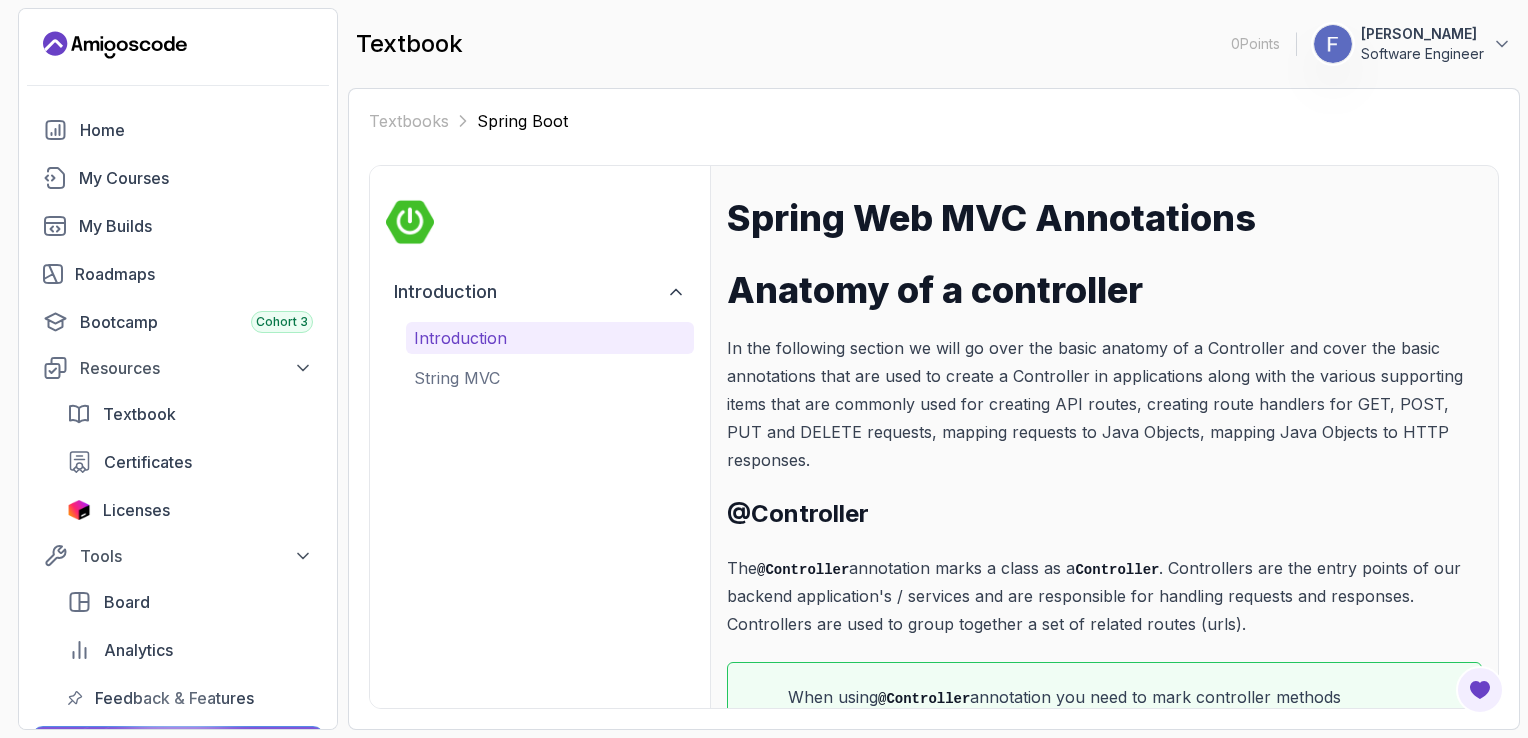 scroll, scrollTop: 110, scrollLeft: 0, axis: vertical 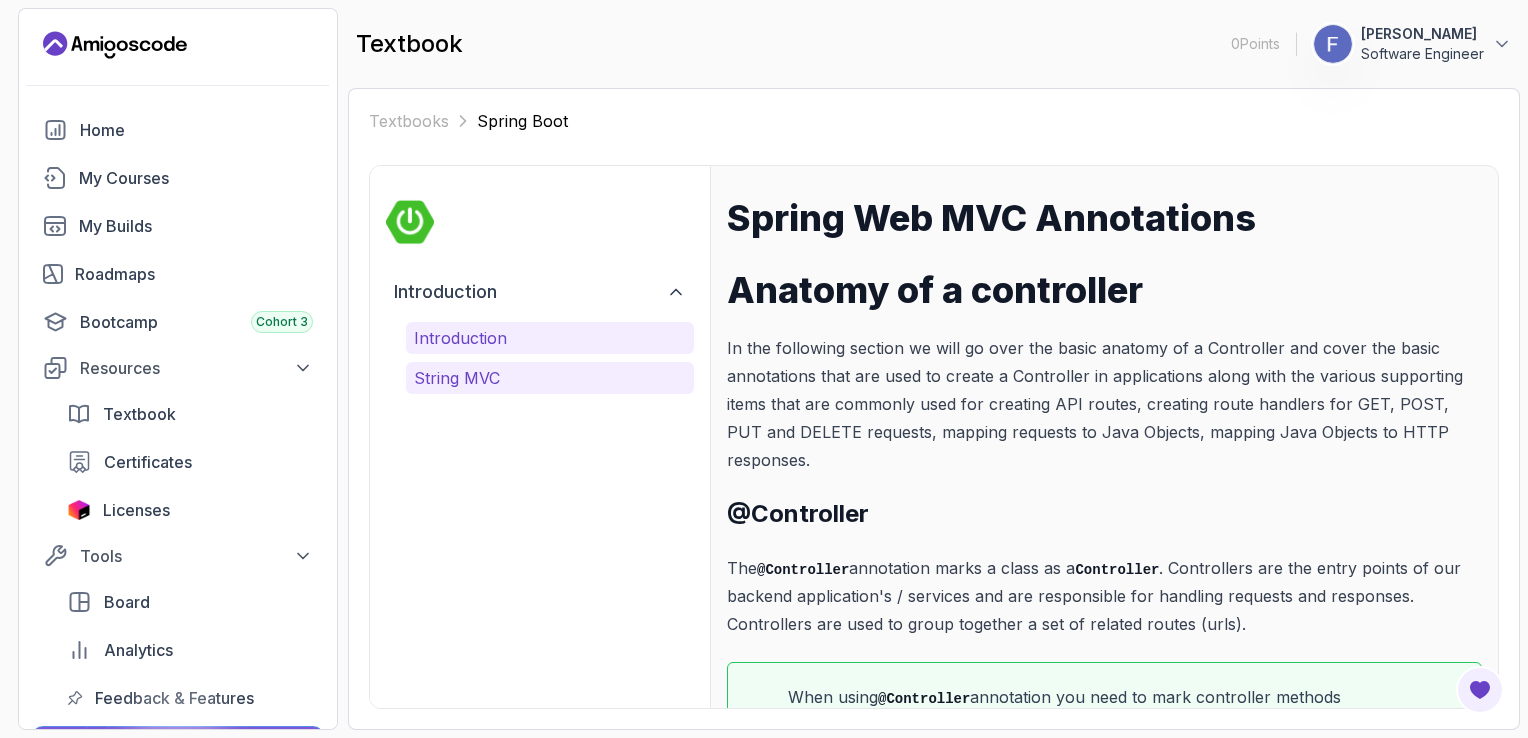 click on "String MVC" at bounding box center (550, 378) 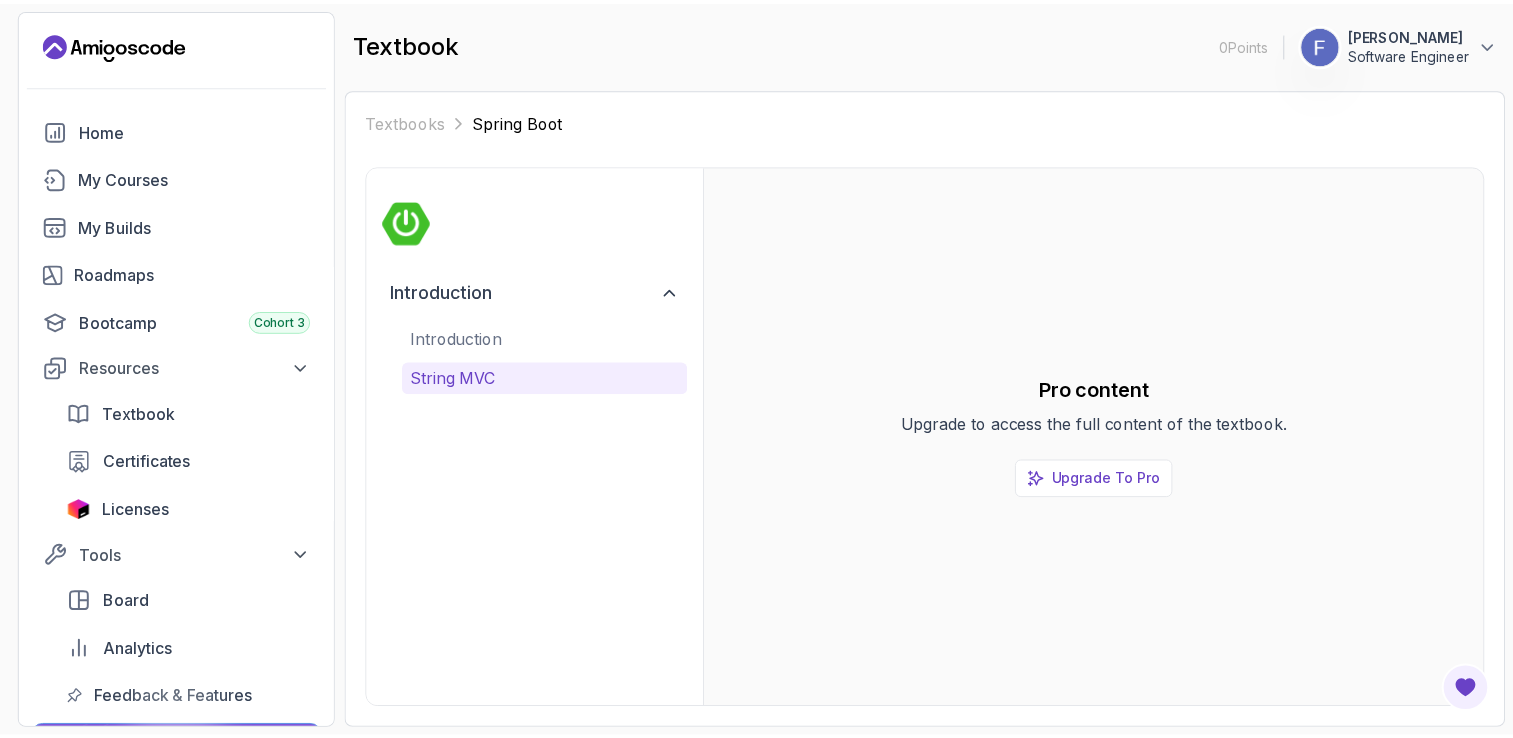 scroll, scrollTop: 0, scrollLeft: 0, axis: both 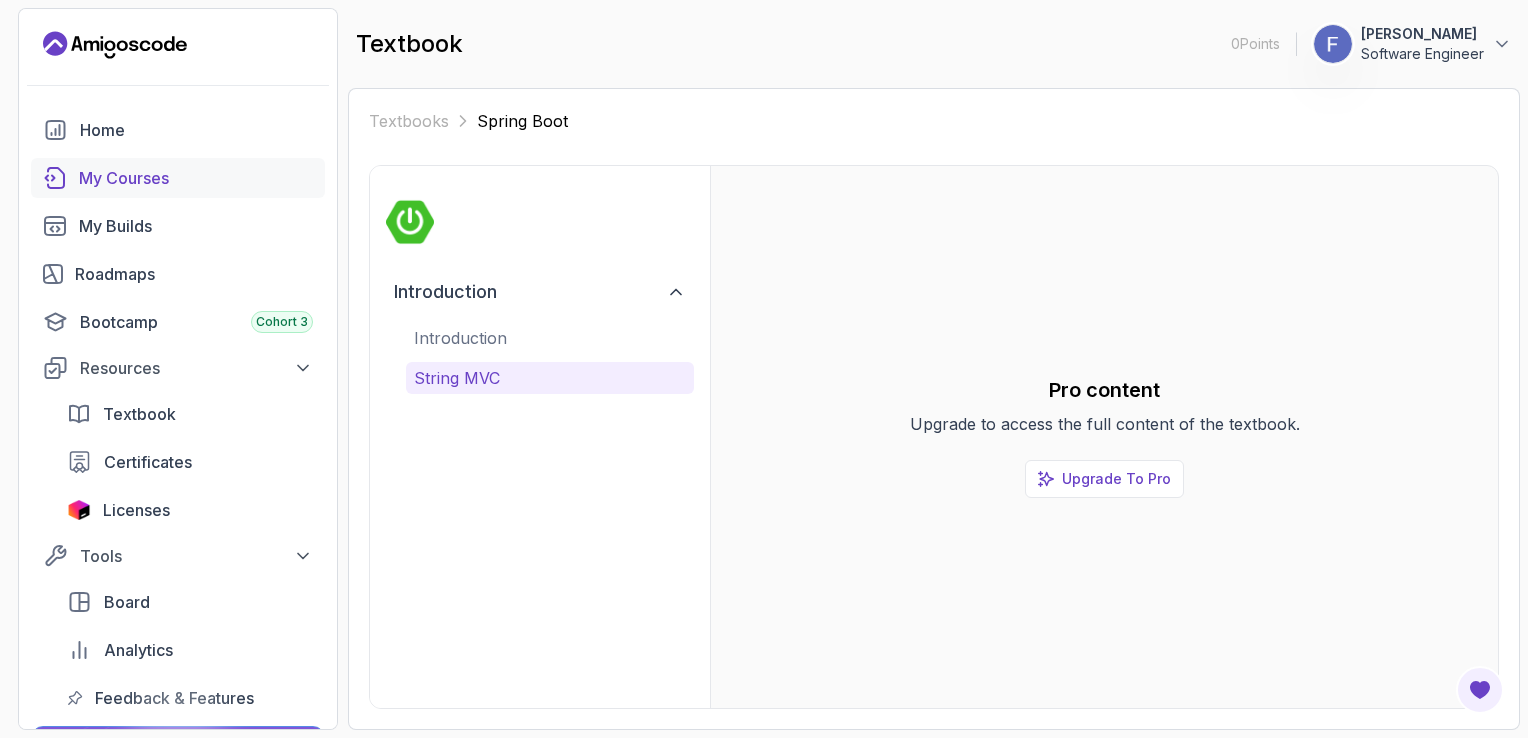 click on "My Courses" at bounding box center (196, 178) 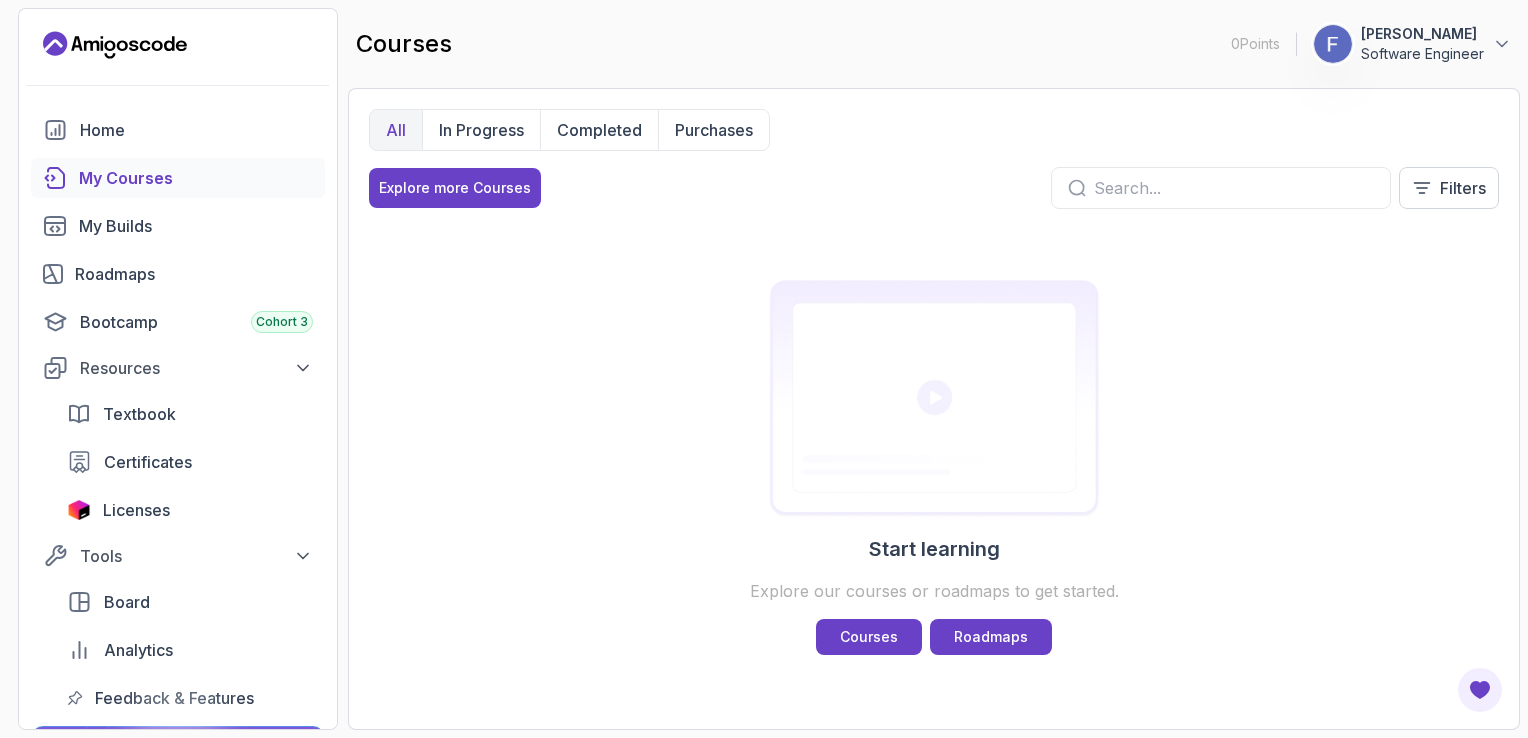 click on "All" at bounding box center (396, 130) 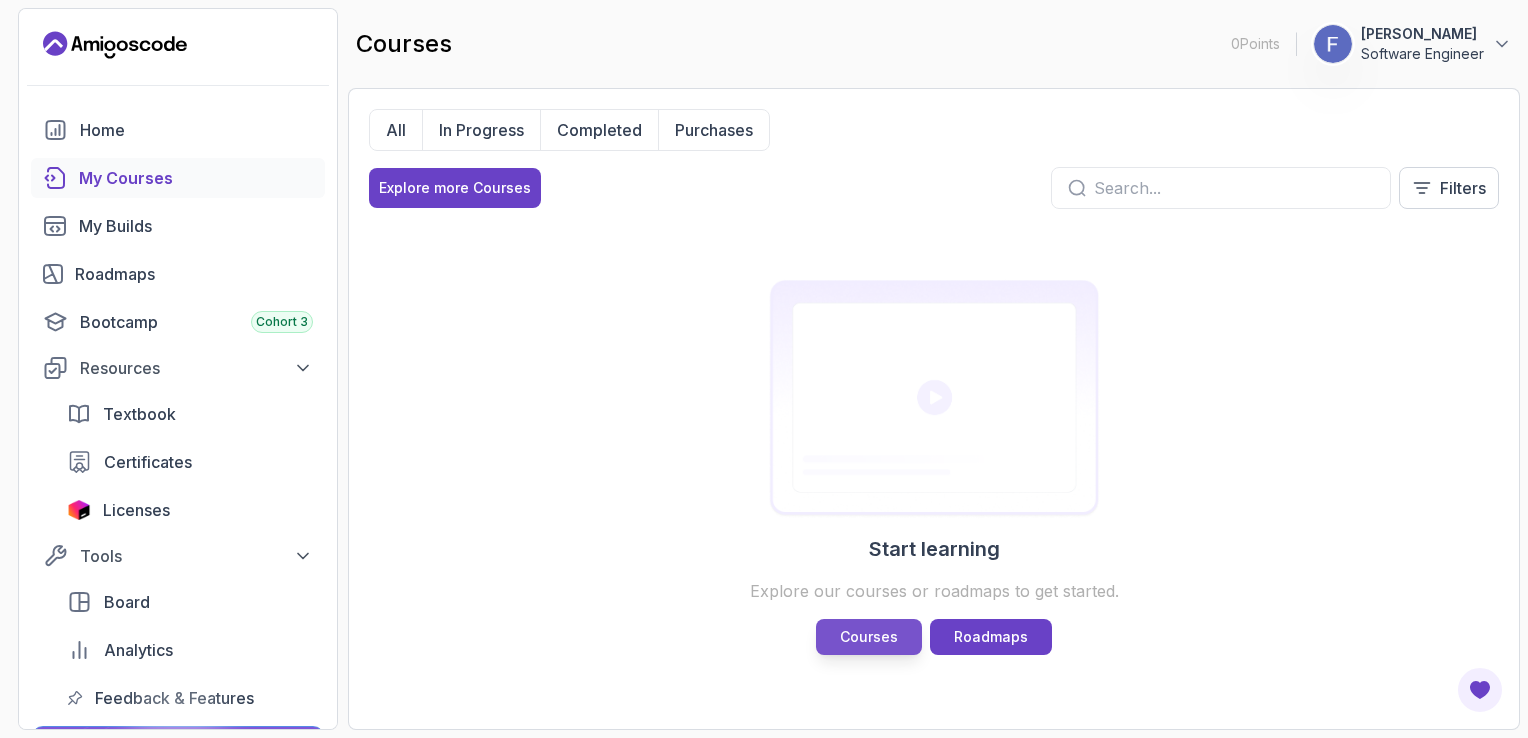 click on "Courses" at bounding box center (869, 637) 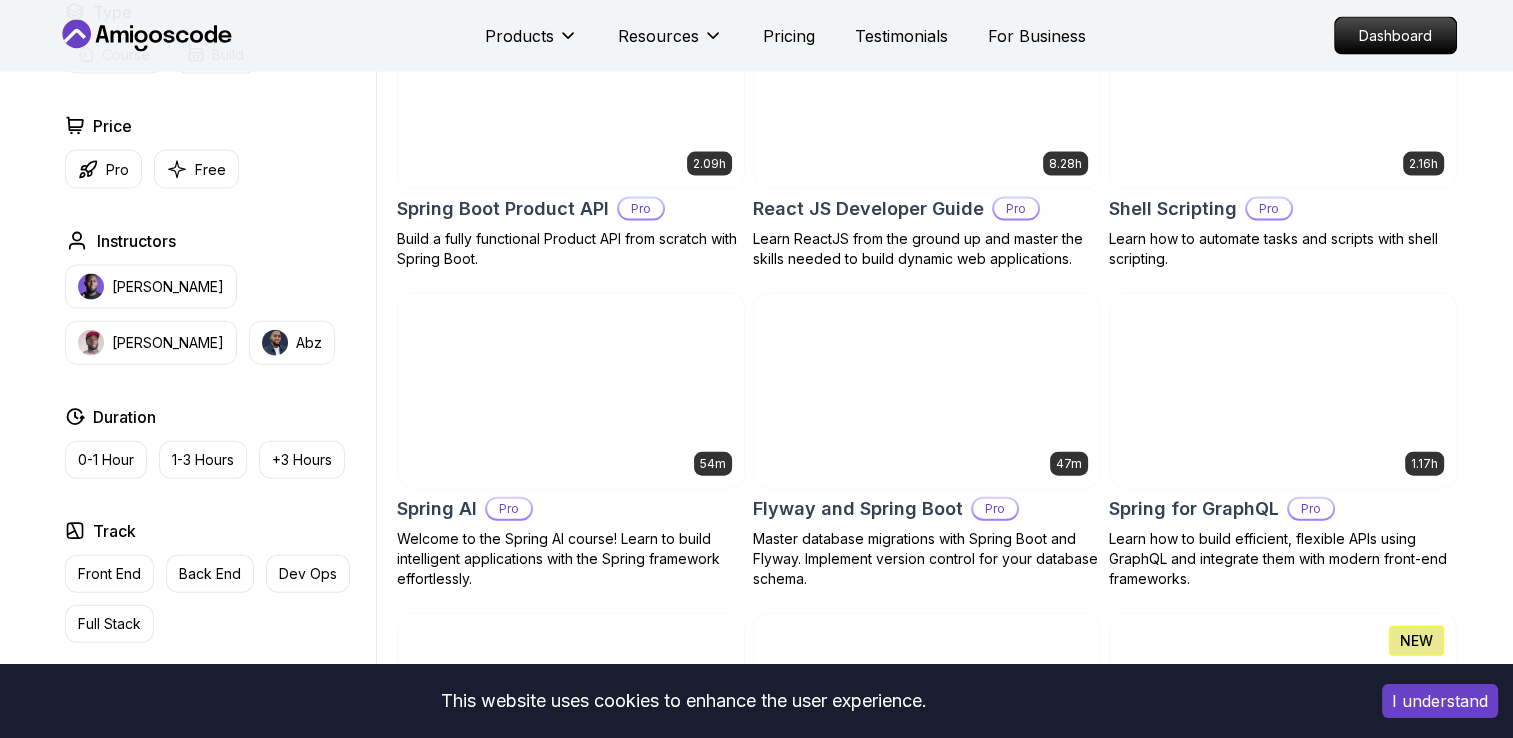 scroll, scrollTop: 4402, scrollLeft: 0, axis: vertical 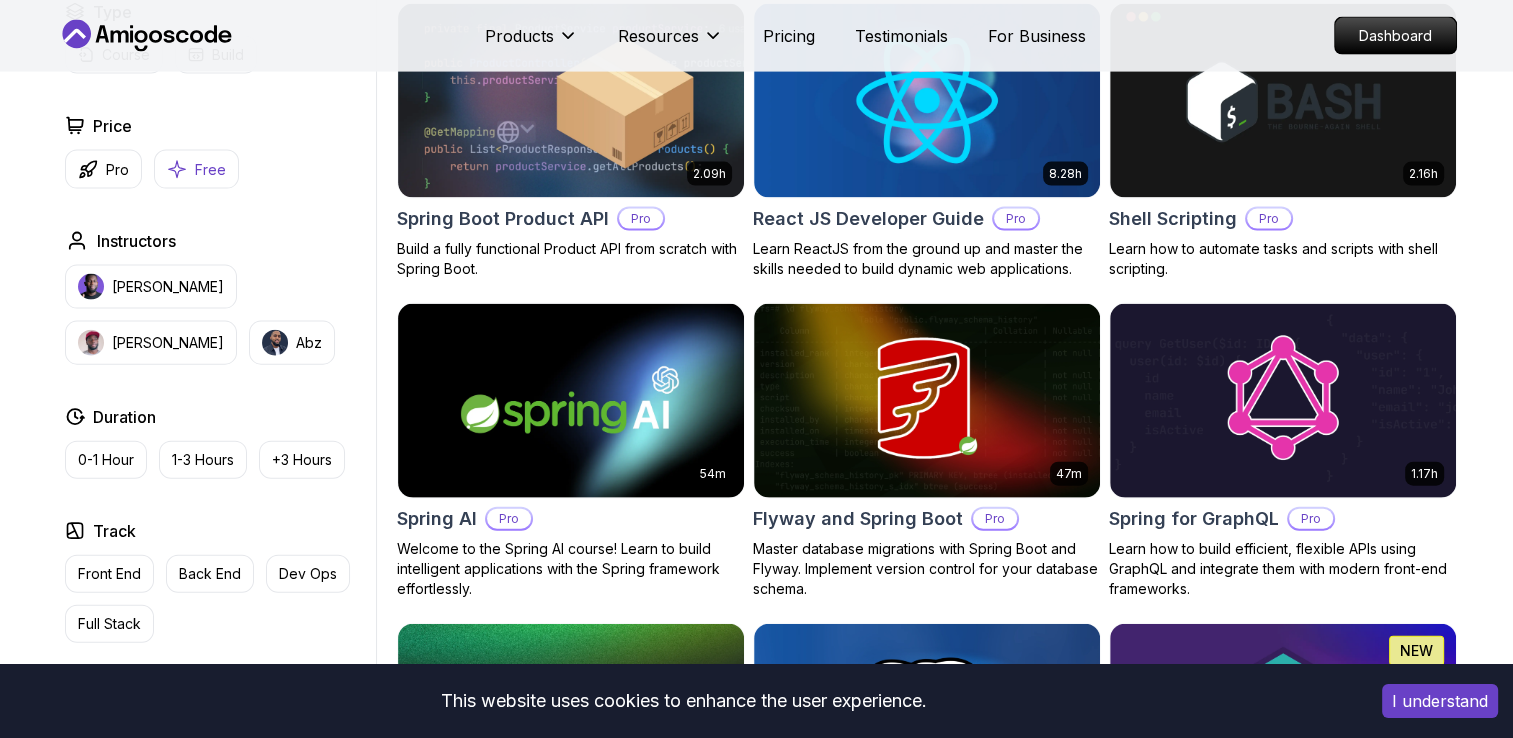 click on "Free" at bounding box center [210, 170] 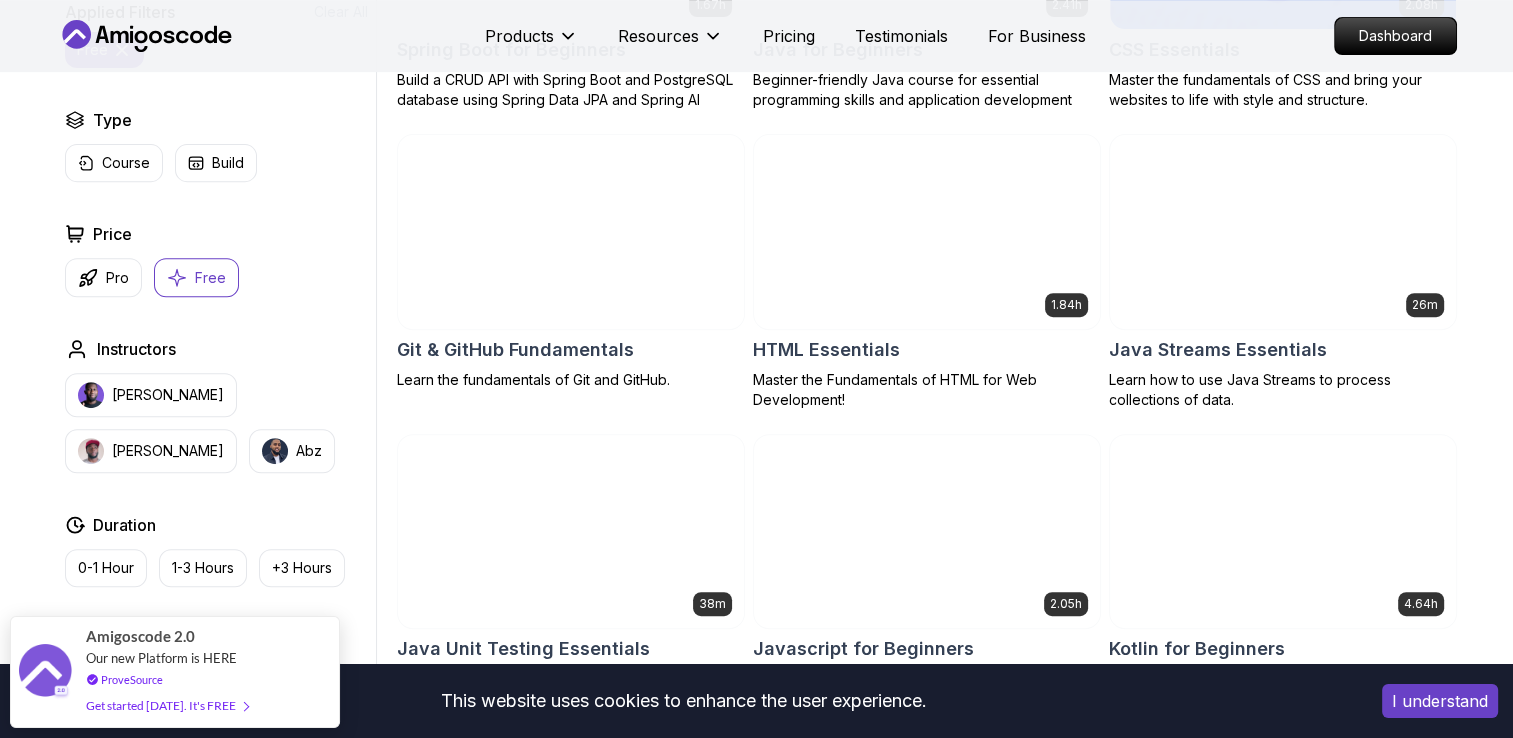 scroll, scrollTop: 807, scrollLeft: 0, axis: vertical 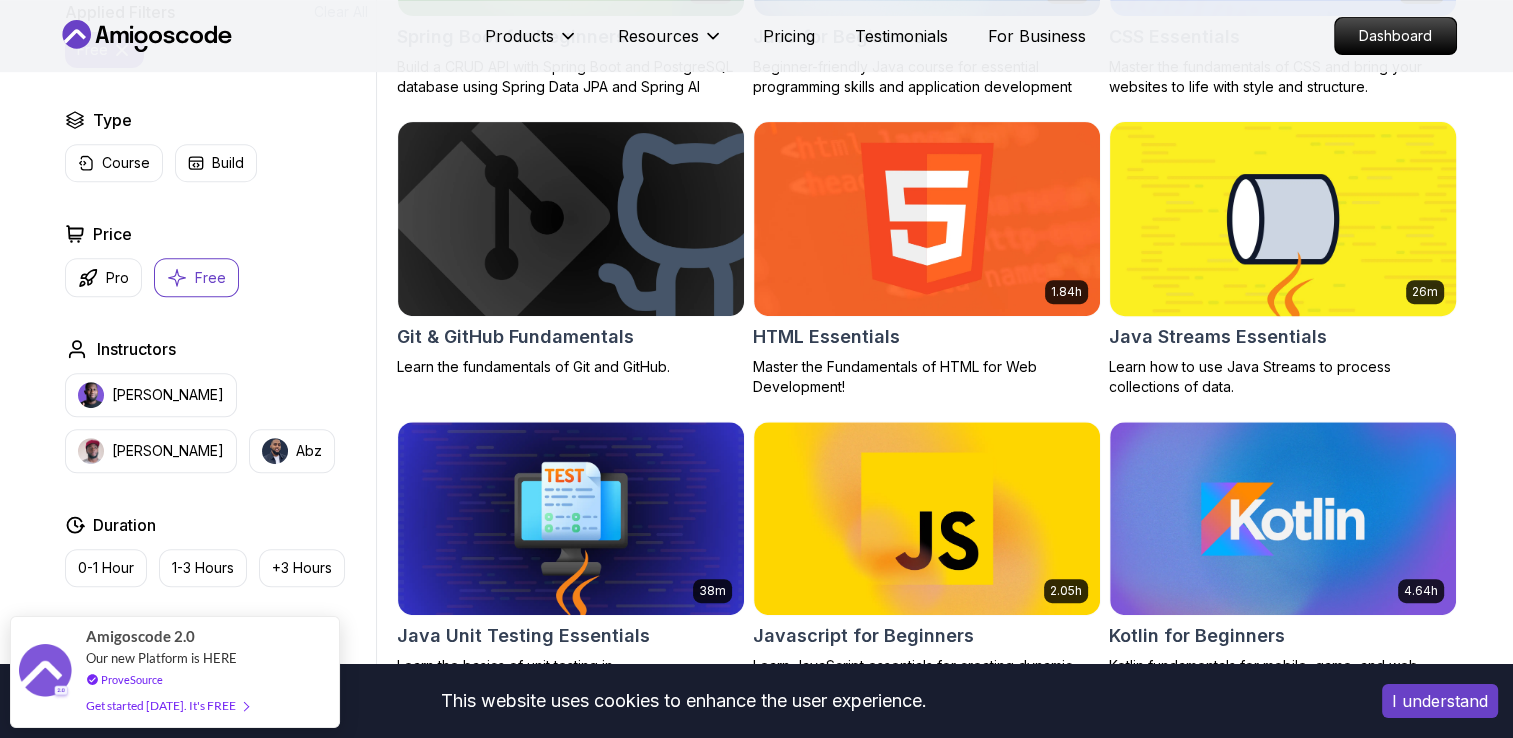 click on "Java Streams Essentials" at bounding box center [1218, 337] 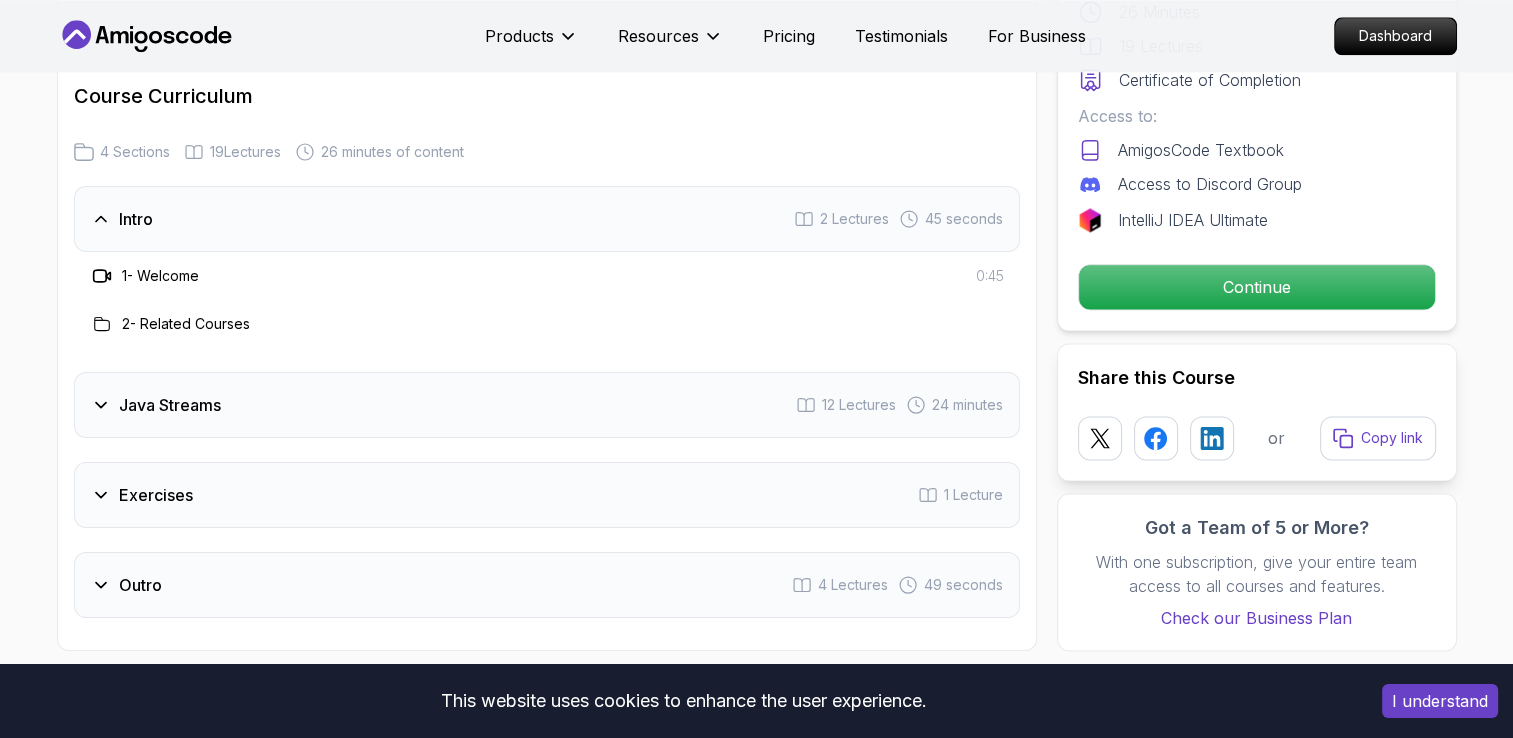scroll, scrollTop: 2564, scrollLeft: 0, axis: vertical 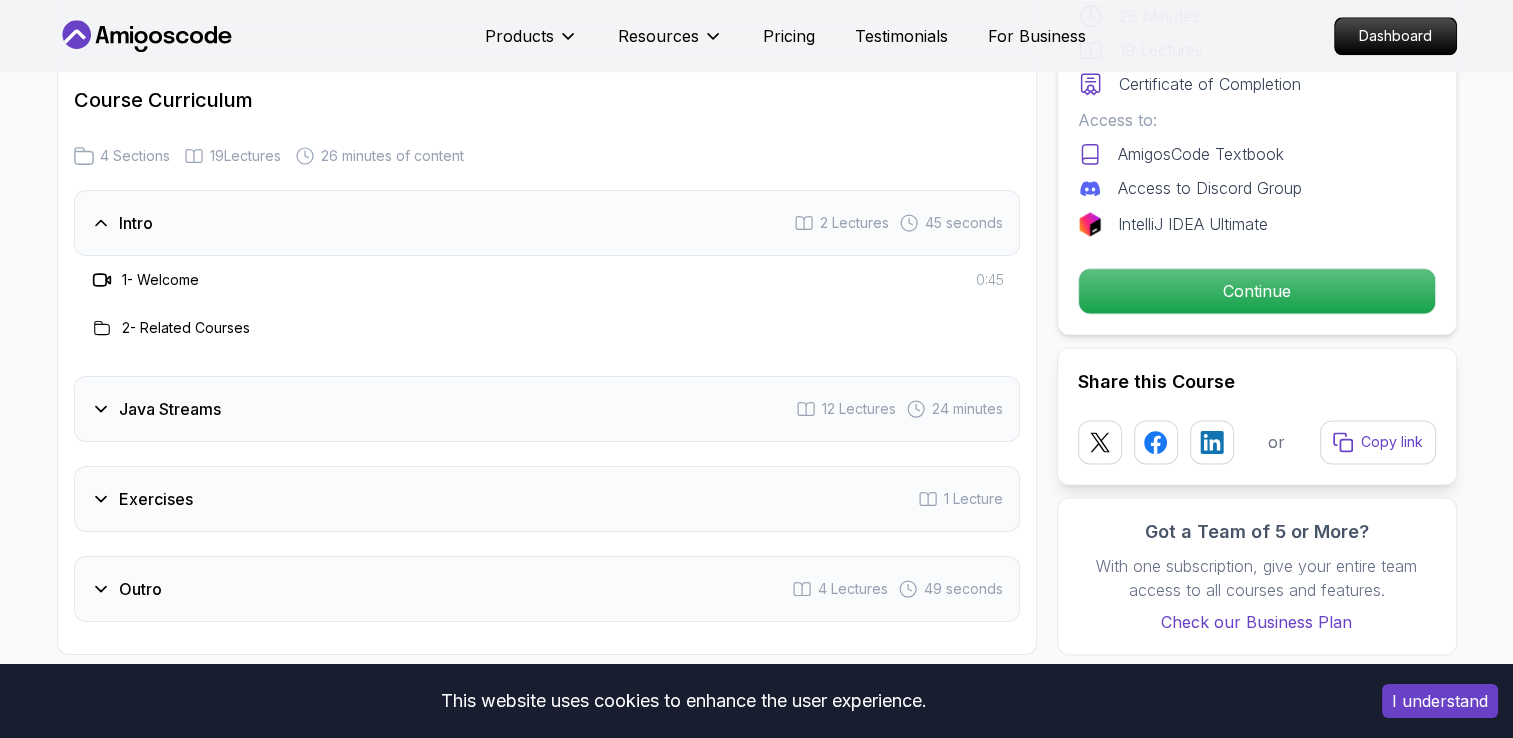 click on "Java Streams" at bounding box center [156, 409] 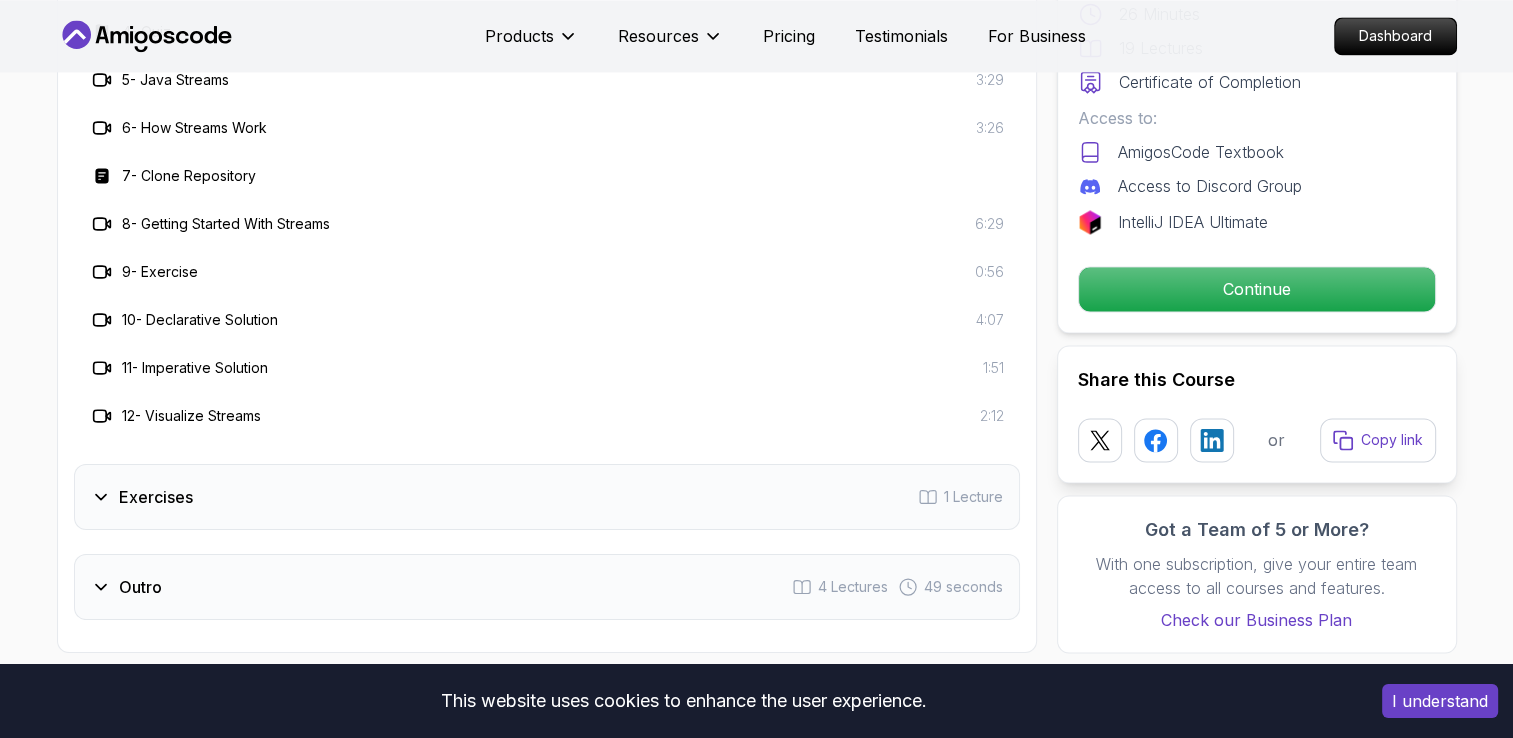 scroll, scrollTop: 3051, scrollLeft: 0, axis: vertical 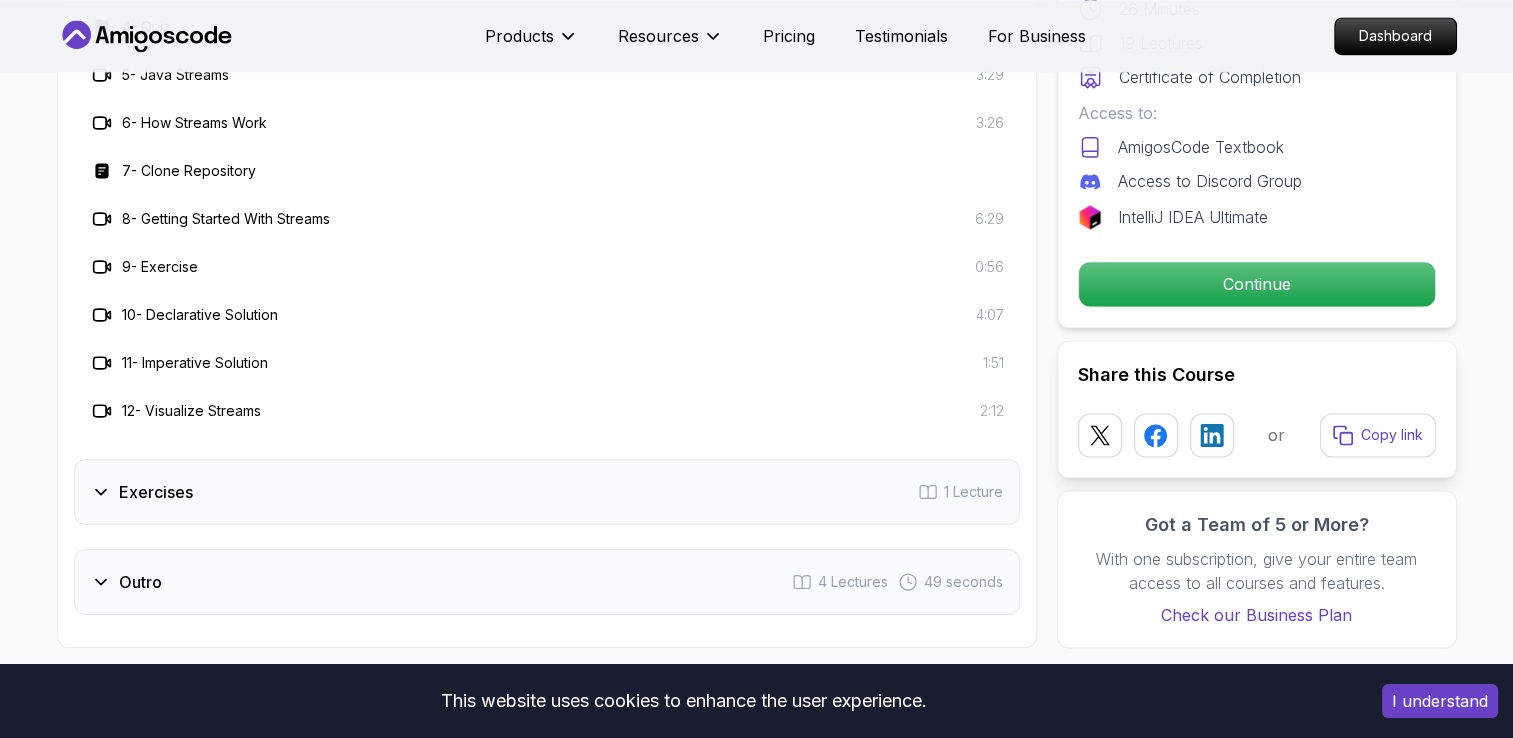 click 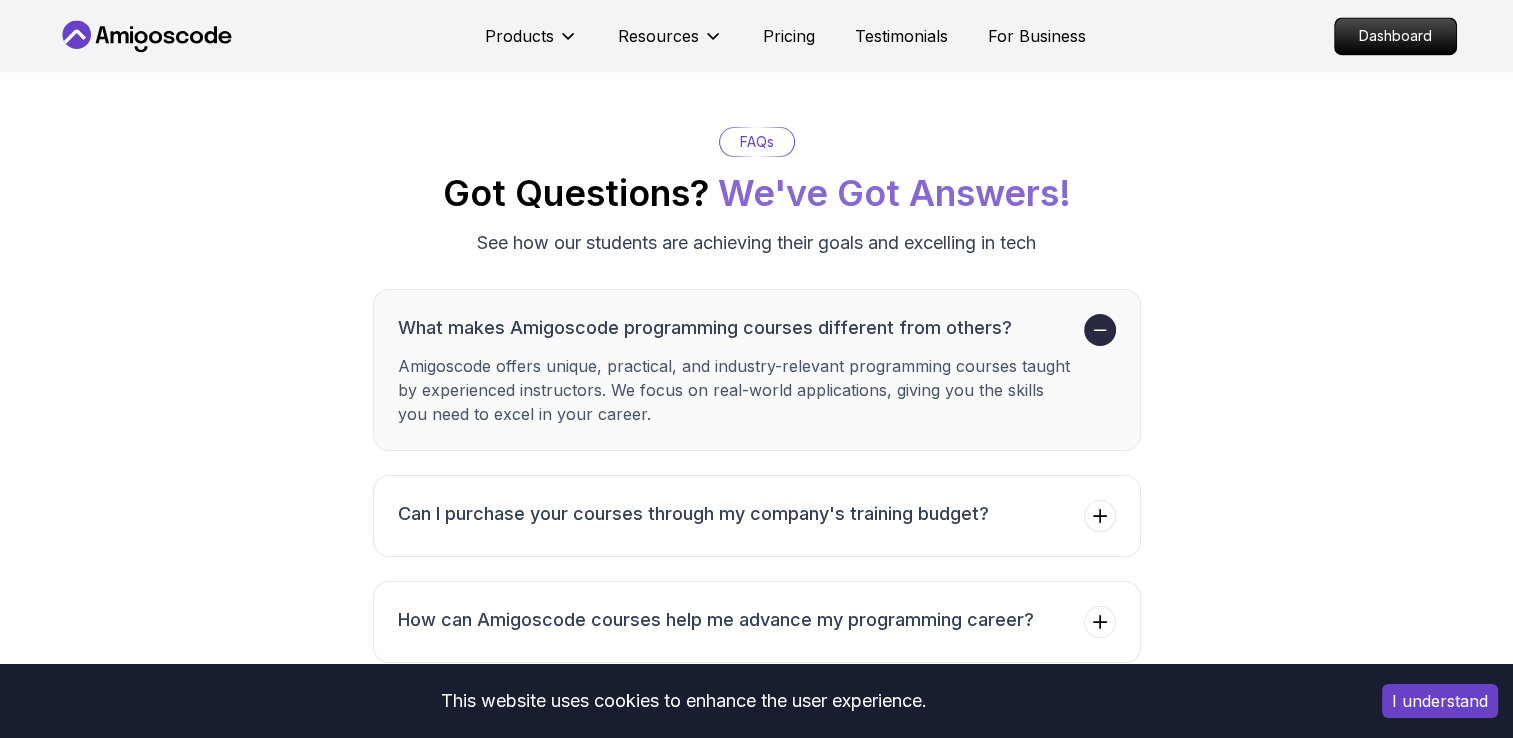 scroll, scrollTop: 3270, scrollLeft: 0, axis: vertical 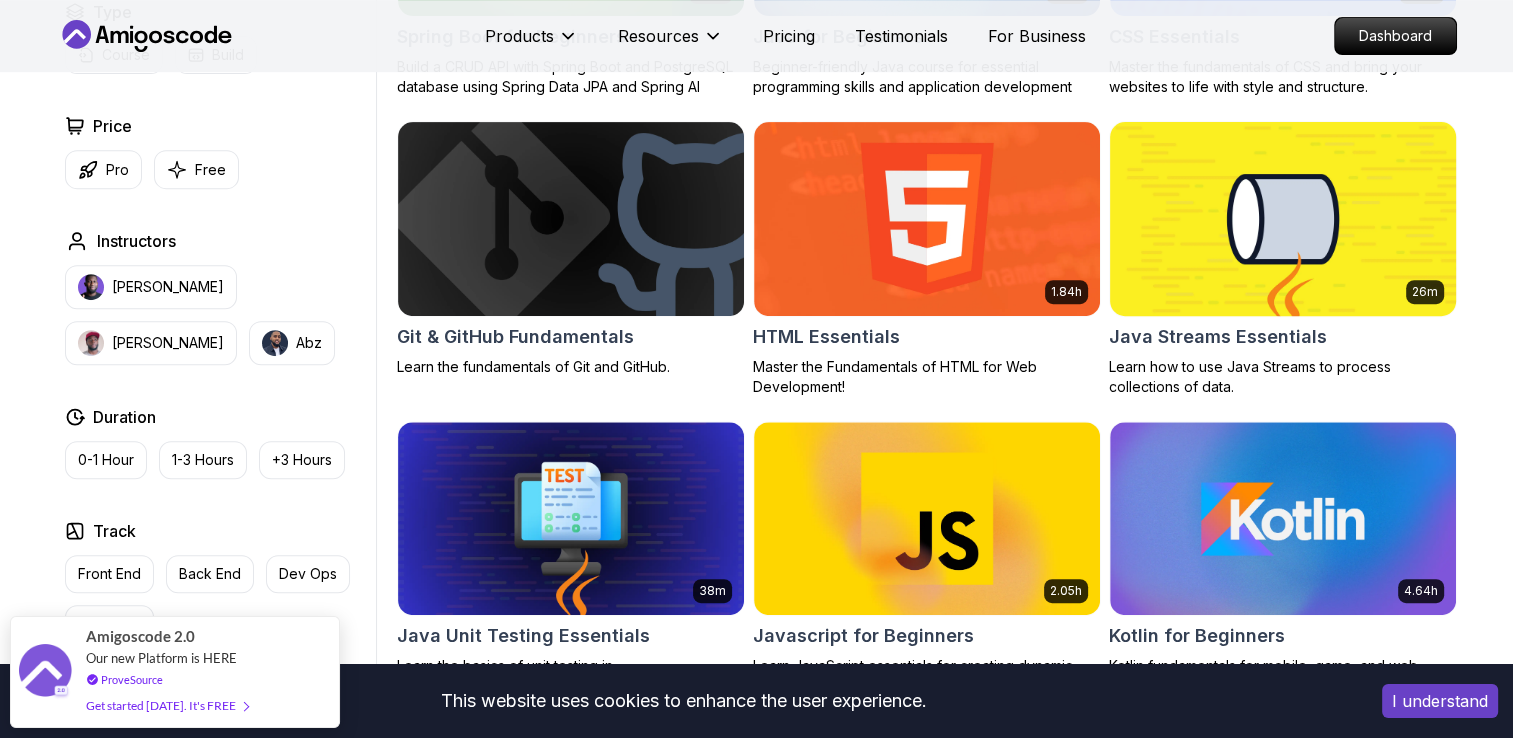 click on "Java Streams Essentials" at bounding box center (1218, 337) 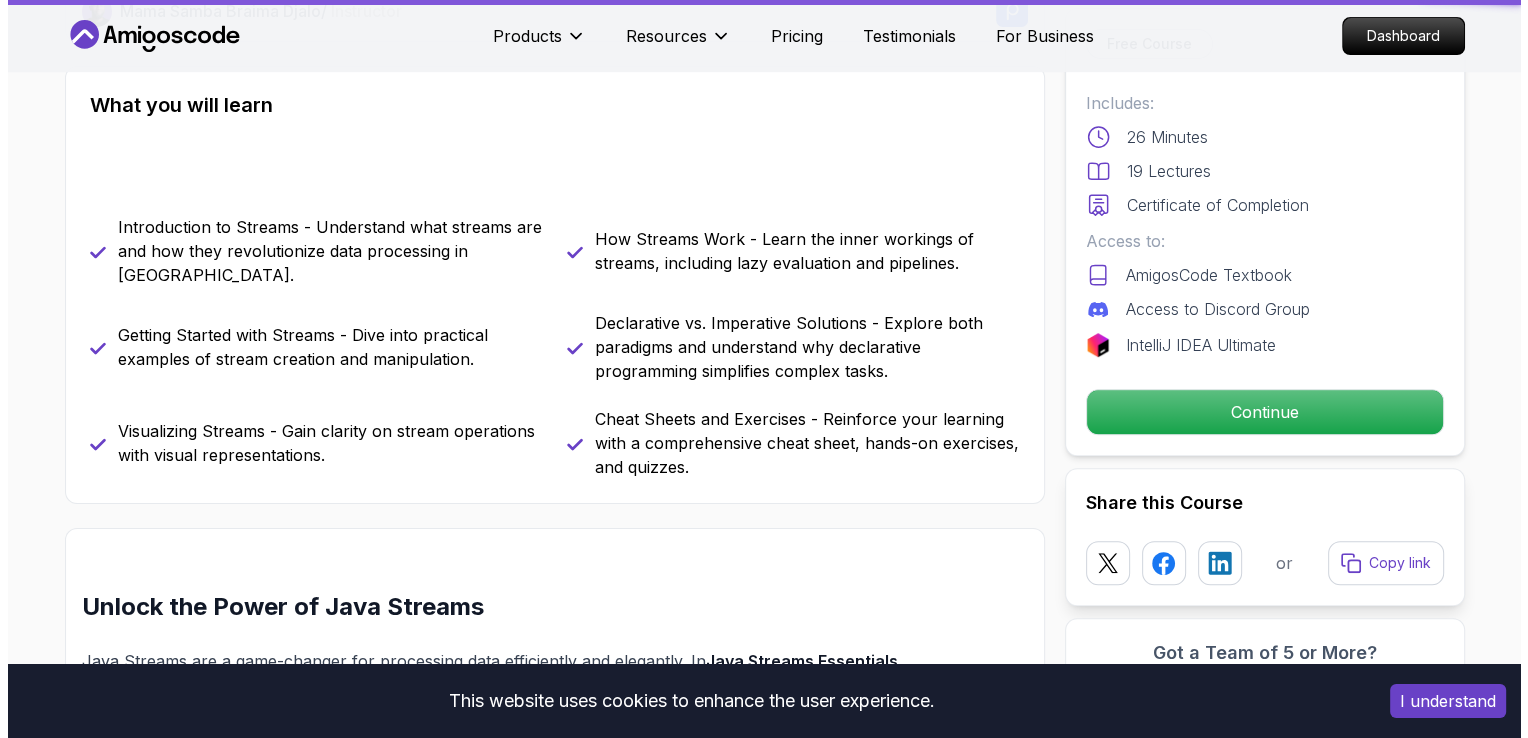 scroll, scrollTop: 0, scrollLeft: 0, axis: both 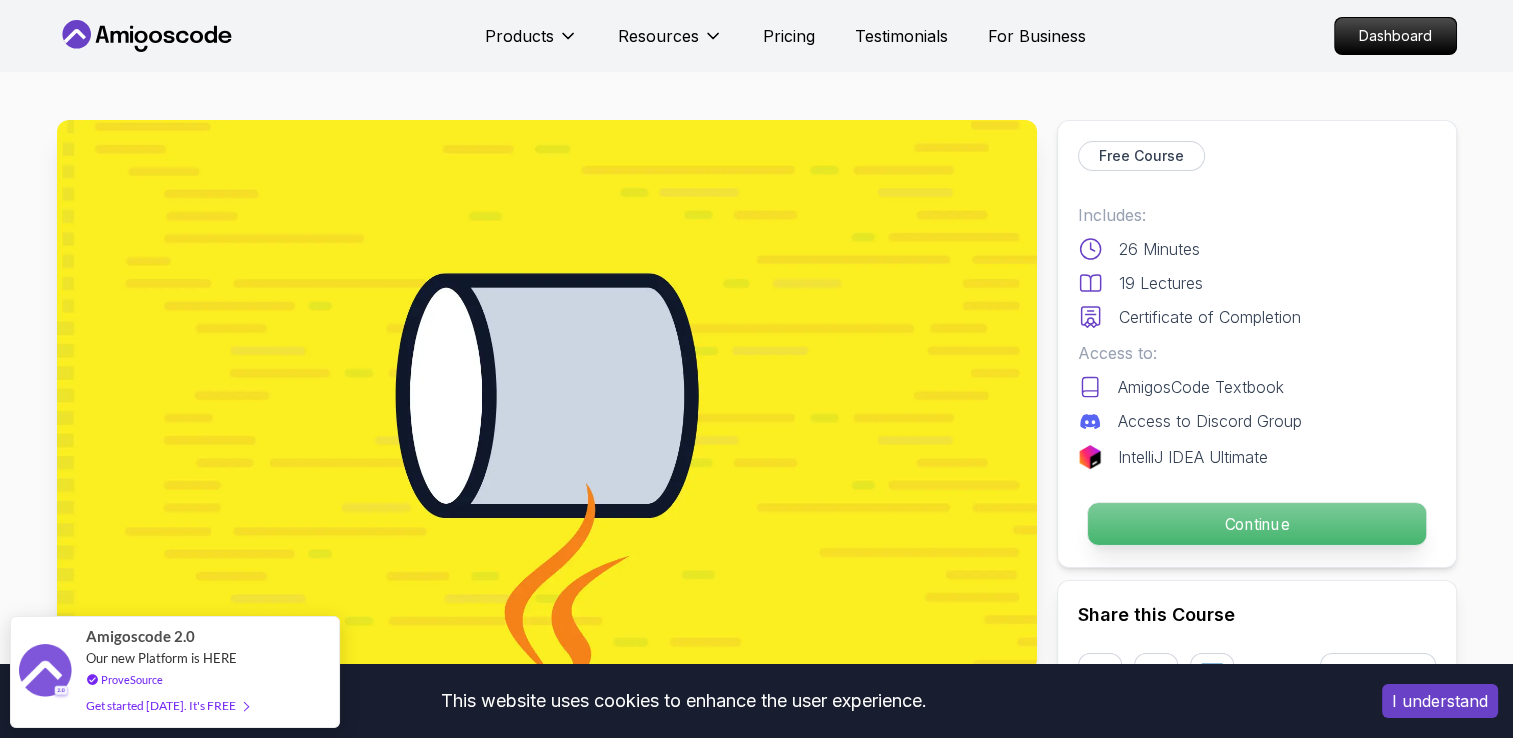 click on "Continue" at bounding box center (1256, 524) 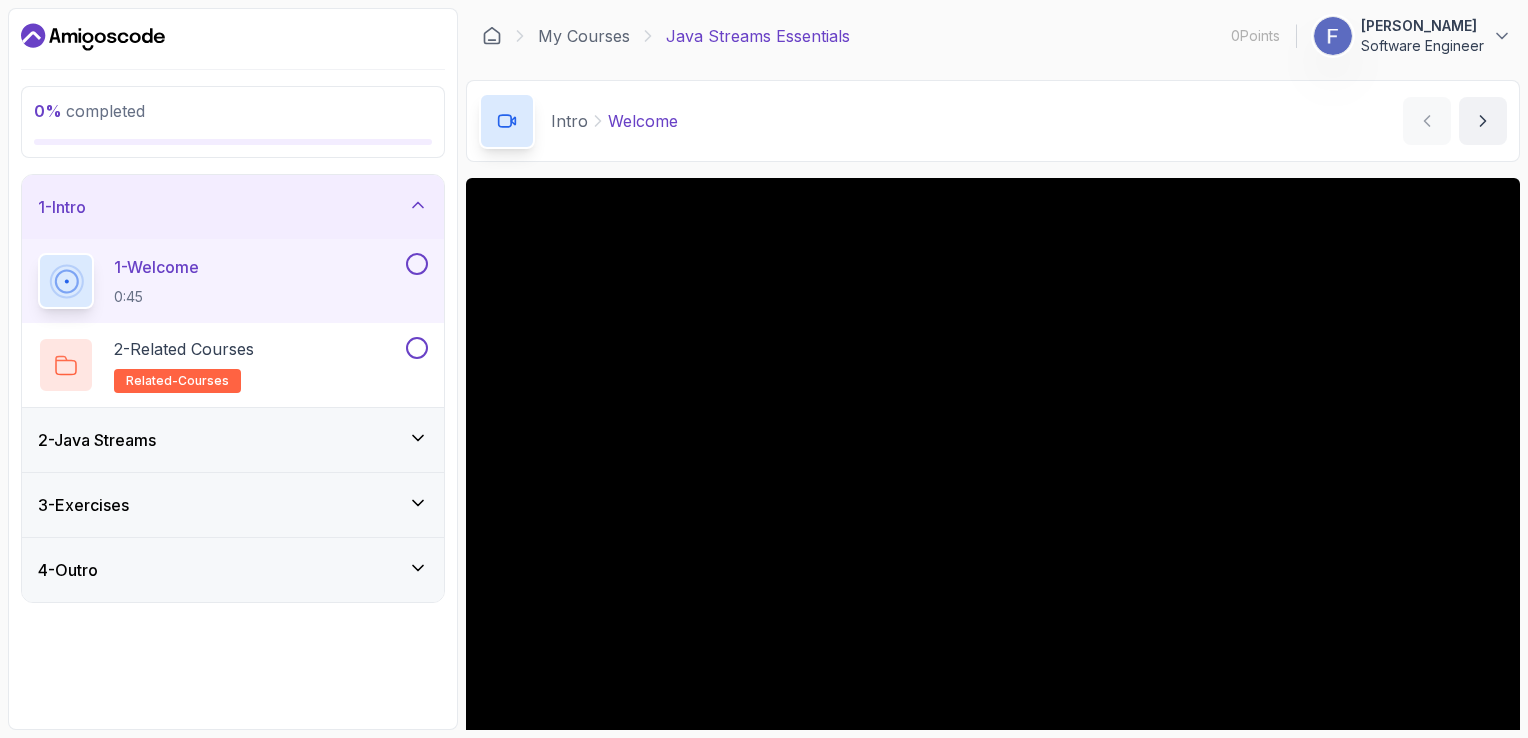 scroll, scrollTop: 50, scrollLeft: 0, axis: vertical 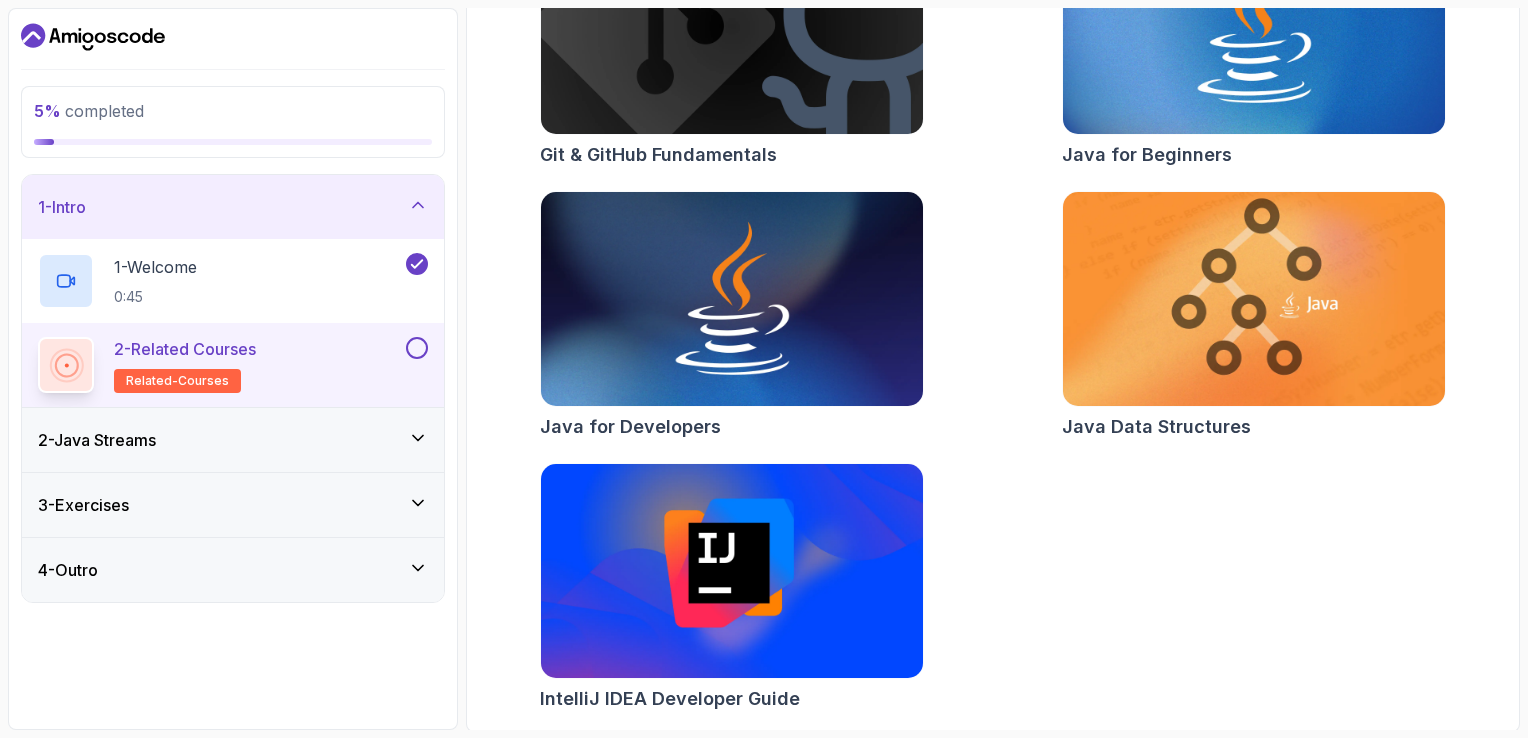 click on "Java Data Structures" at bounding box center [1156, 427] 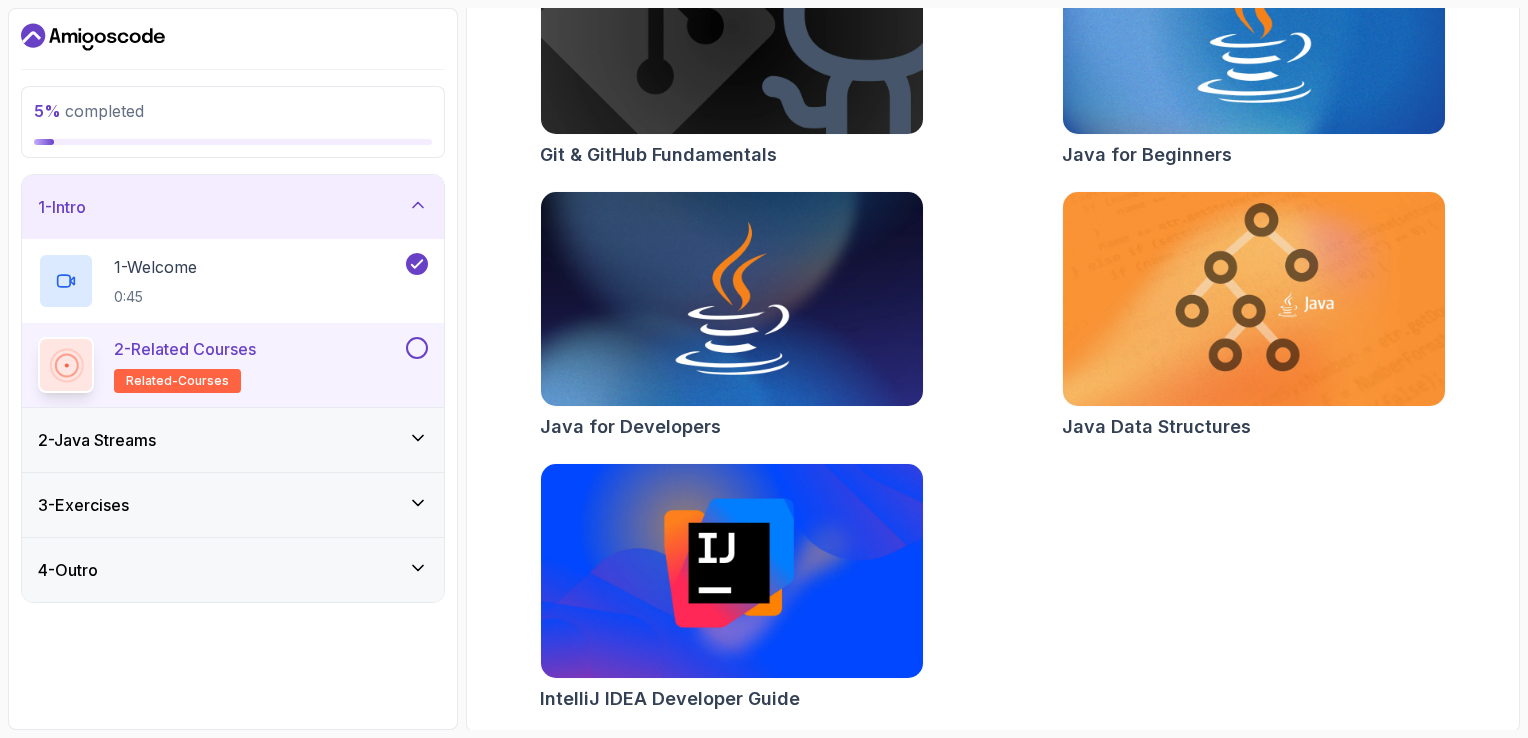click on "2  -  Java Streams" at bounding box center (233, 440) 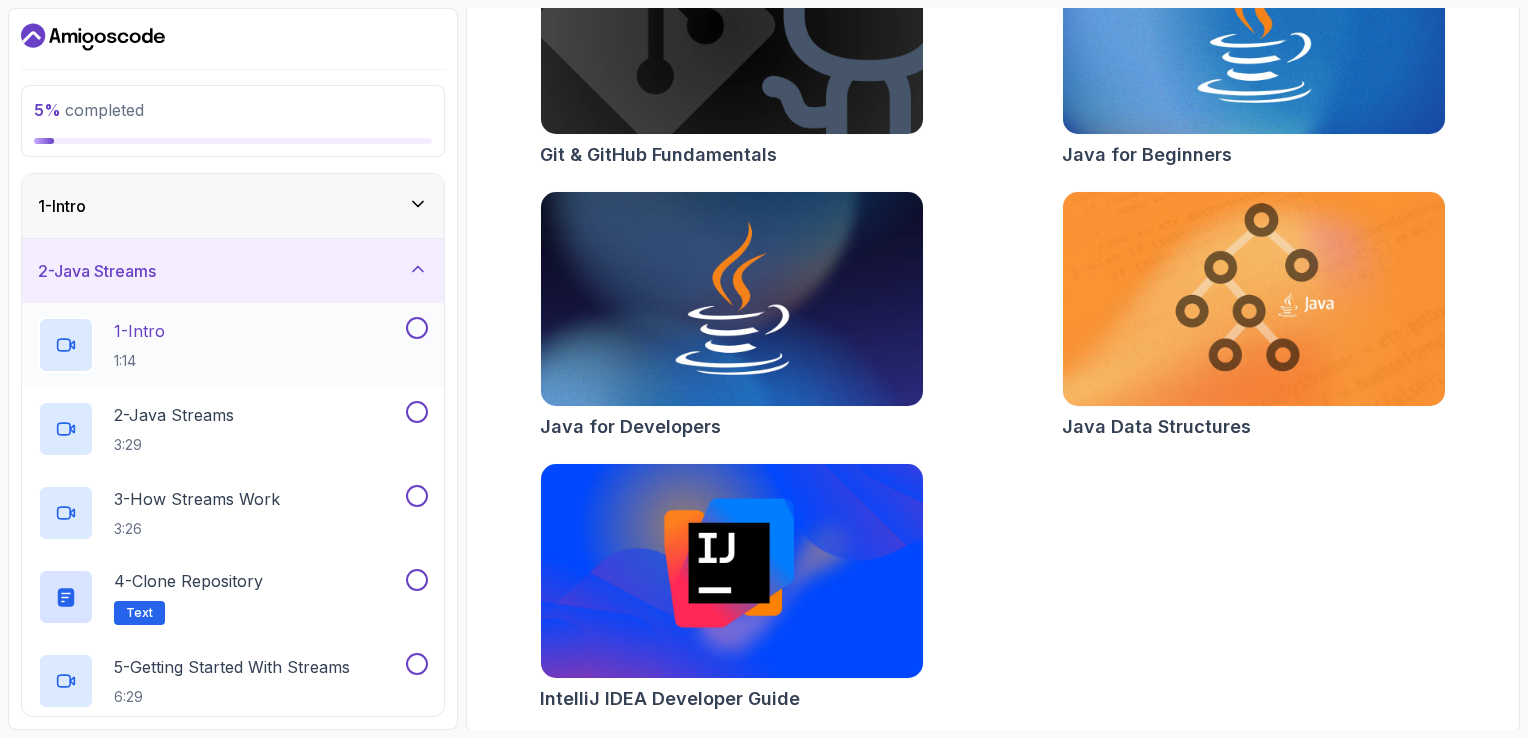 click on "1  -  Intro 1:14" at bounding box center [220, 345] 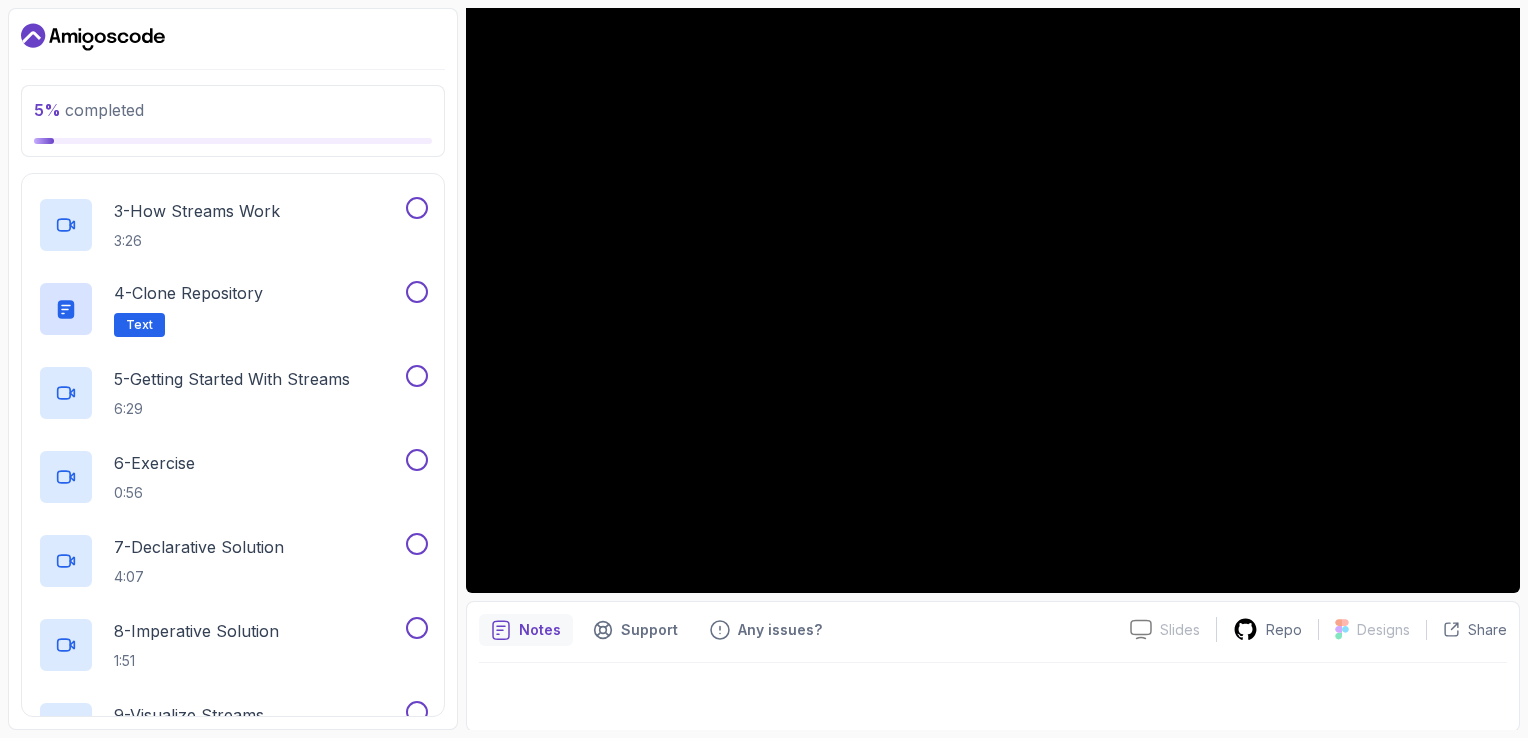 scroll, scrollTop: 292, scrollLeft: 0, axis: vertical 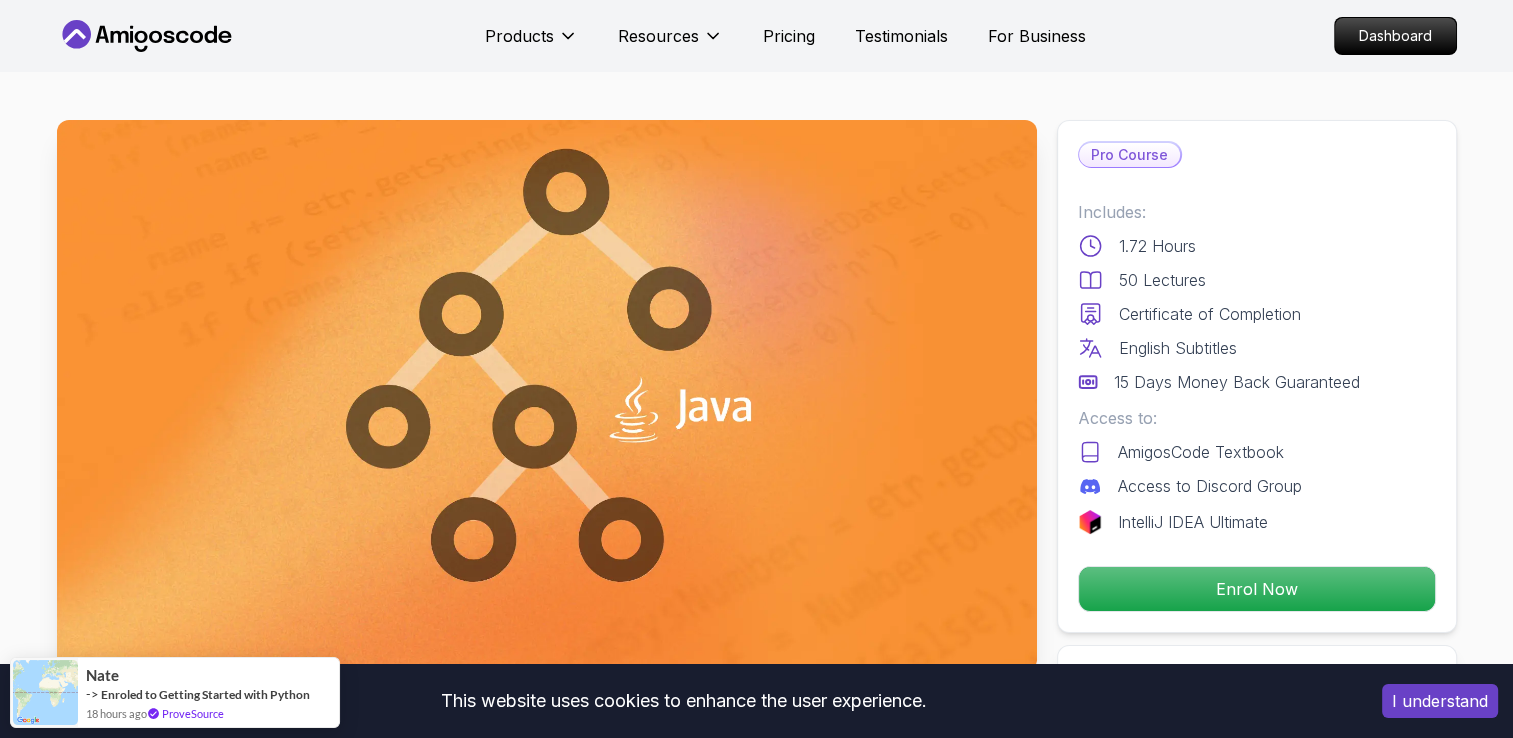 click on "This website uses cookies to enhance the user experience. I understand Products Resources Pricing Testimonials For Business Dashboard Products Resources Pricing Testimonials For Business Dashboard Java Data Structures Learn data structures in Java to enhance your coding skills! Mama Samba Braima Djalo  /   Instructor Pro Course Includes: 1.72 Hours 50 Lectures Certificate of Completion English Subtitles 15 Days Money Back Guaranteed Access to: AmigosCode Textbook Access to Discord Group IntelliJ IDEA Ultimate Enrol Now Share this Course or Copy link Got a Team of 5 or More? With one subscription, give your entire team access to all courses and features. Check our Business Plan Mama Samba Braima Djalo  /   Instructor What you will learn java intellij Arrays and 2D Arrays - Understand the foundation of data storage and manipulation with arrays and multi-dimensional arrays. ArrayLists - Dive into dynamic arrays and learn to leverage the List interface for flexibility and performance. Master Java Data Structures" at bounding box center (756, 4037) 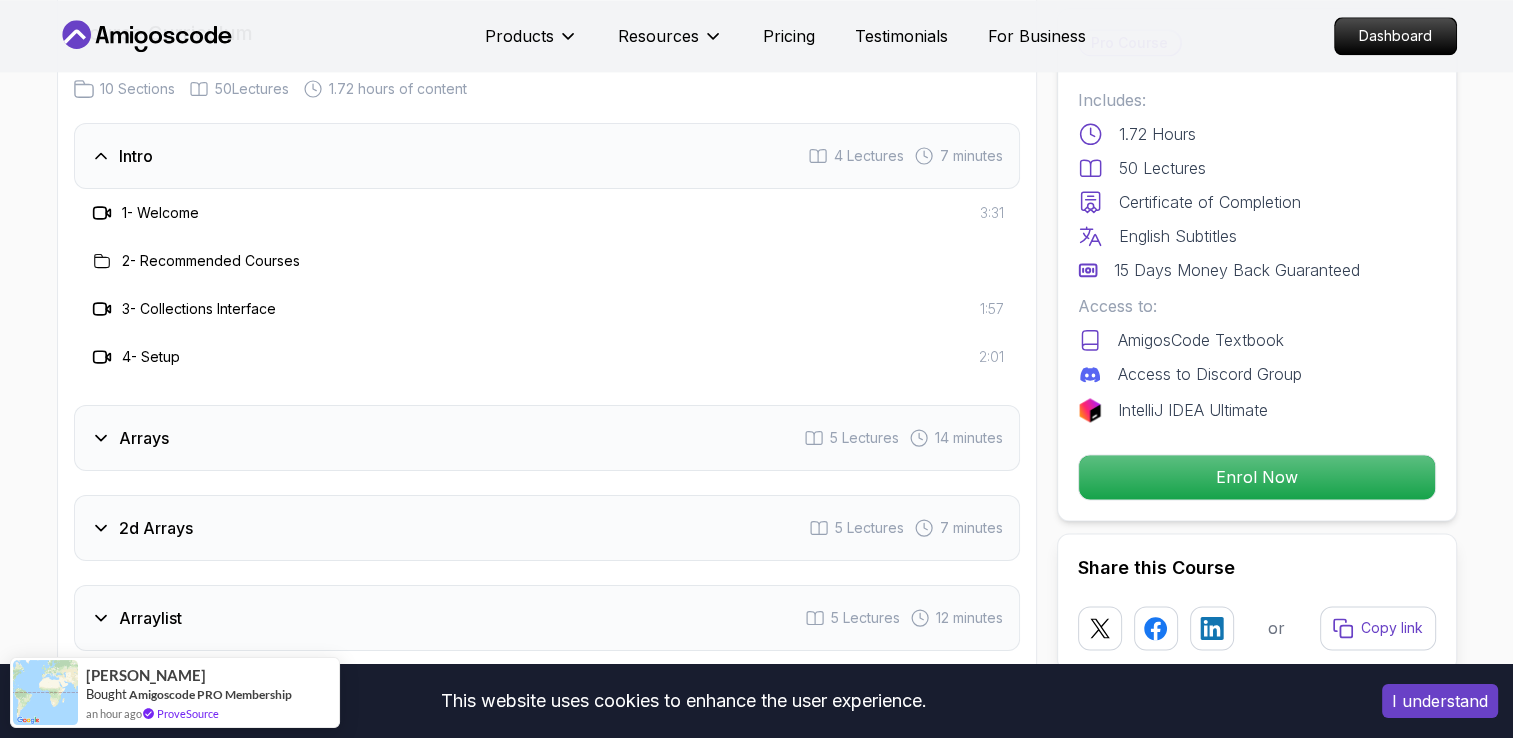 scroll, scrollTop: 2564, scrollLeft: 0, axis: vertical 